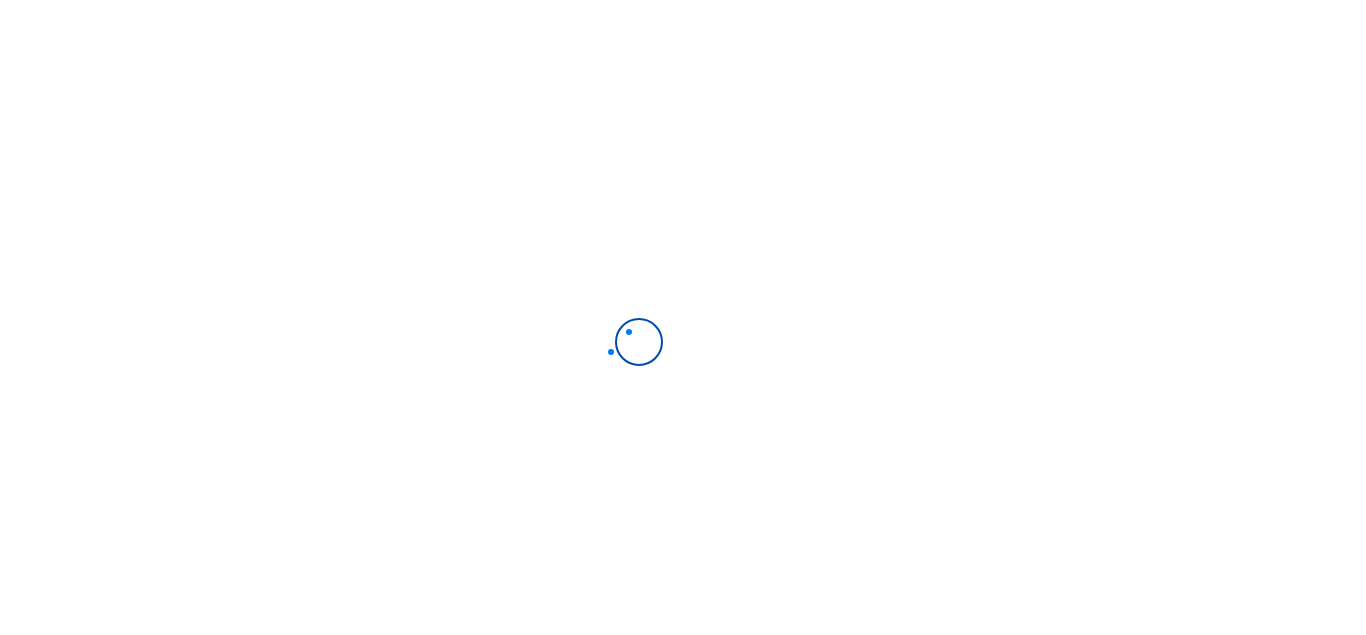 scroll, scrollTop: 0, scrollLeft: 0, axis: both 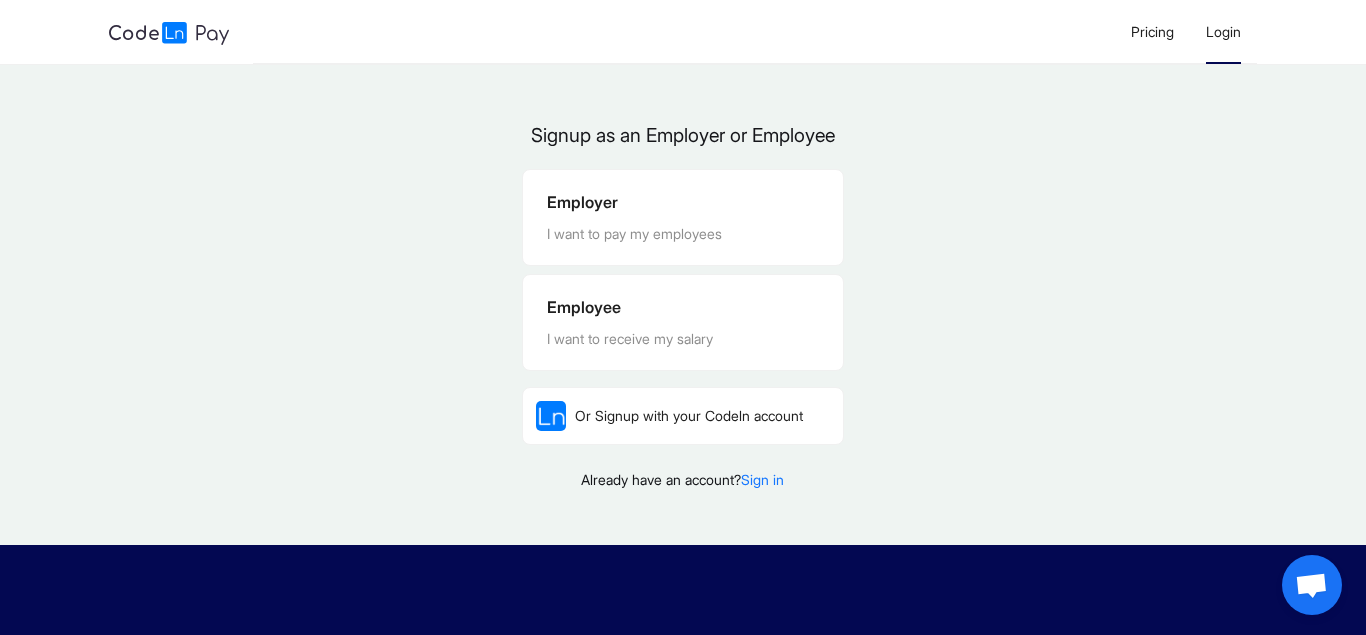 click on "Login" 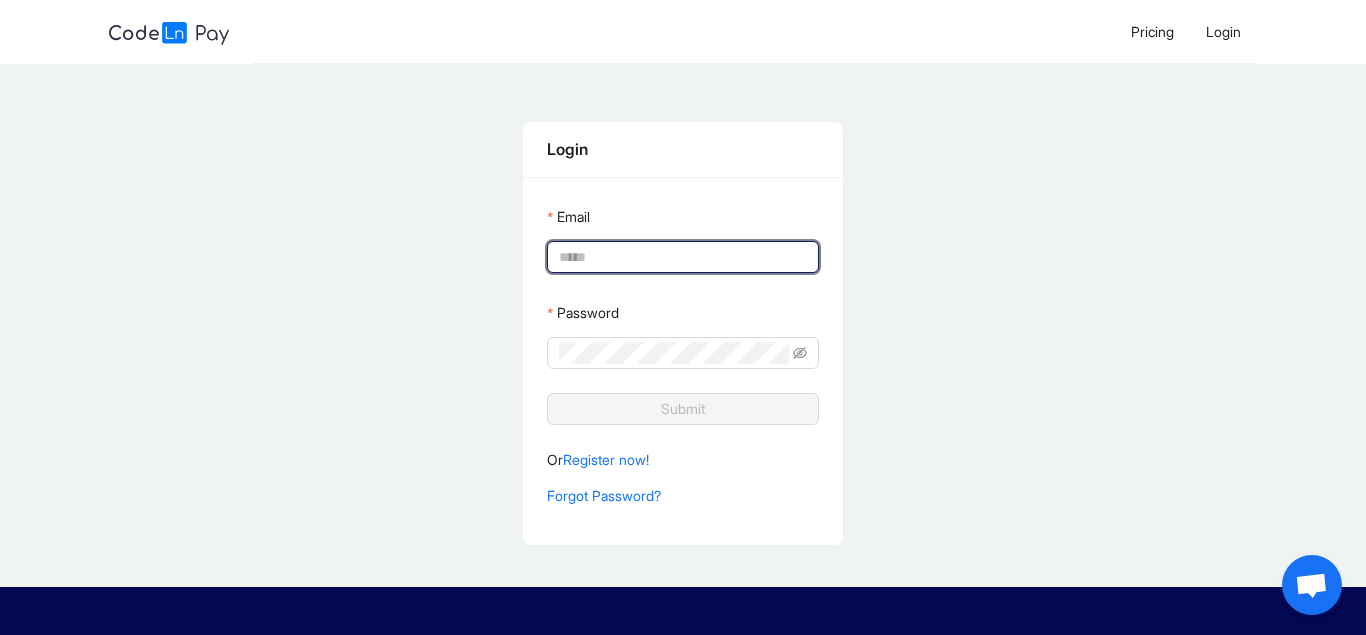 click on "Email" at bounding box center [680, 257] 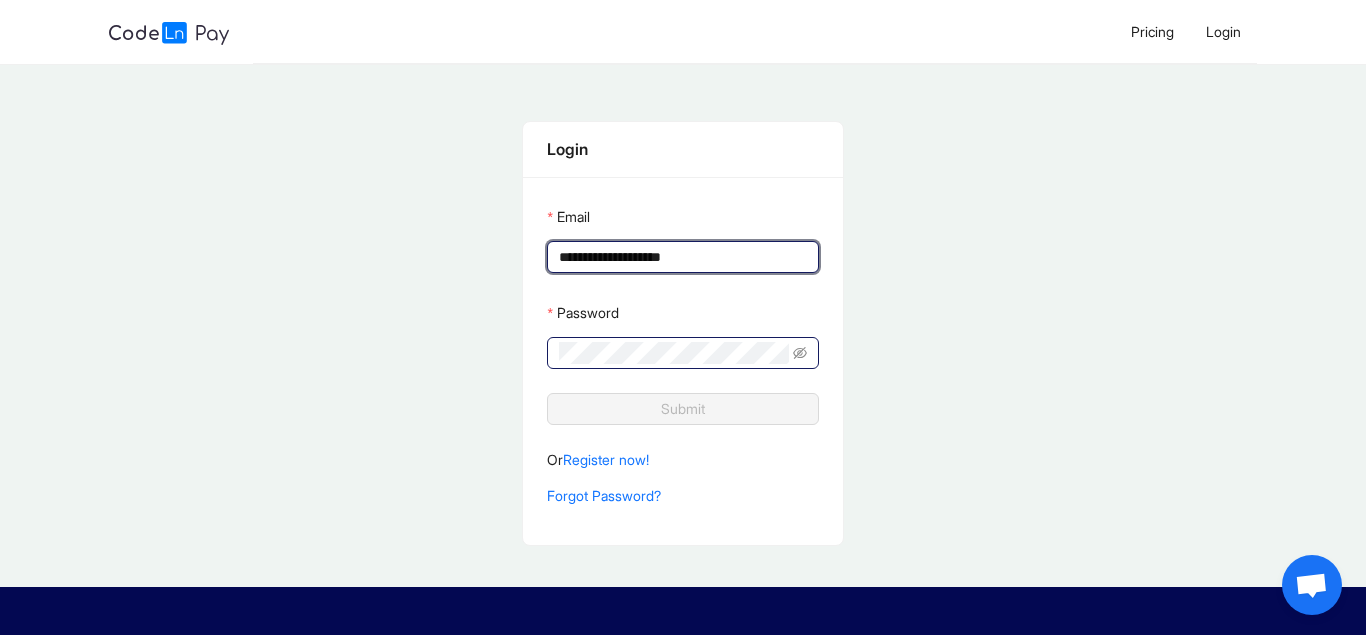 type on "**********" 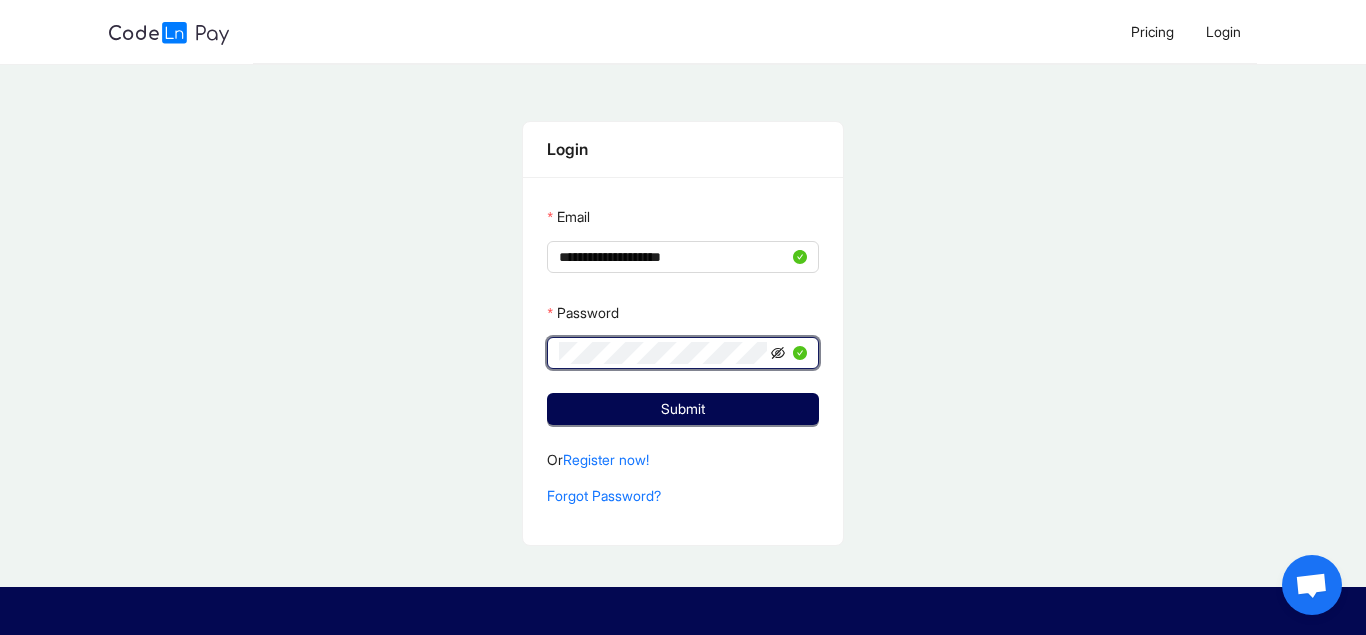 click 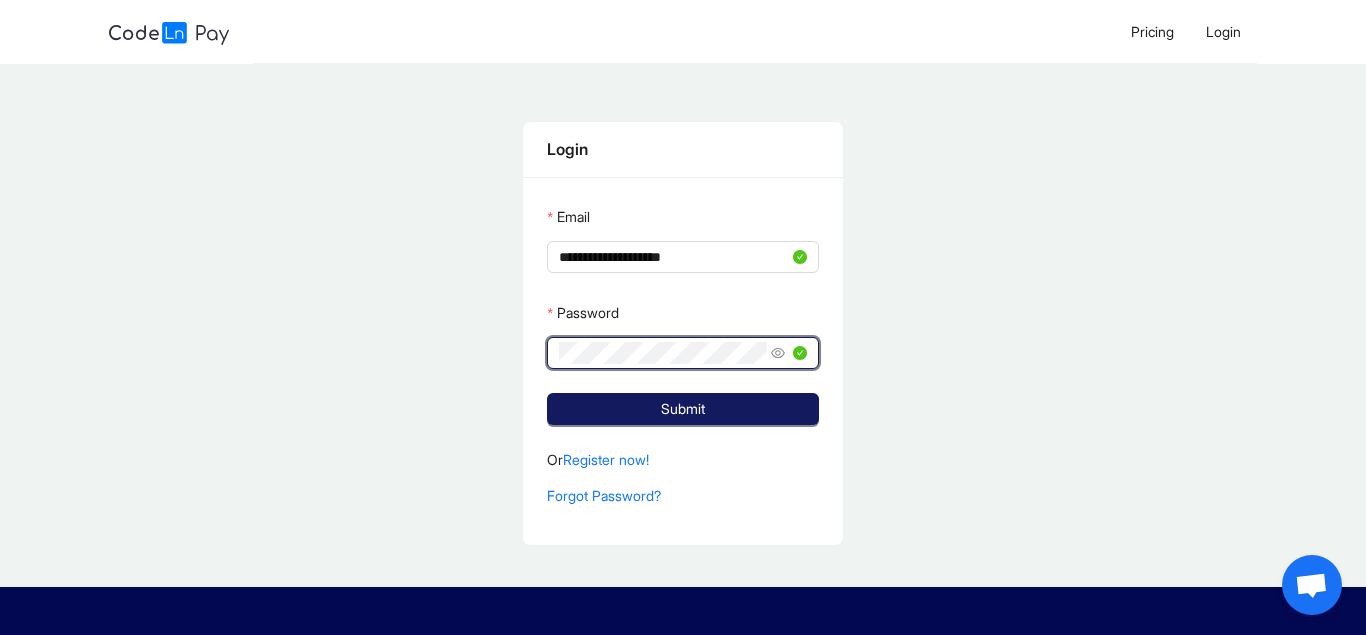 click on "Submit" 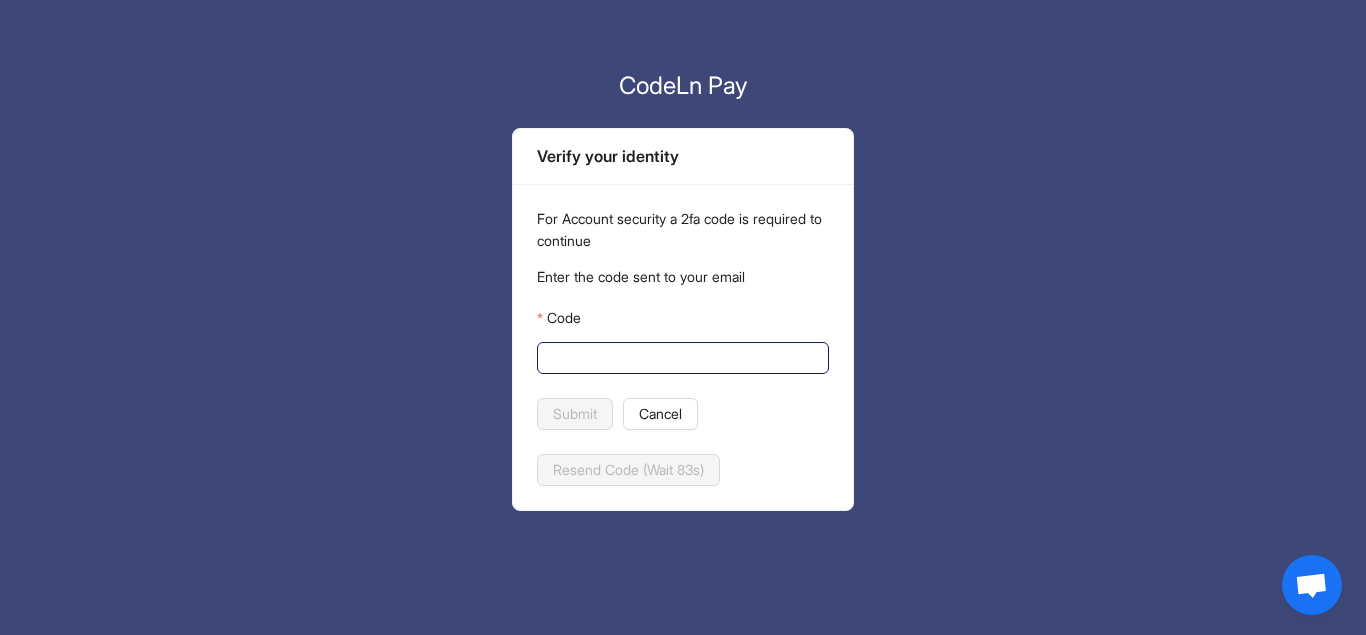 click on "Code" at bounding box center (681, 358) 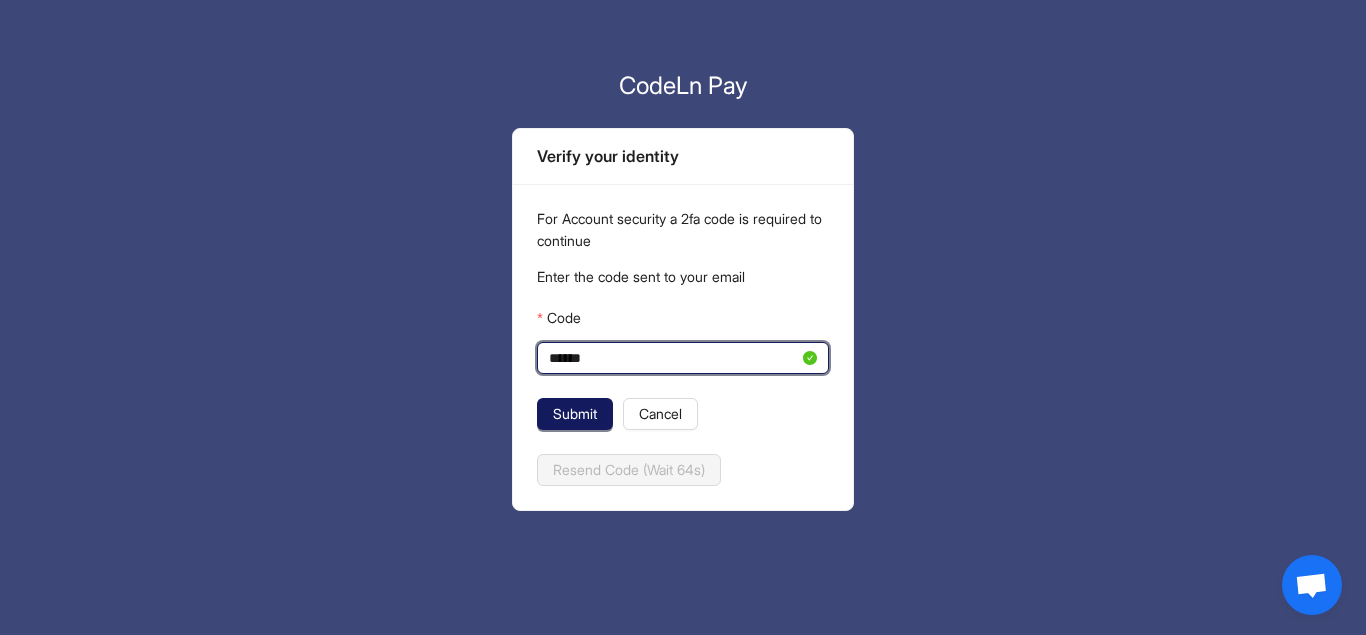 type on "******" 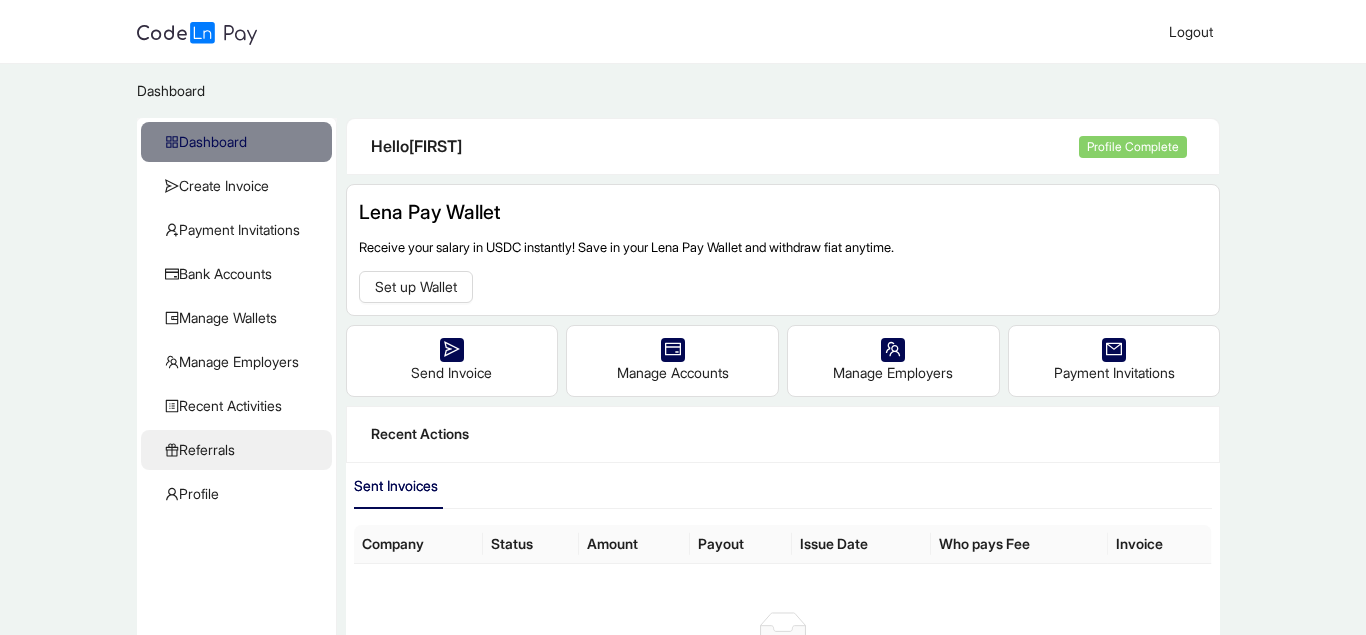 click on "Referrals" 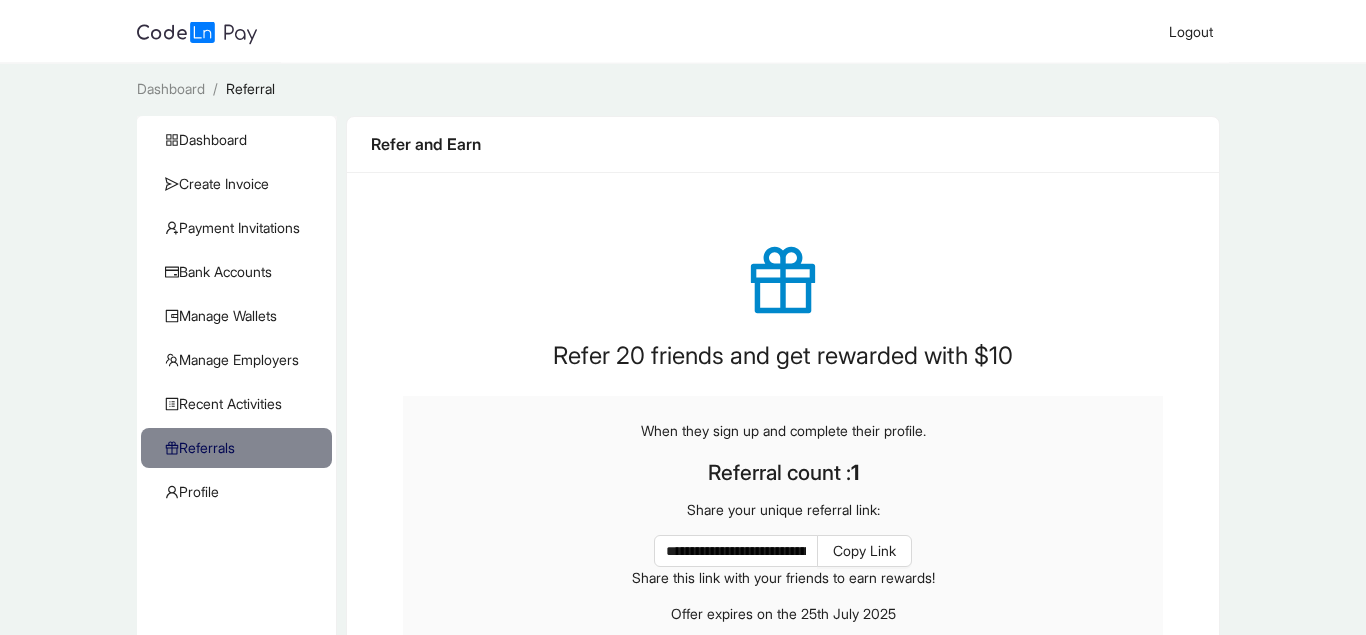 scroll, scrollTop: 0, scrollLeft: 0, axis: both 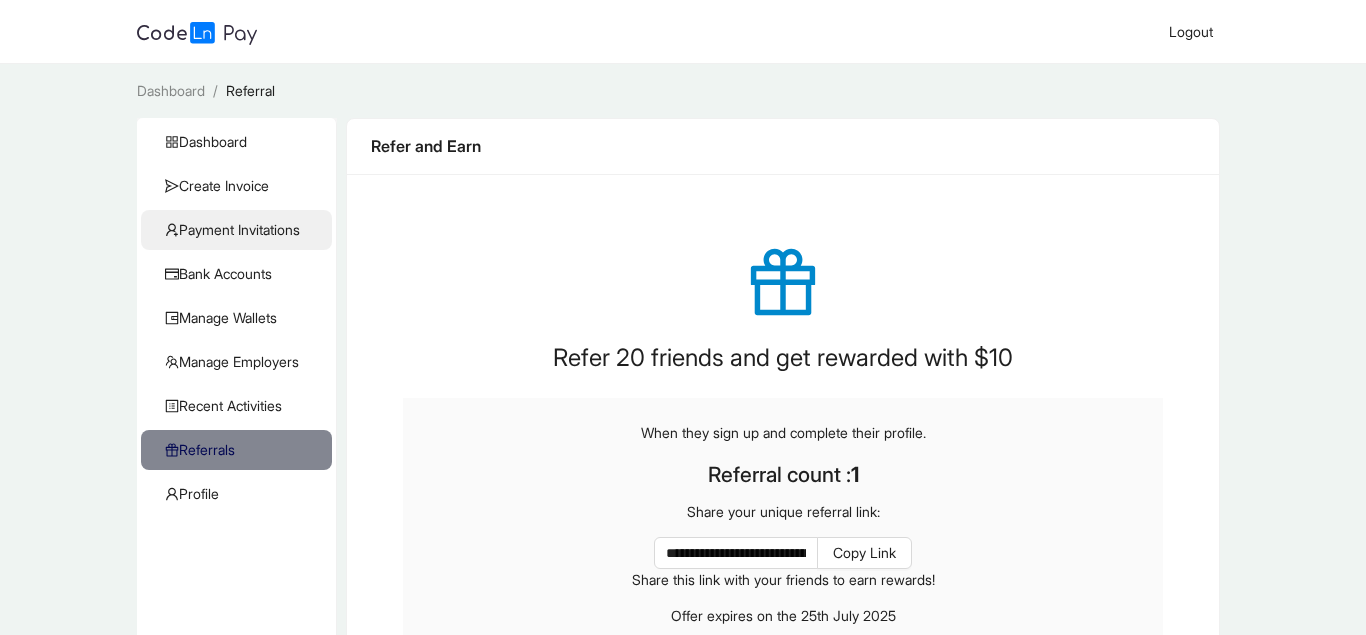 click on "Payment Invitations" 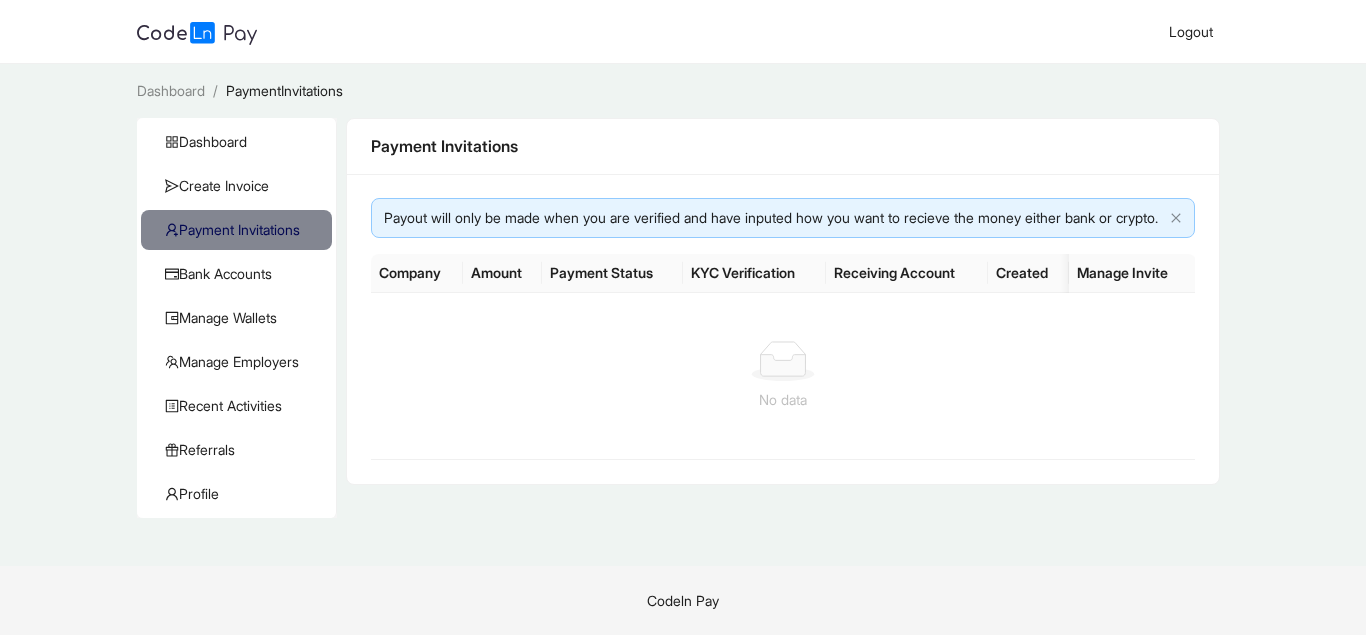 click on "KYC Verification" 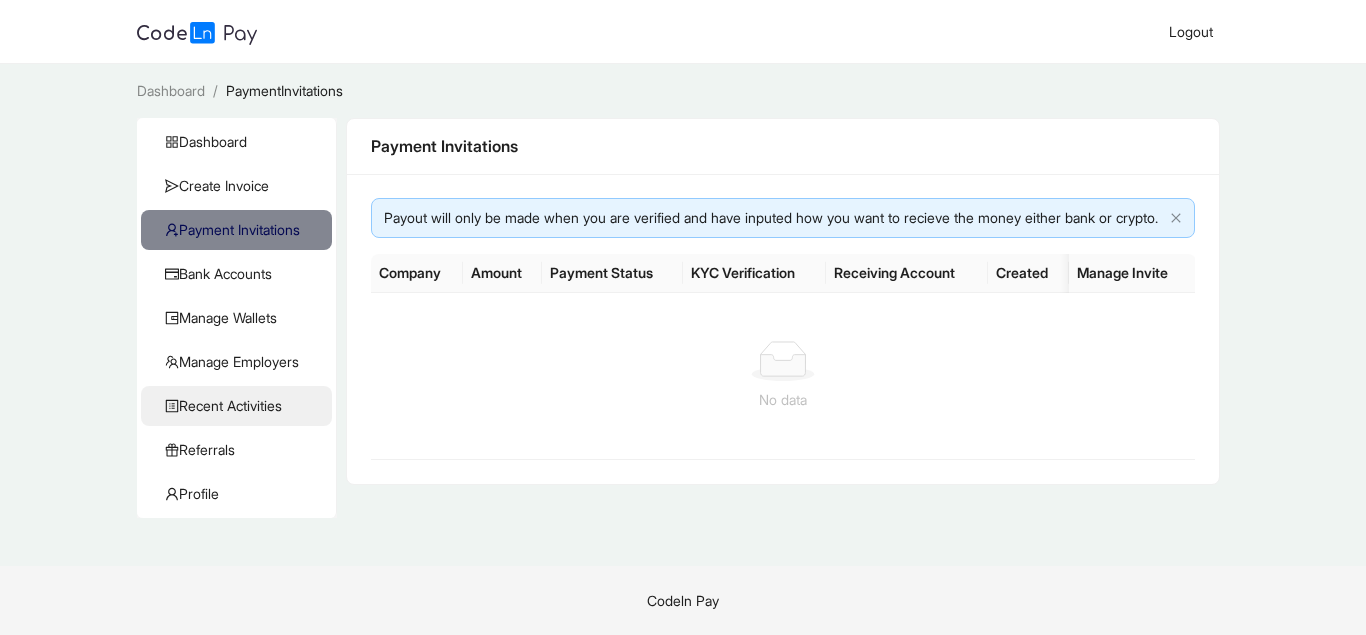 click on "Recent Activities" 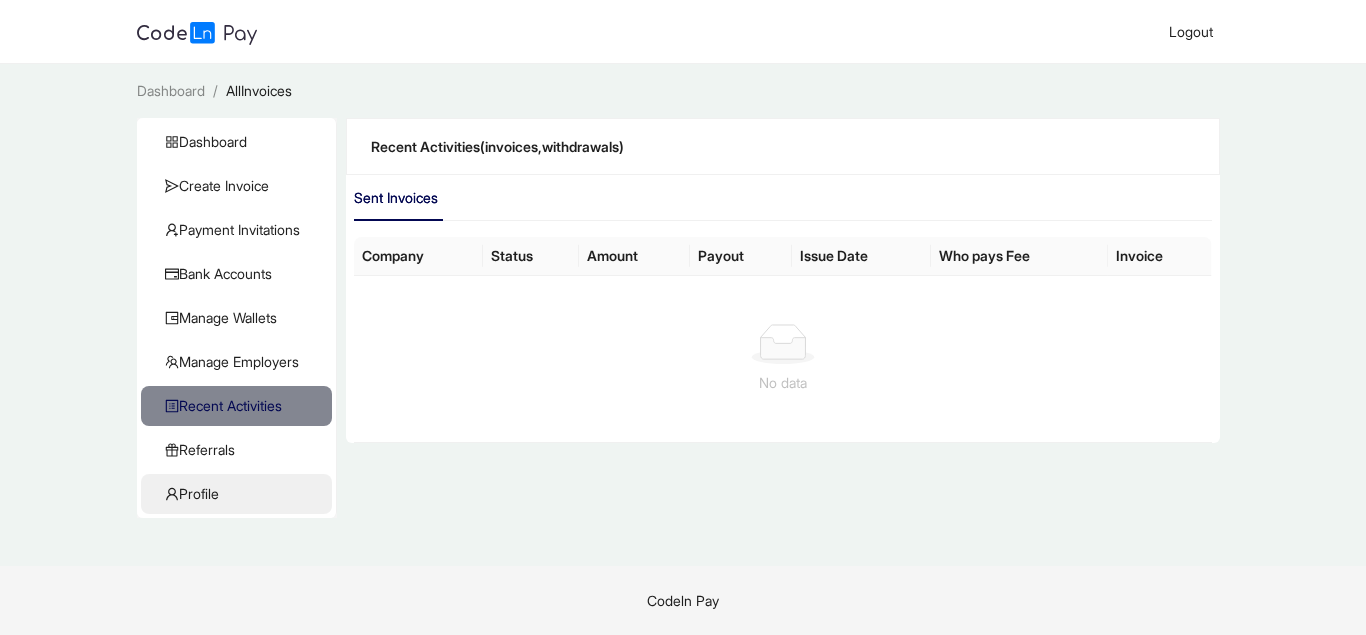 click on "Profile" 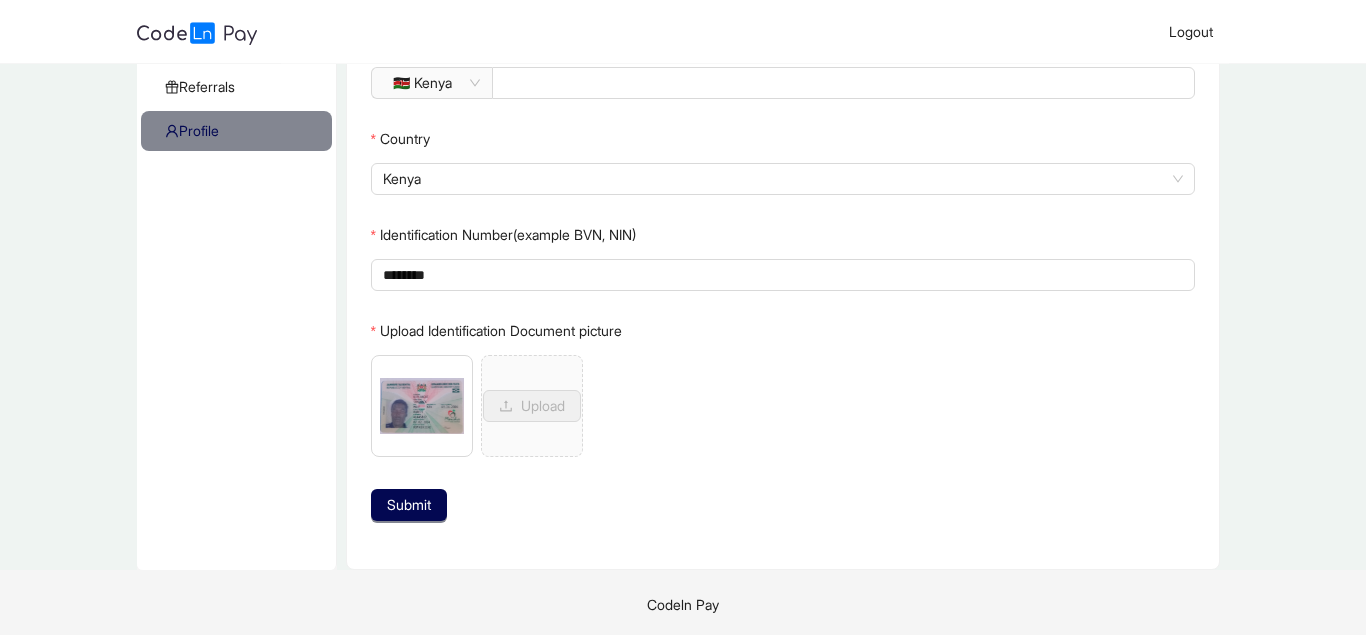 scroll, scrollTop: 367, scrollLeft: 0, axis: vertical 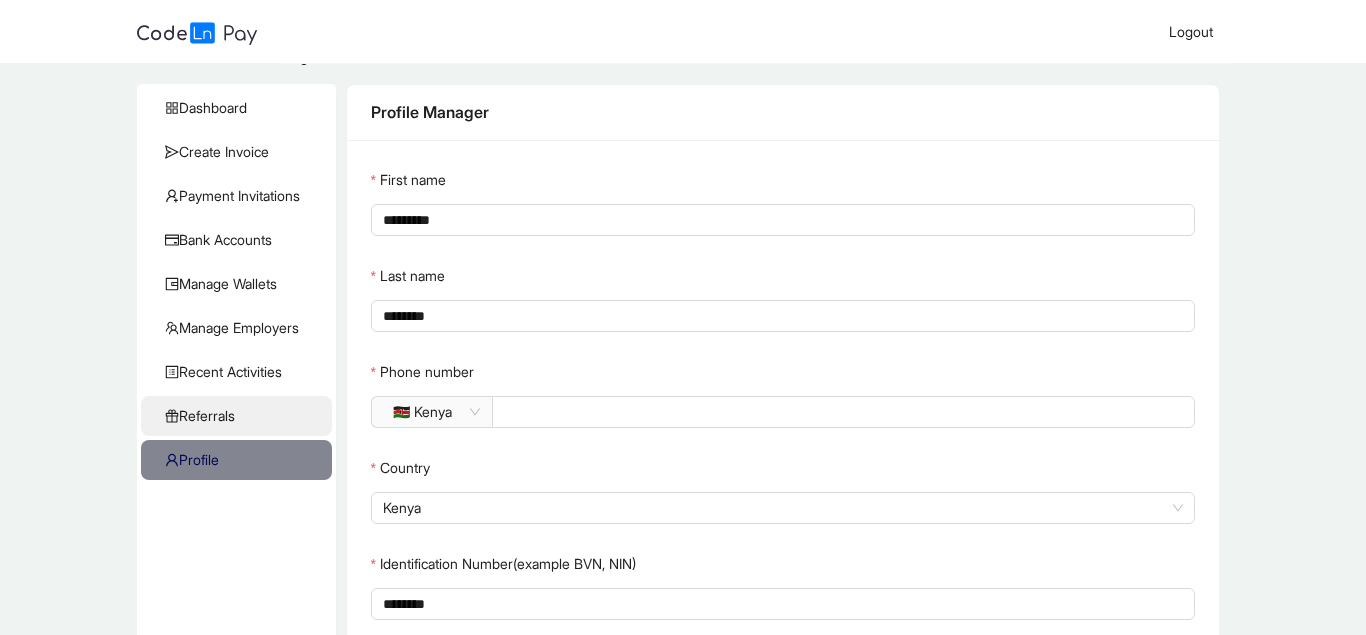 click on "Referrals" 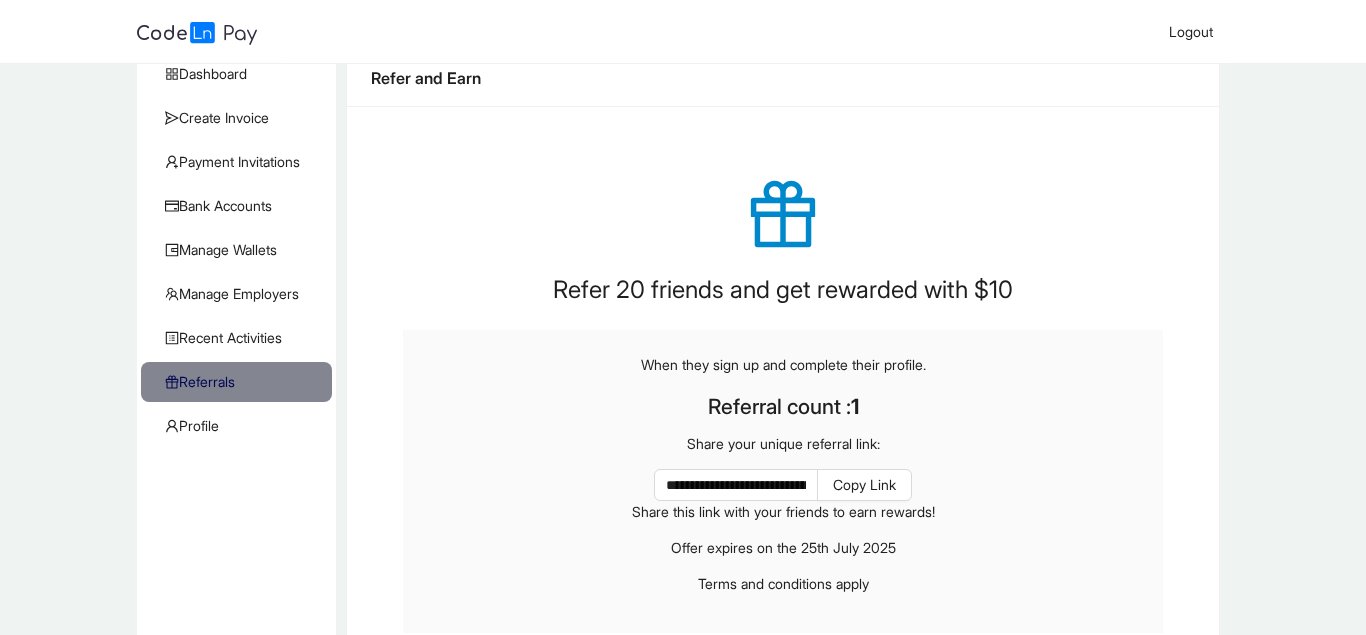 scroll, scrollTop: 0, scrollLeft: 0, axis: both 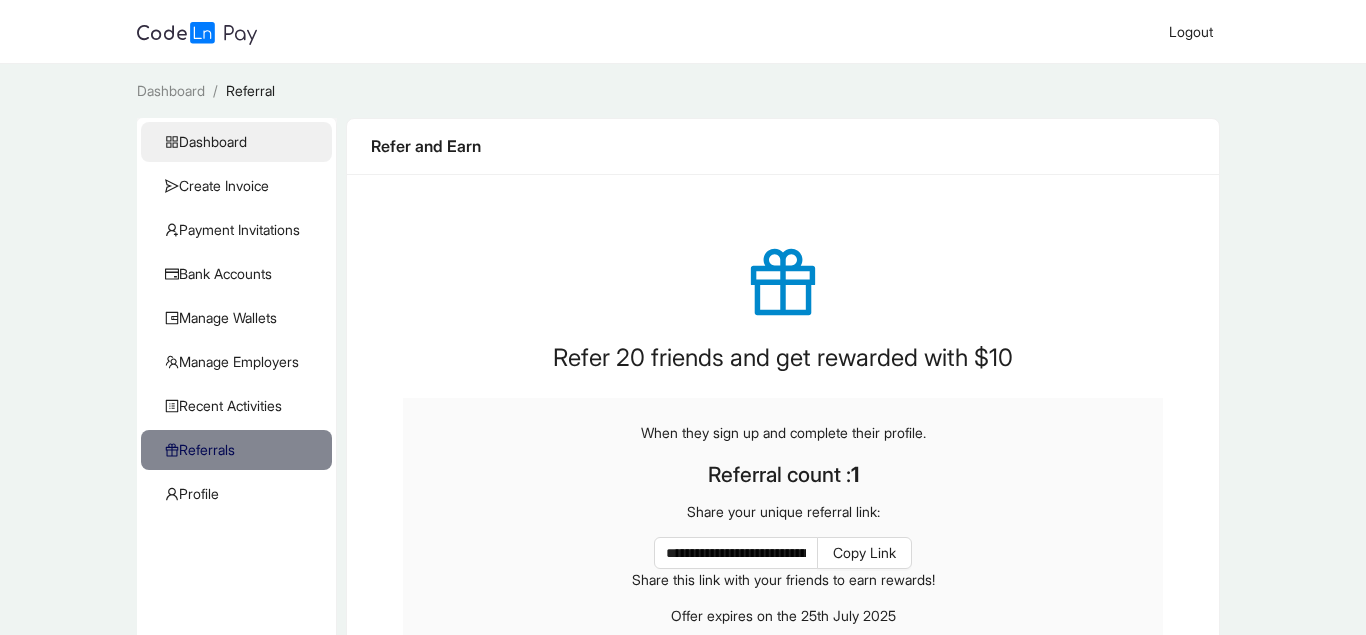 click on "Dashboard" 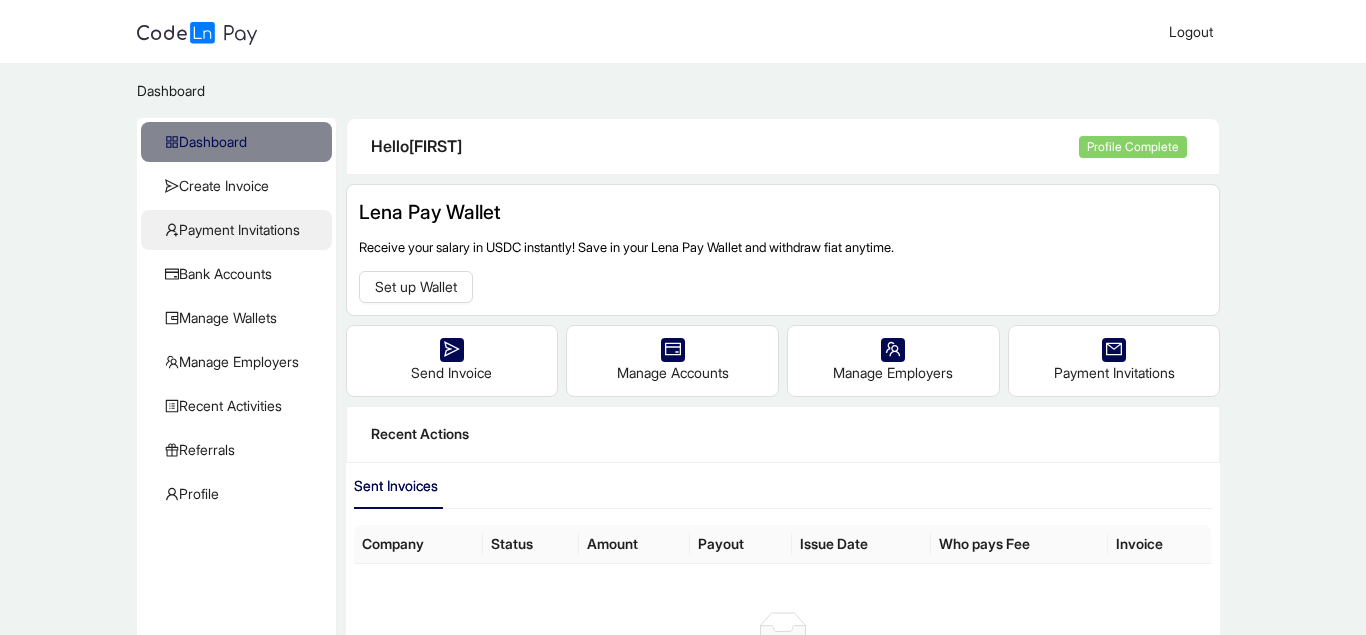 click on "Payment Invitations" 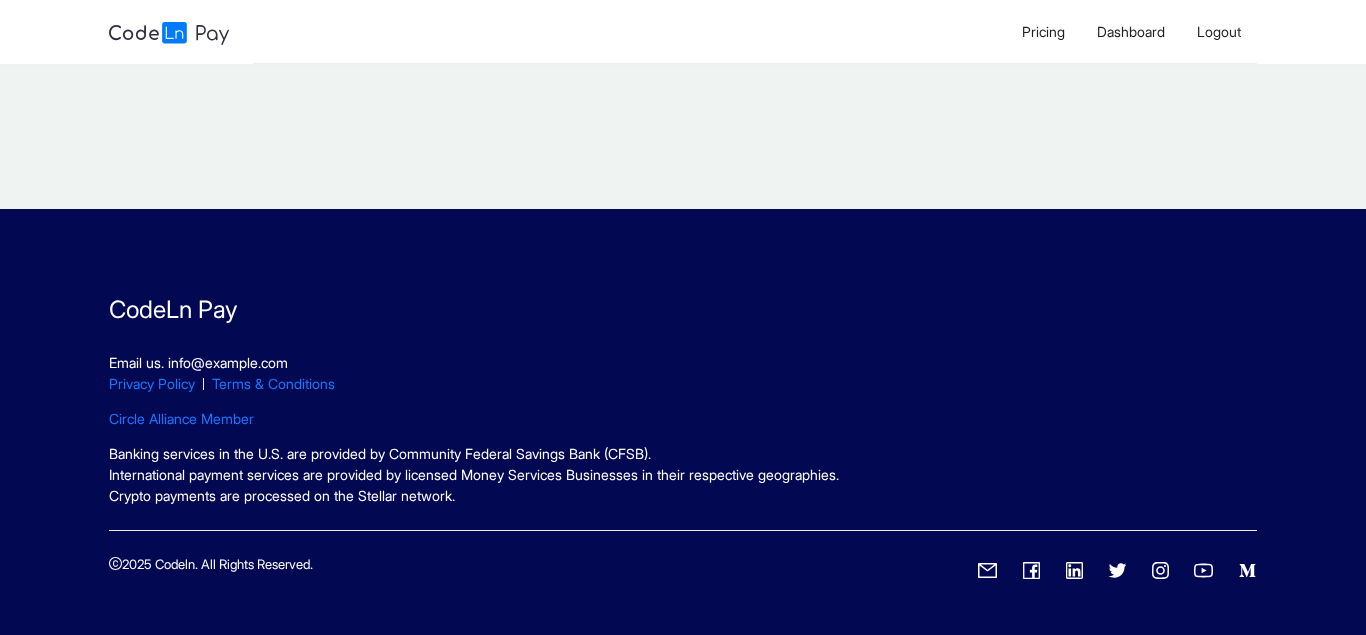 scroll, scrollTop: 0, scrollLeft: 0, axis: both 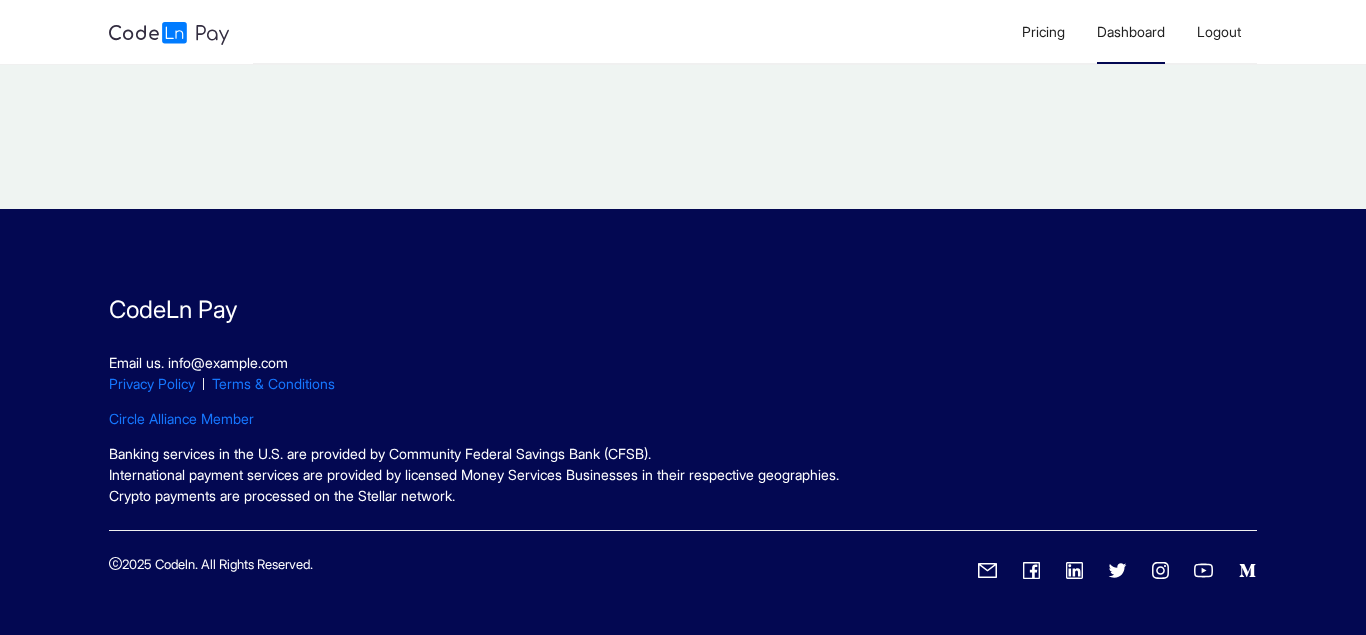 click on "Dashboard" 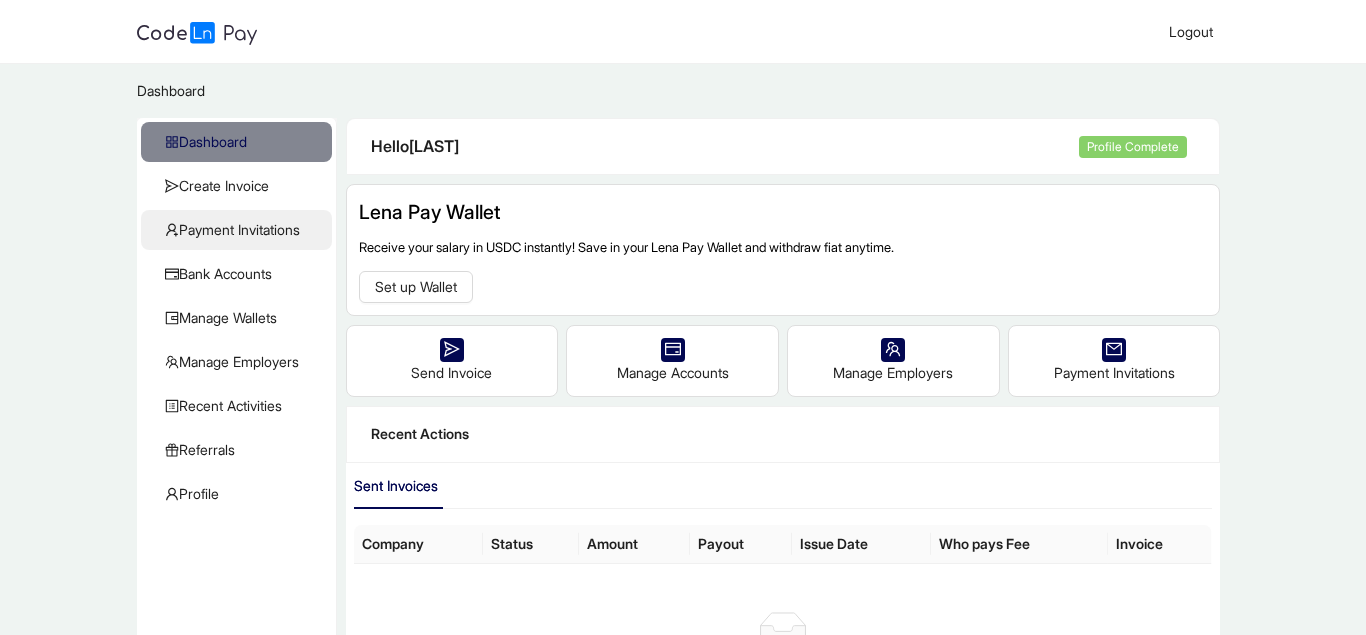 click on "Payment Invitations" 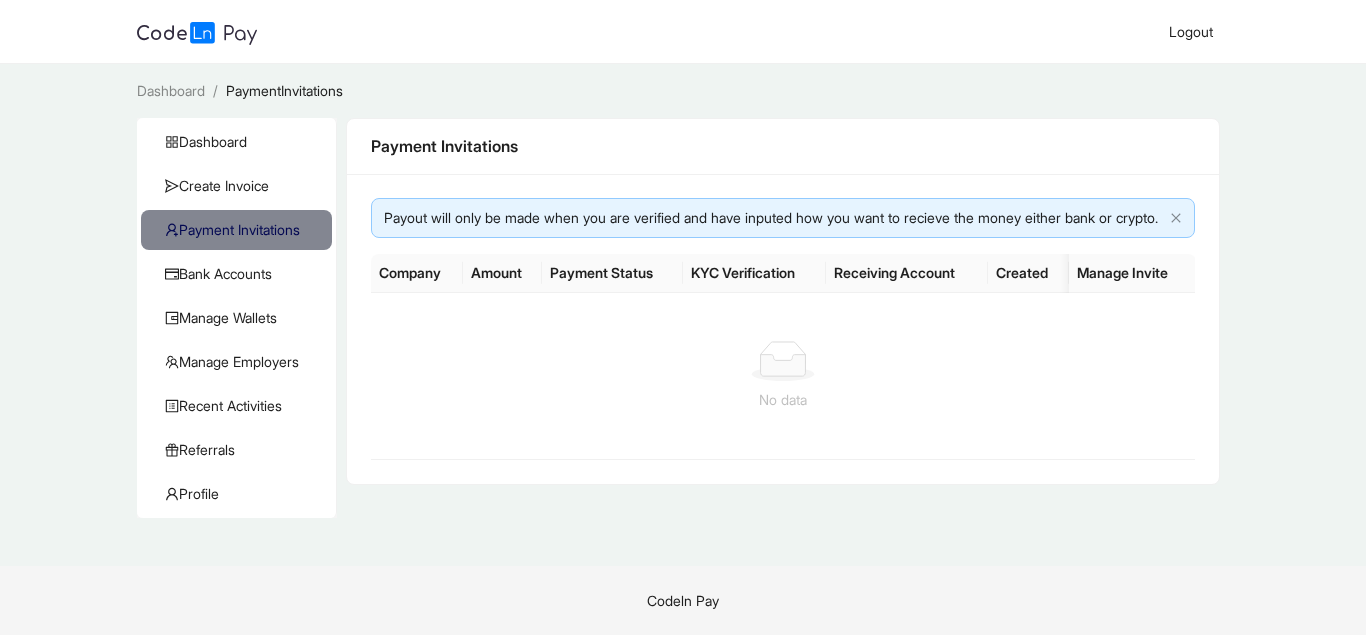 scroll, scrollTop: 0, scrollLeft: 0, axis: both 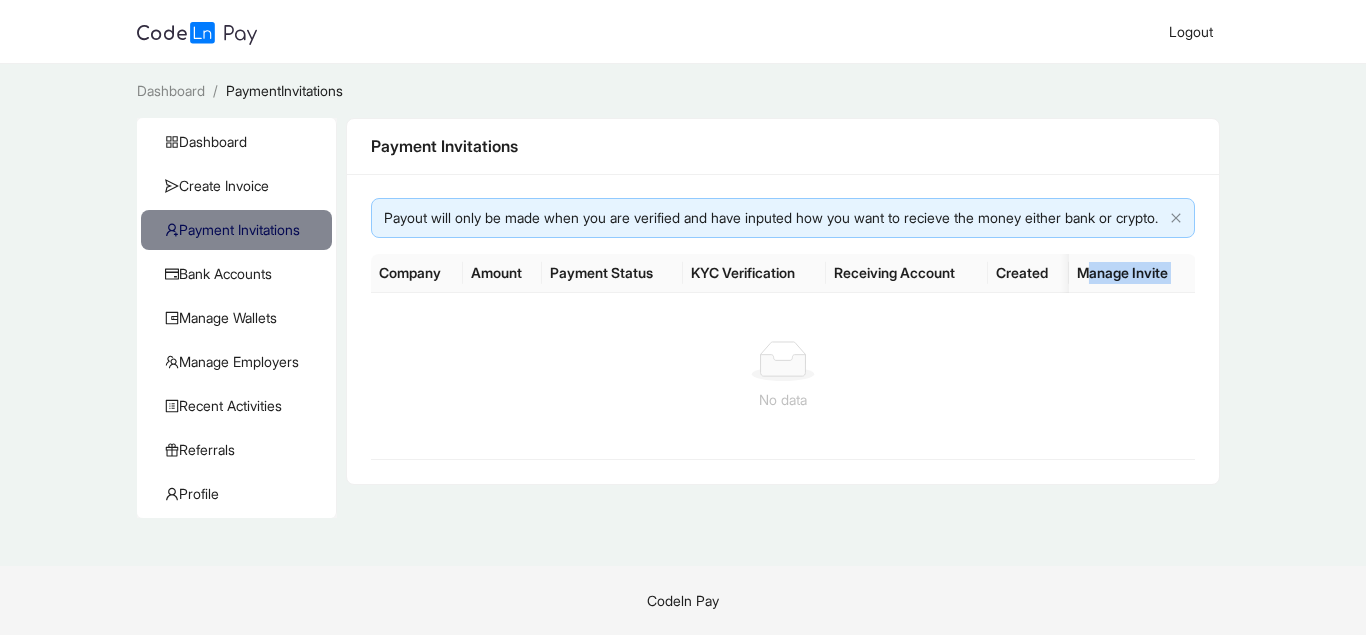 drag, startPoint x: 978, startPoint y: 326, endPoint x: 1096, endPoint y: 296, distance: 121.75385 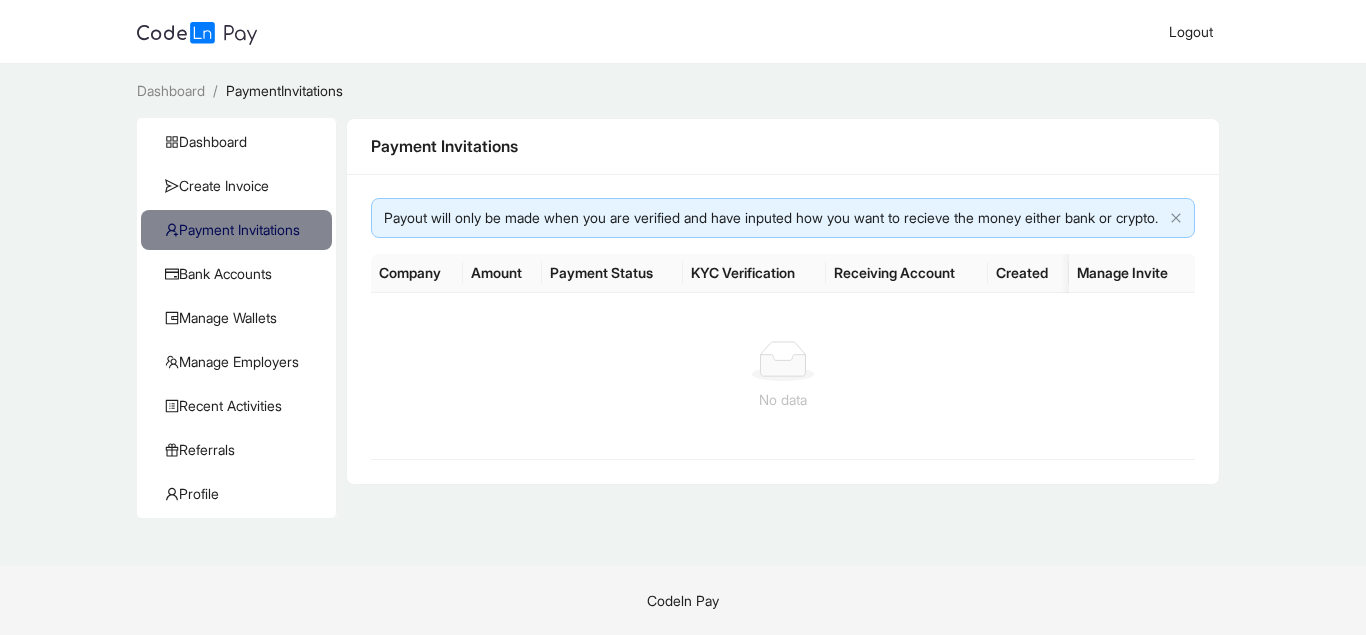 click on "Manage Invite" 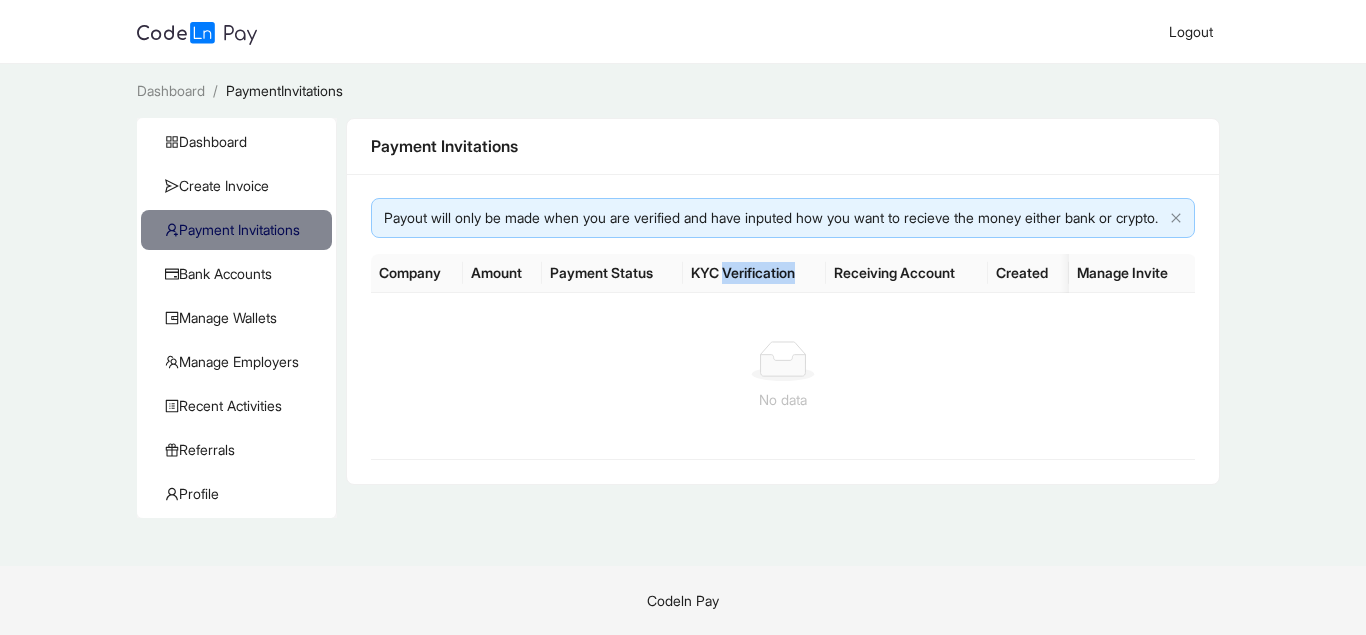 click on "KYC Verification" 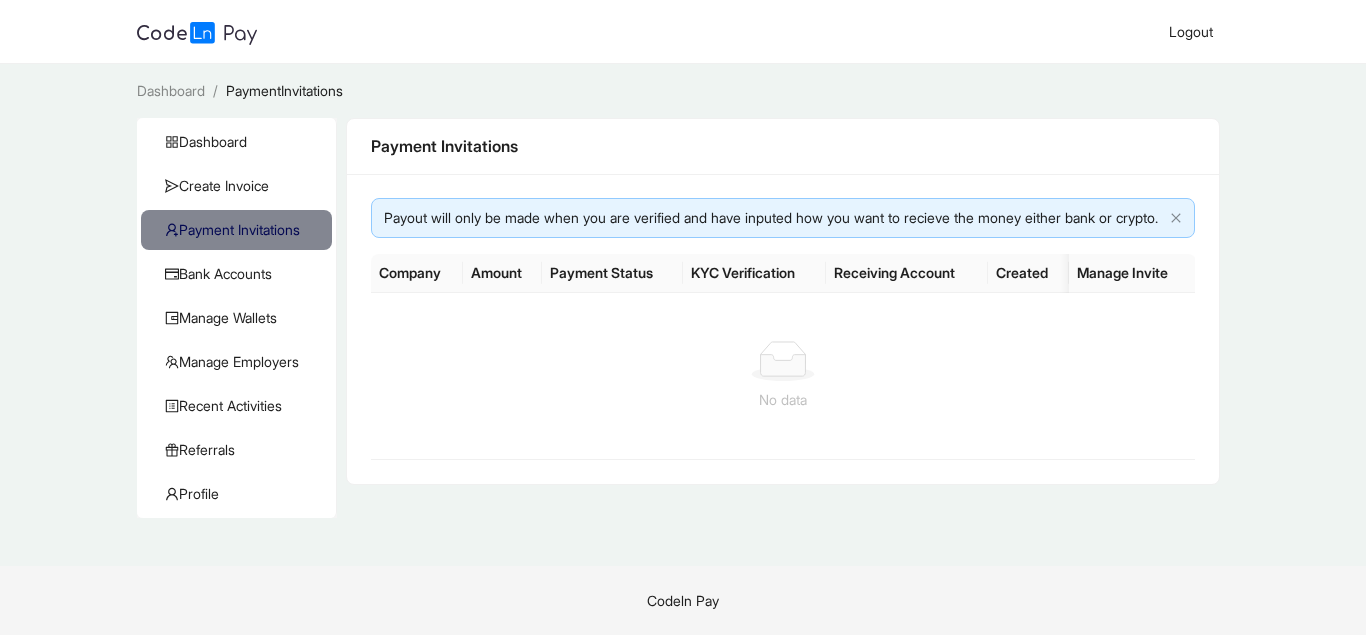 click on "KYC Verification" 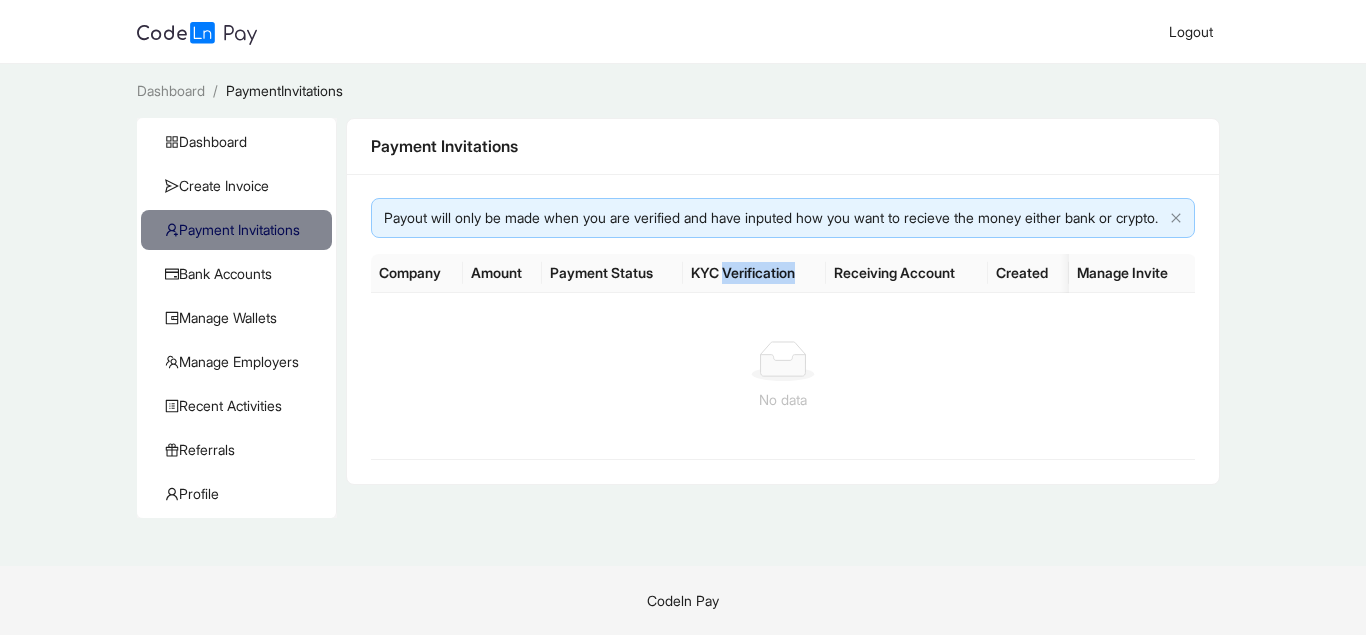 click on "KYC Verification" 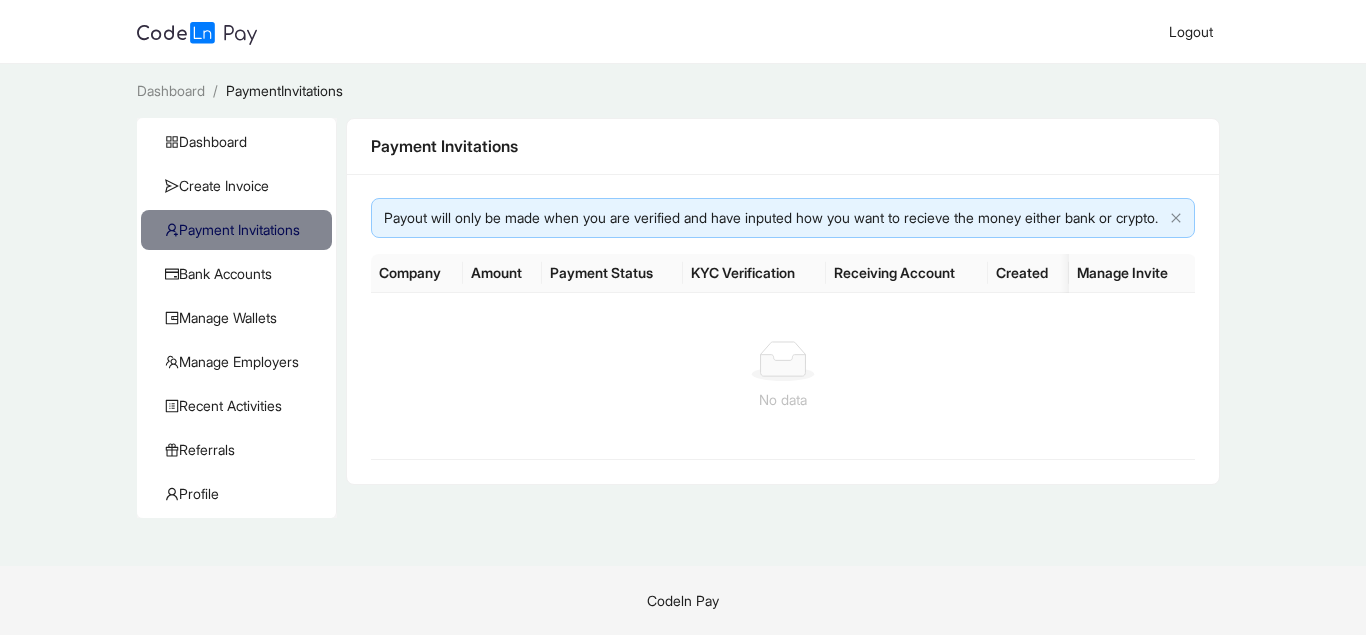 click on "KYC Verification" 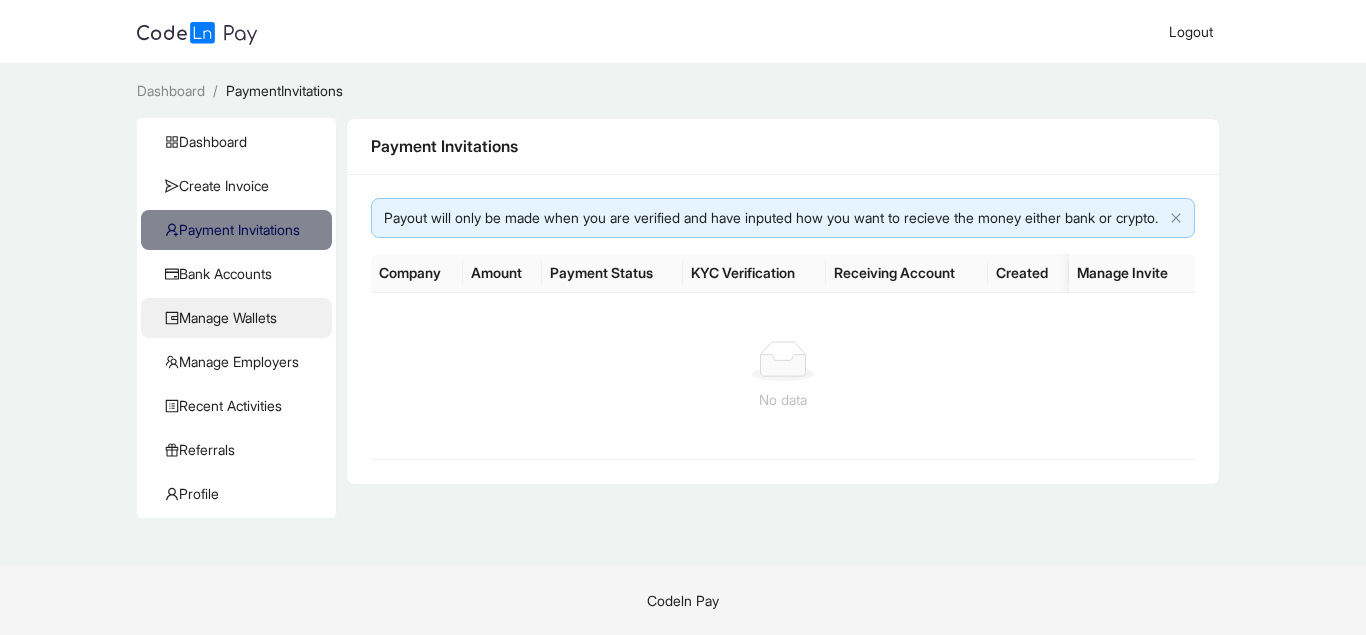 click on "Manage Wallets" 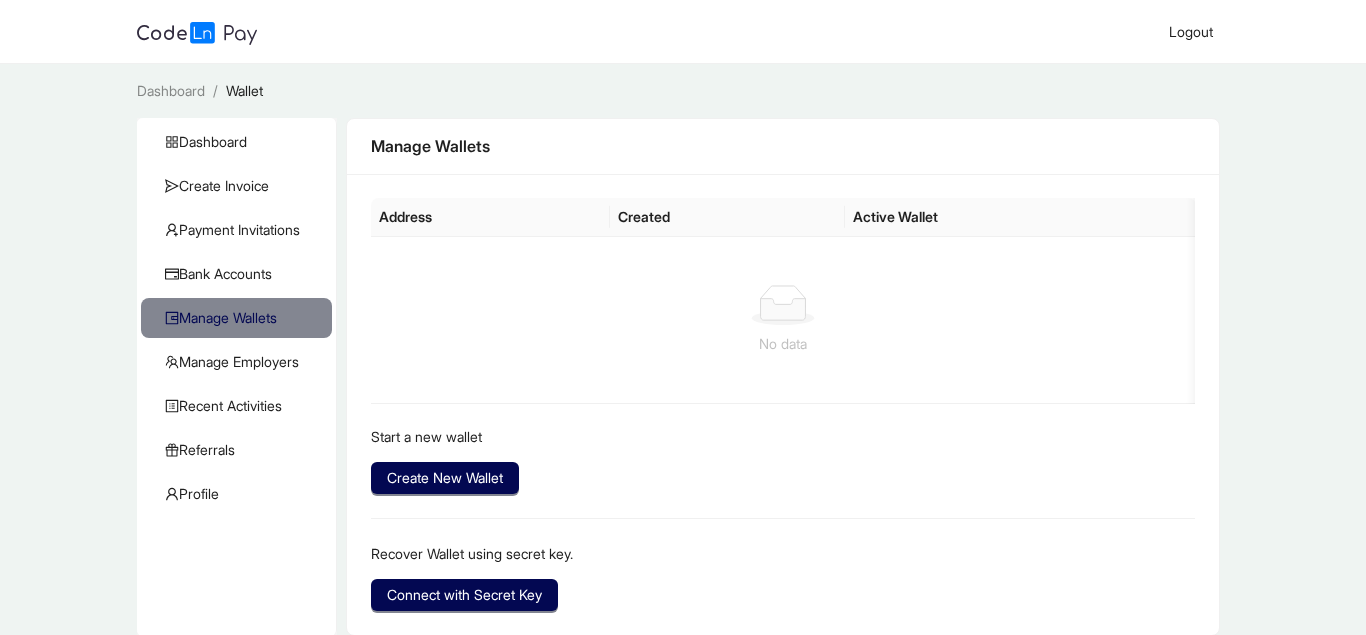 scroll, scrollTop: 70, scrollLeft: 0, axis: vertical 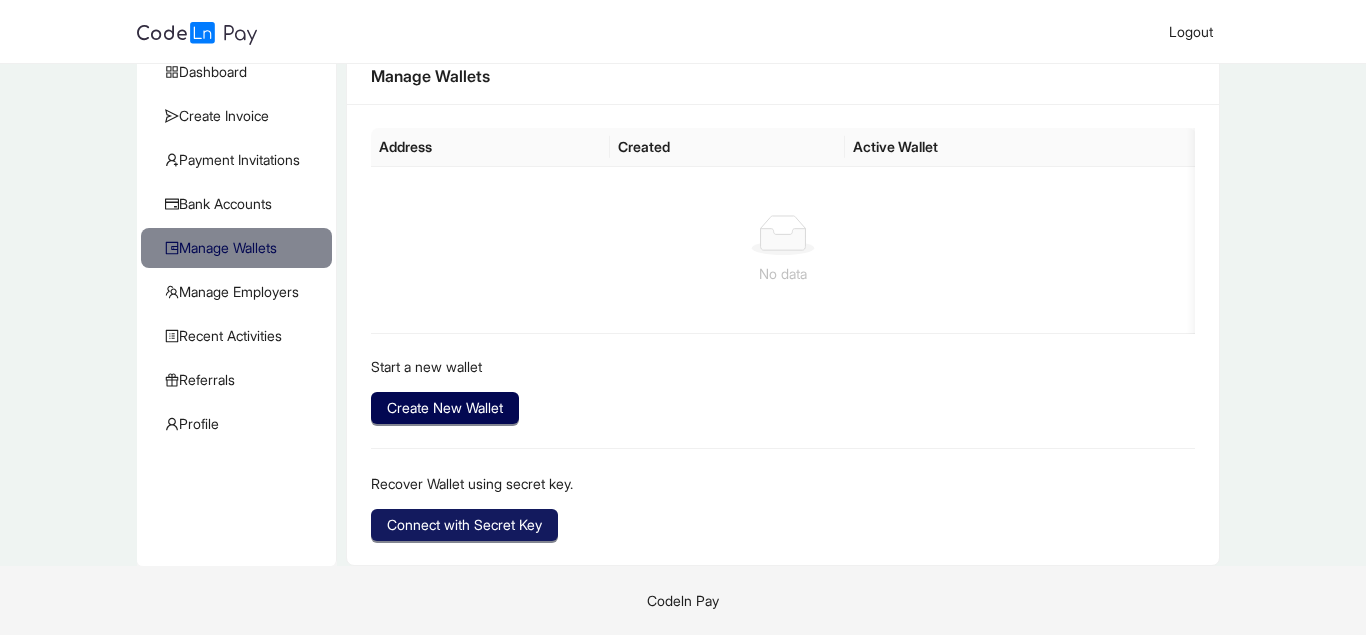 click on "Connect with Secret Key" 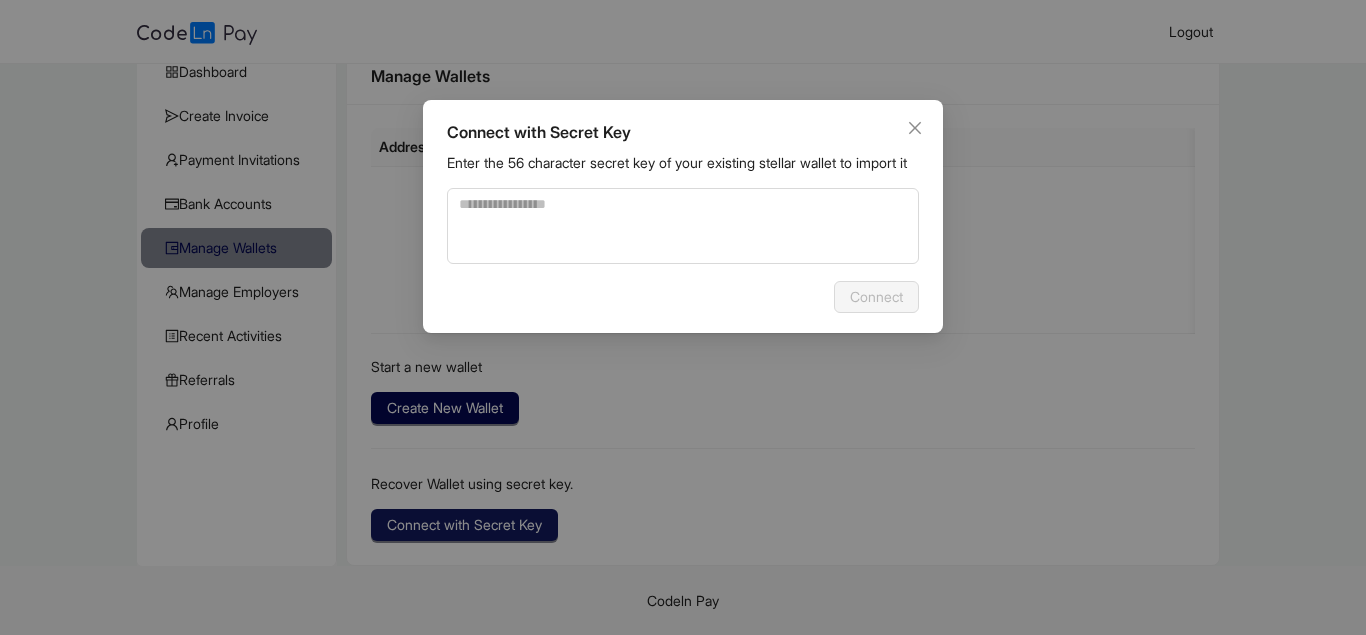 click on "Connect with Secret Key Enter the 56 character secret key of your existing stellar wallet to import it Connect" at bounding box center (683, 317) 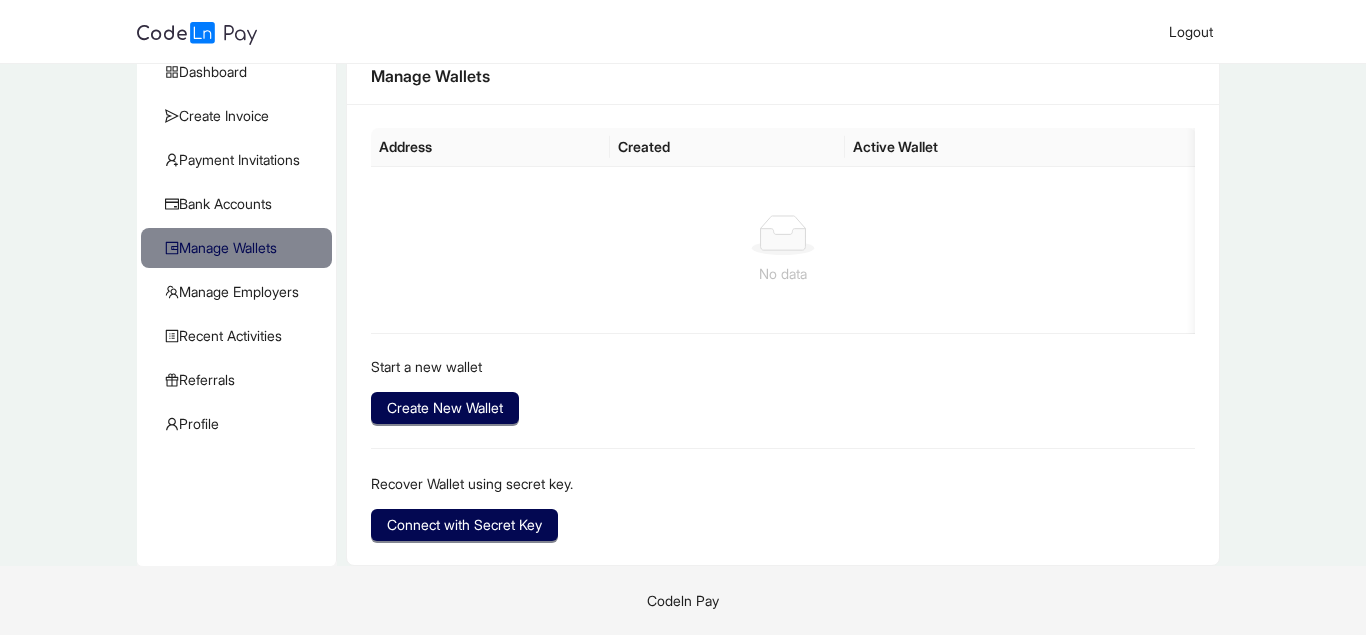 type 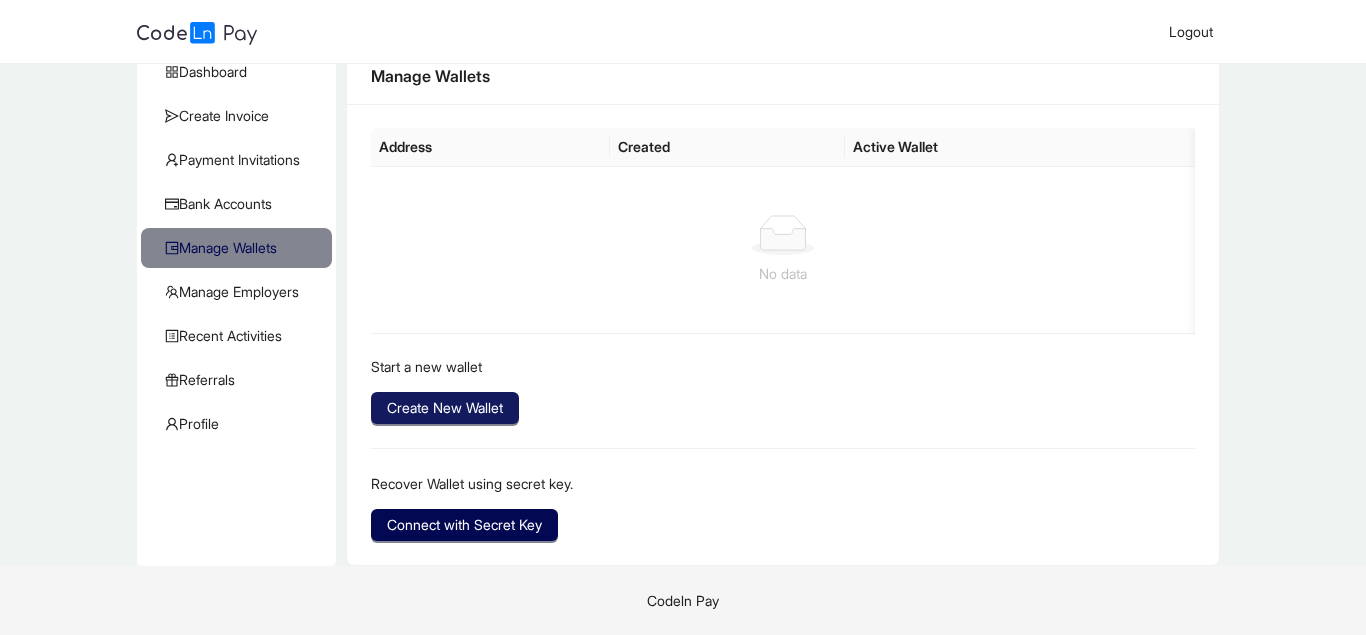 click on "Create New Wallet" 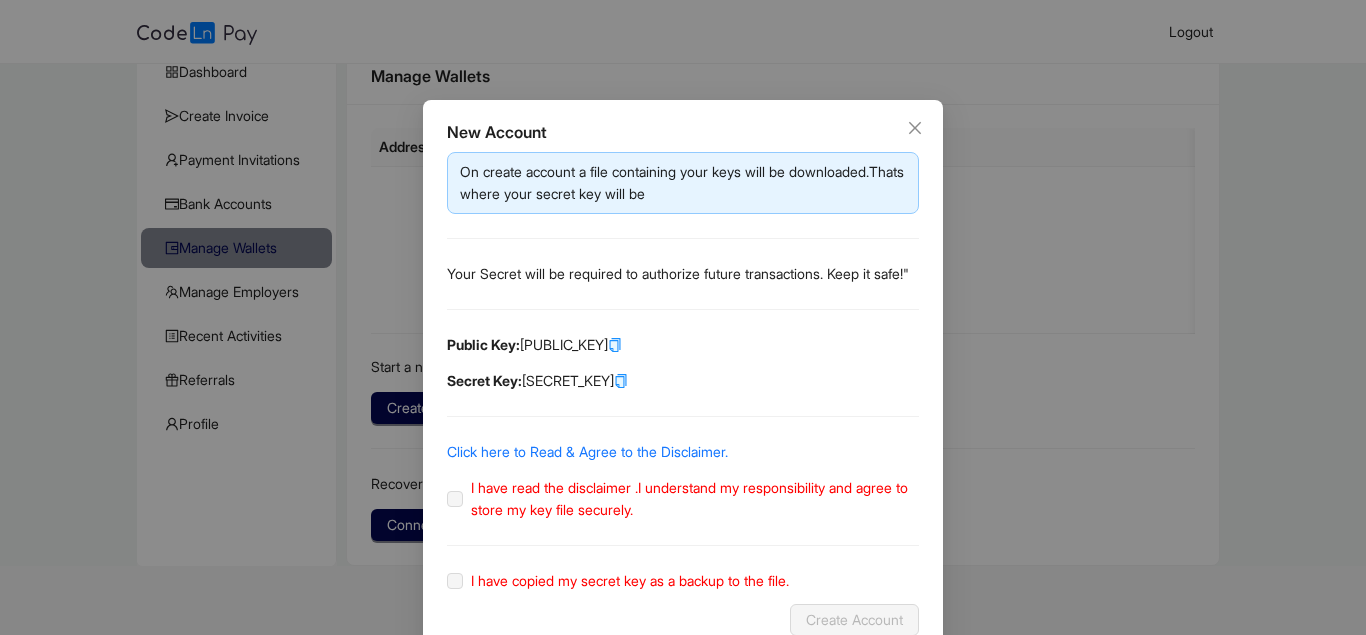 scroll, scrollTop: 67, scrollLeft: 0, axis: vertical 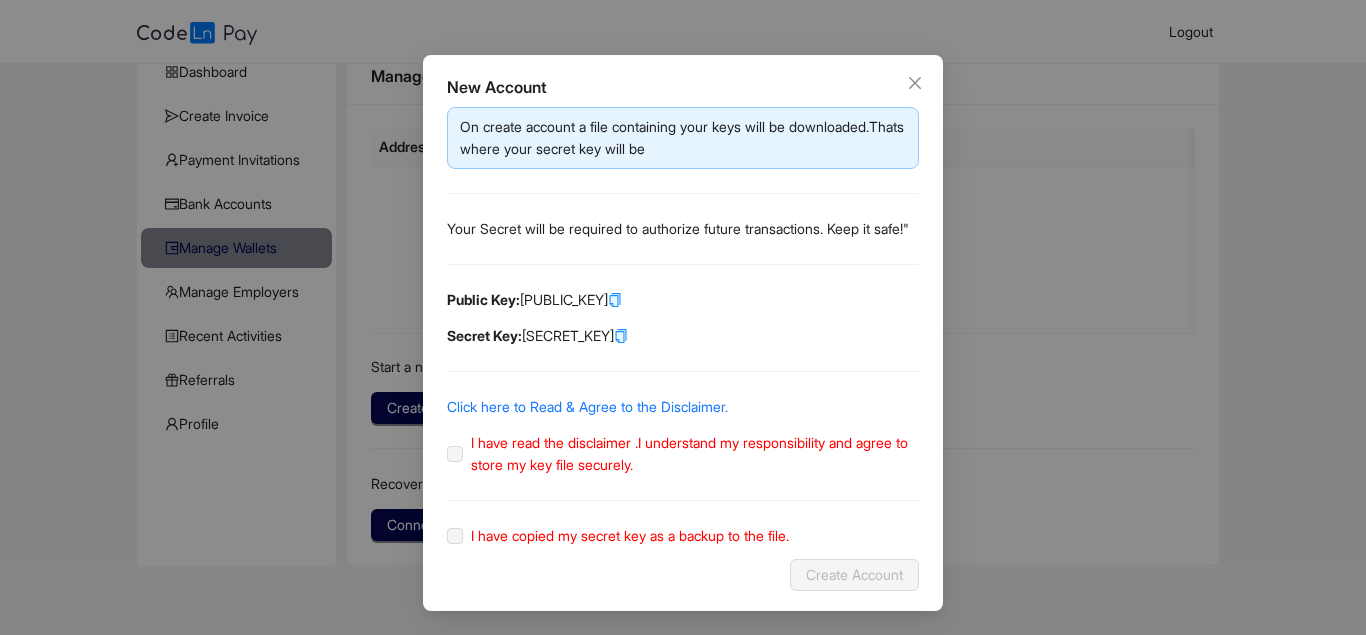 click on "I have read the disclaimer .I understand my responsibility and agree to store my key file securely." 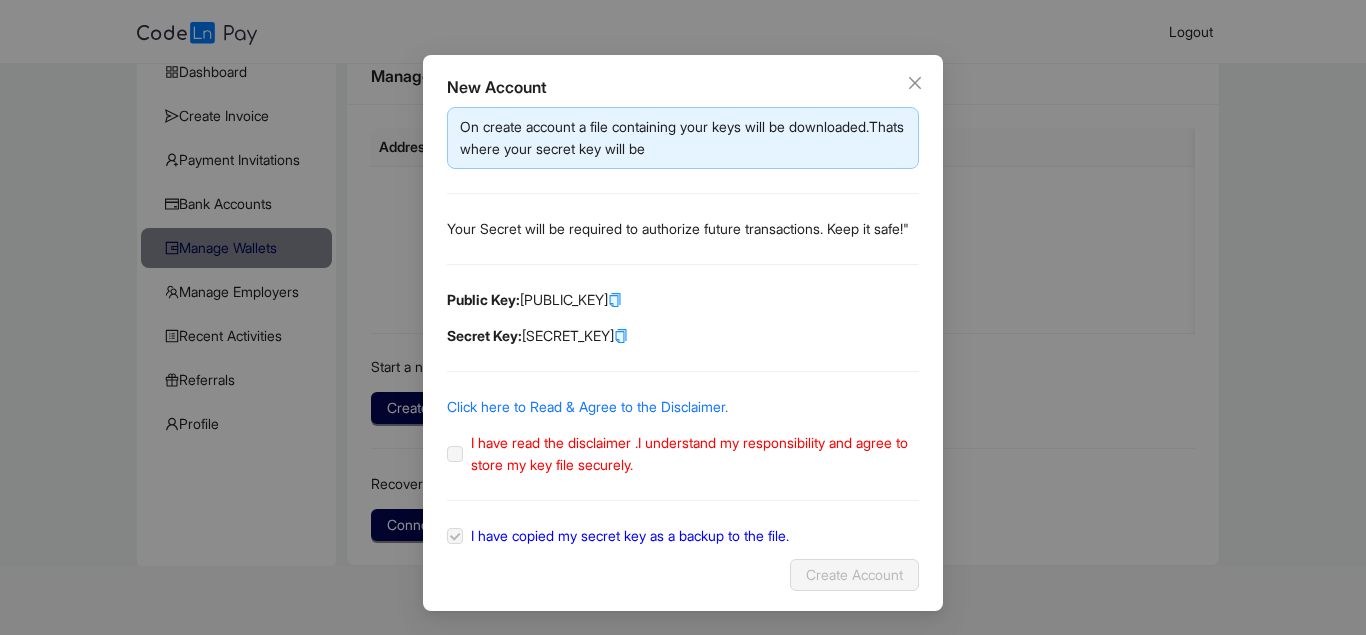 click 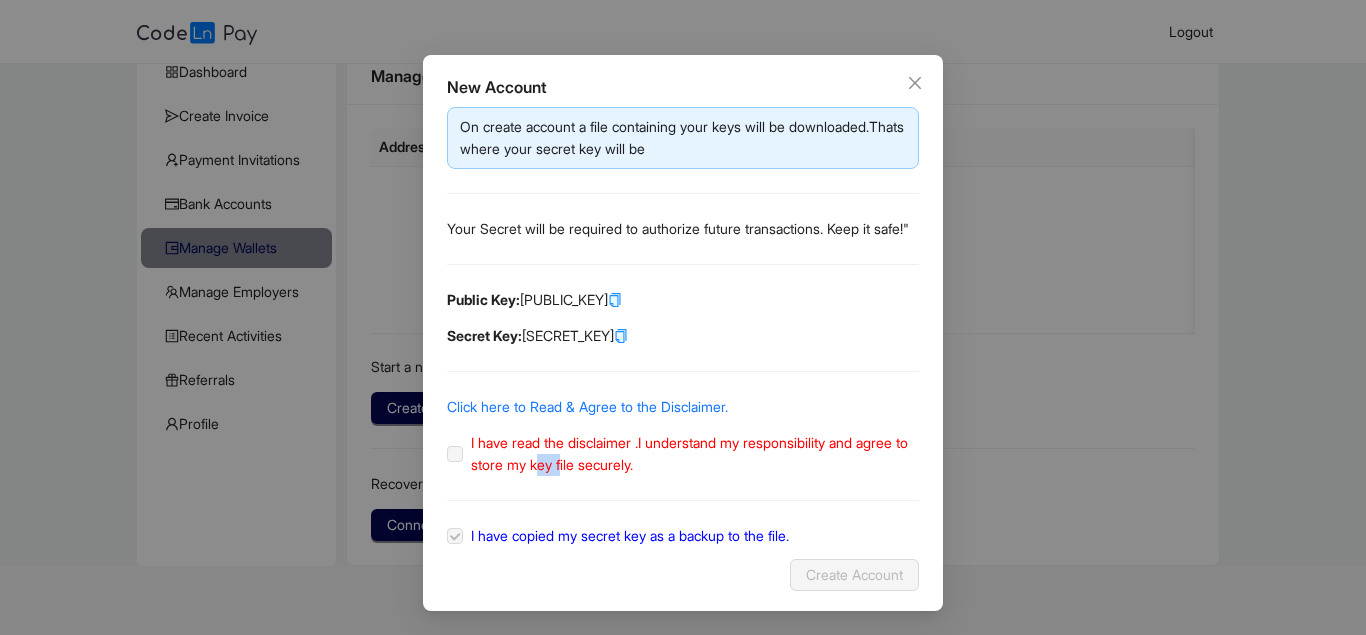 click on "I have read the disclaimer .I understand my responsibility and agree to store my key file securely." 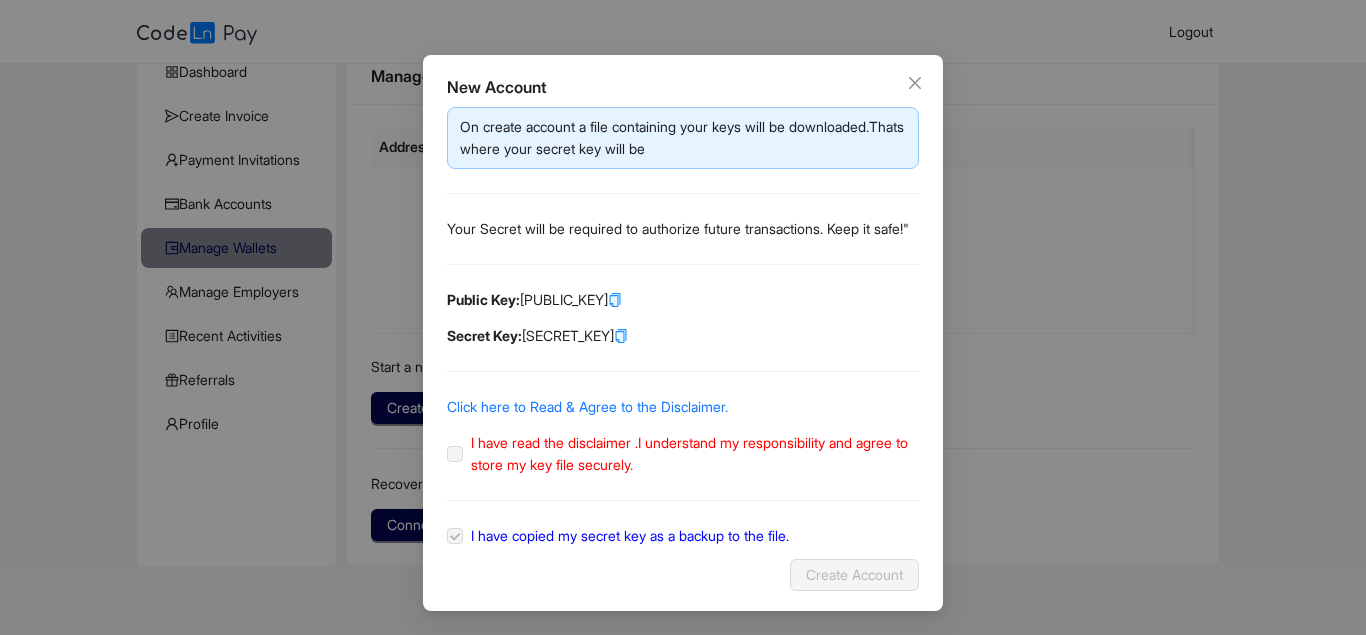 click on "I have read the disclaimer .I understand my responsibility and agree to store my key file securely." 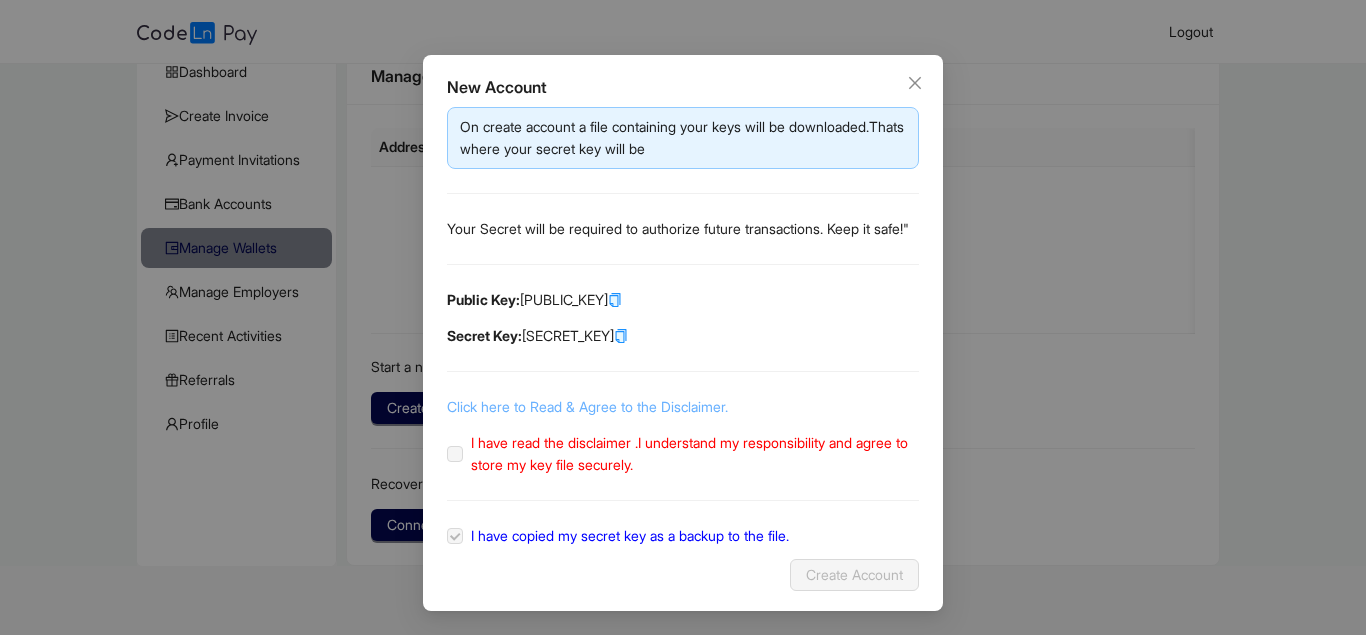 click on "Click here to Read & Agree to the Disclaimer." at bounding box center [587, 406] 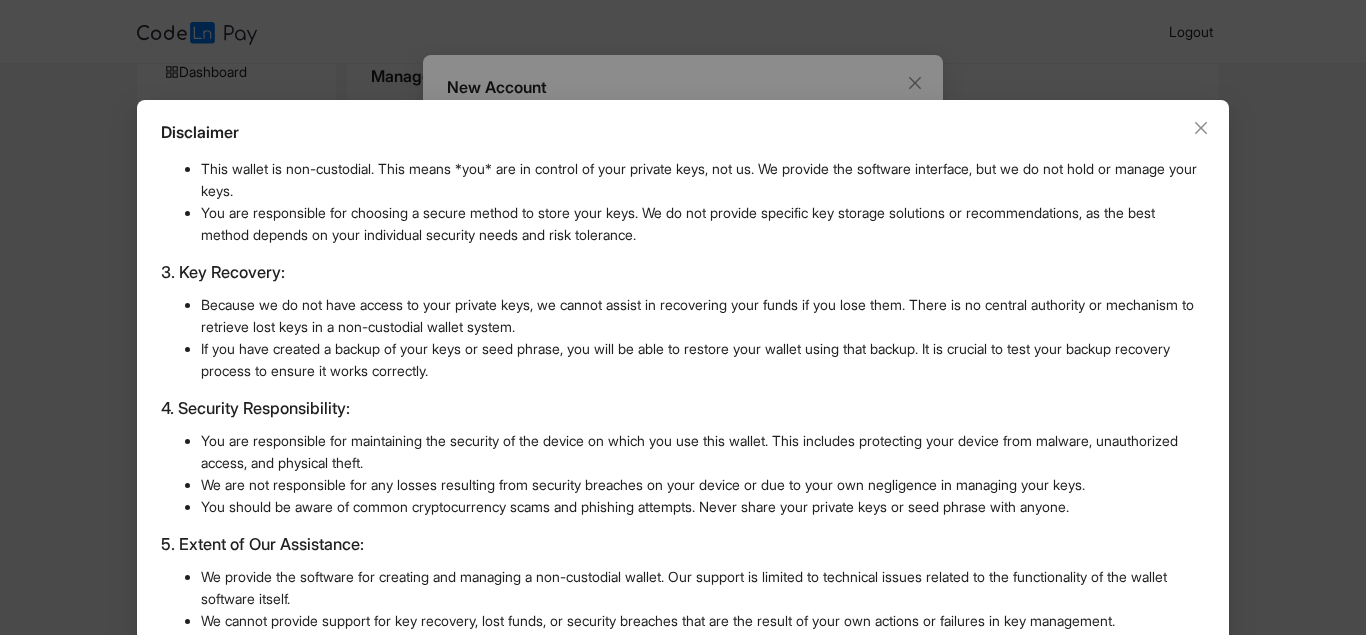 scroll, scrollTop: 494, scrollLeft: 0, axis: vertical 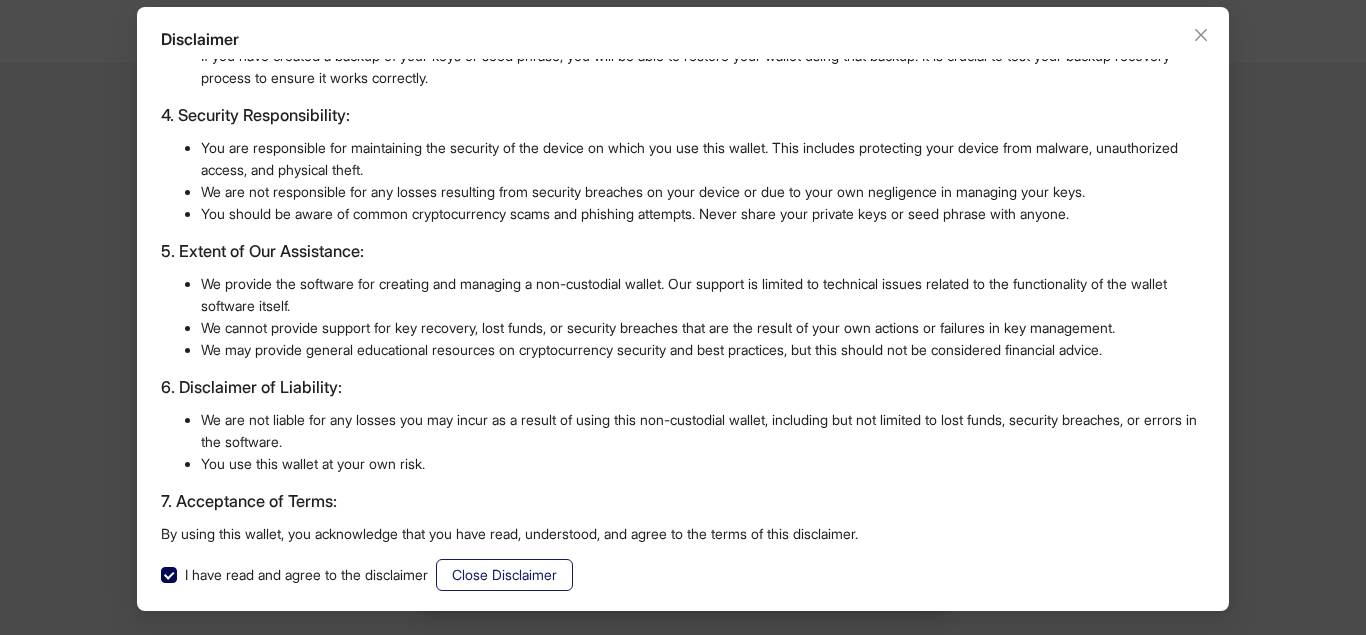 click on "Close Disclaimer" 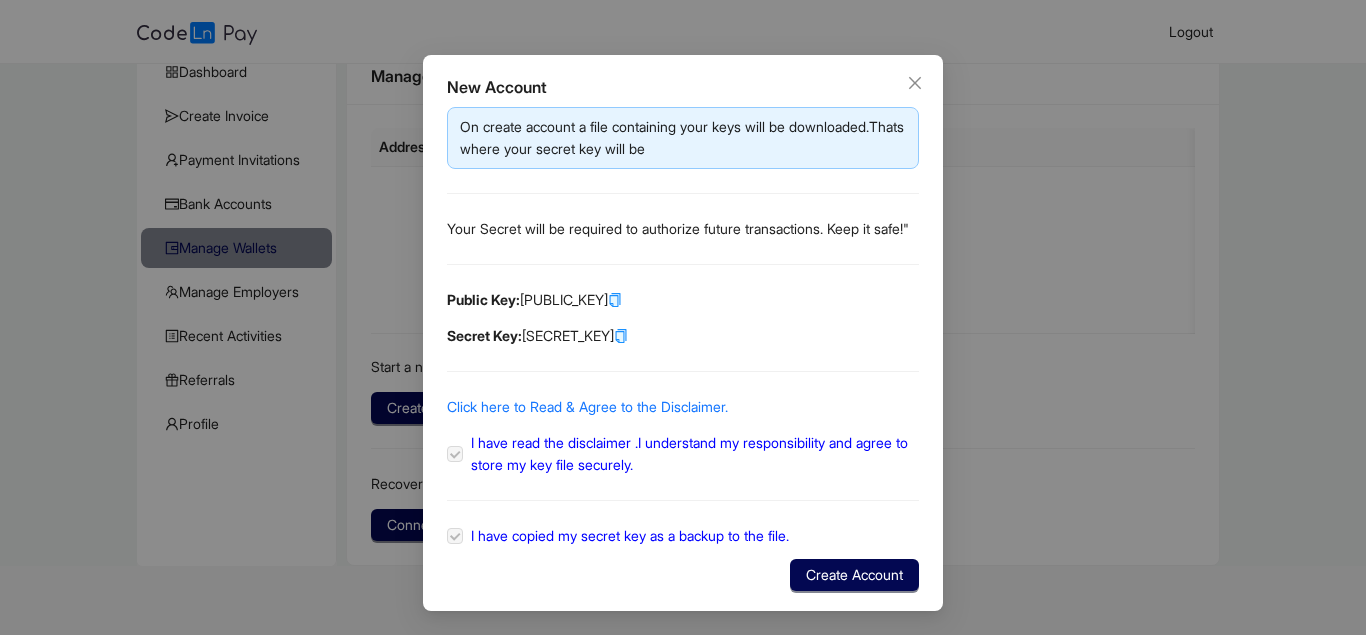 scroll, scrollTop: 0, scrollLeft: 0, axis: both 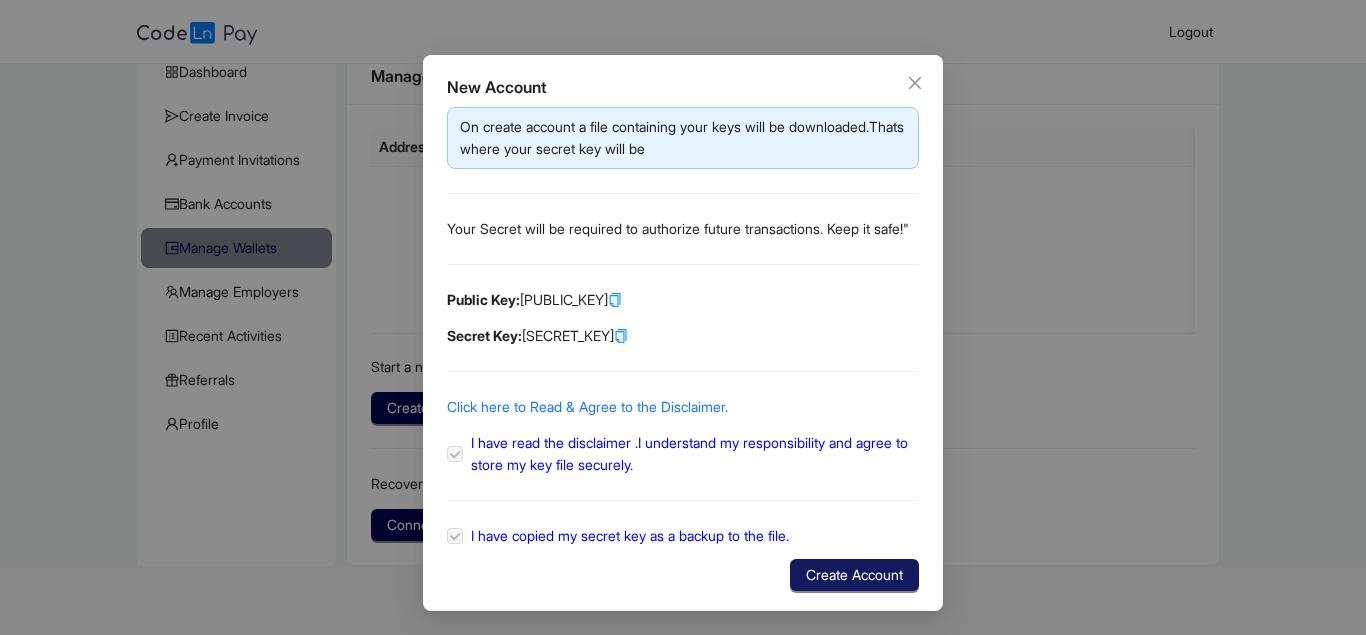 click on "Create Account" 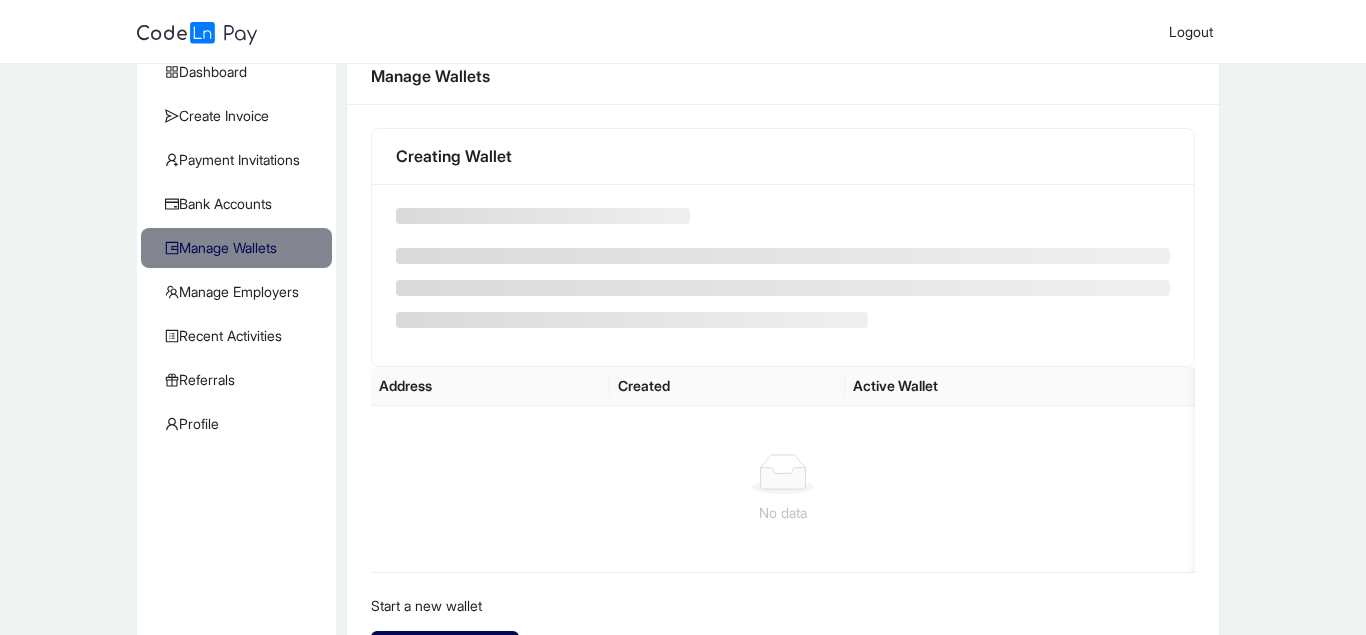 scroll, scrollTop: 0, scrollLeft: 0, axis: both 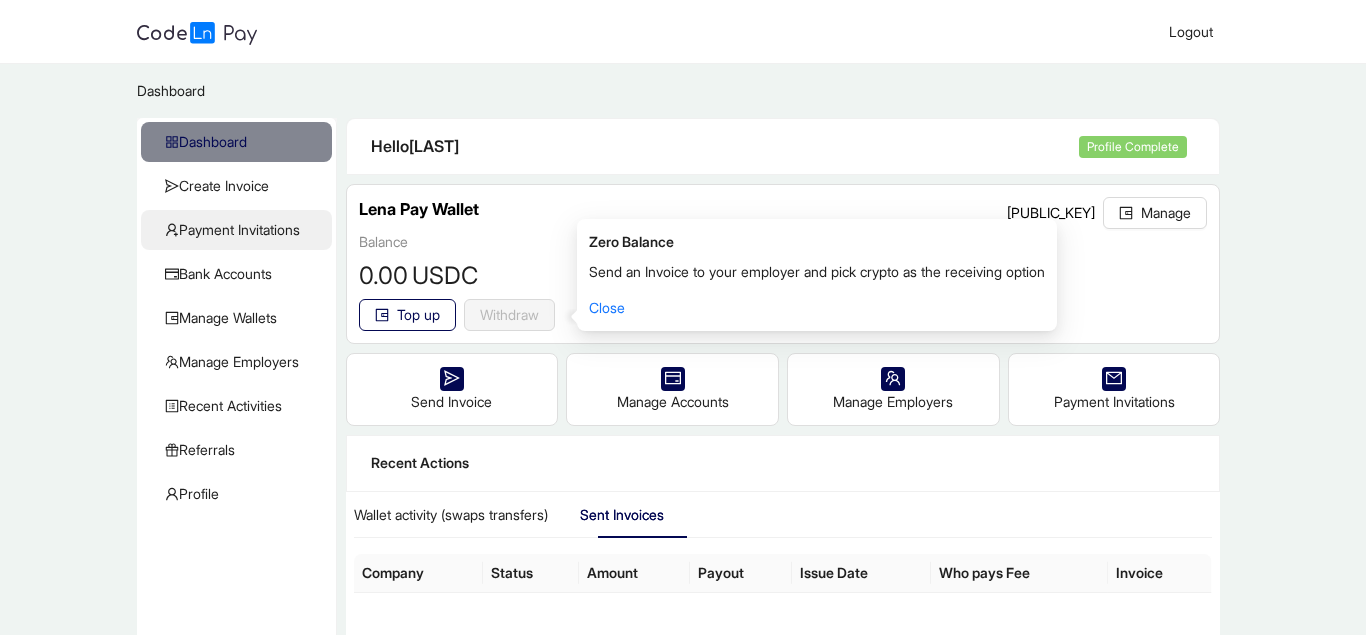 click on "Payment Invitations" 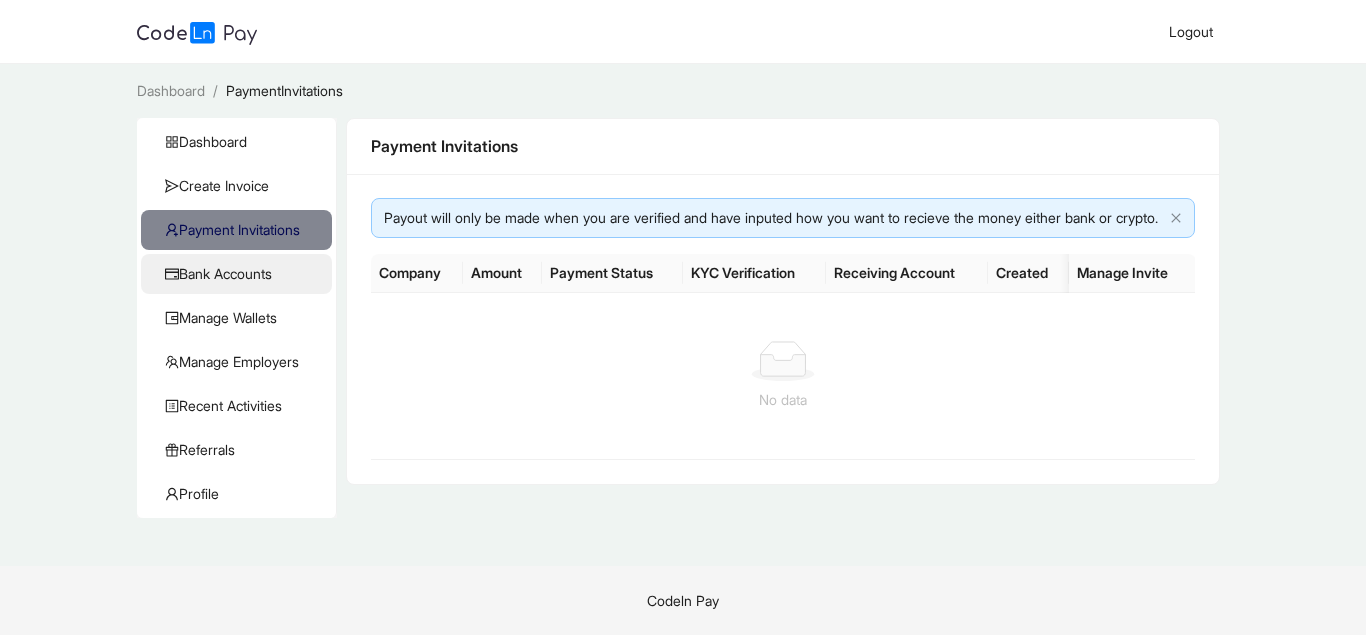 click on "Bank Accounts" 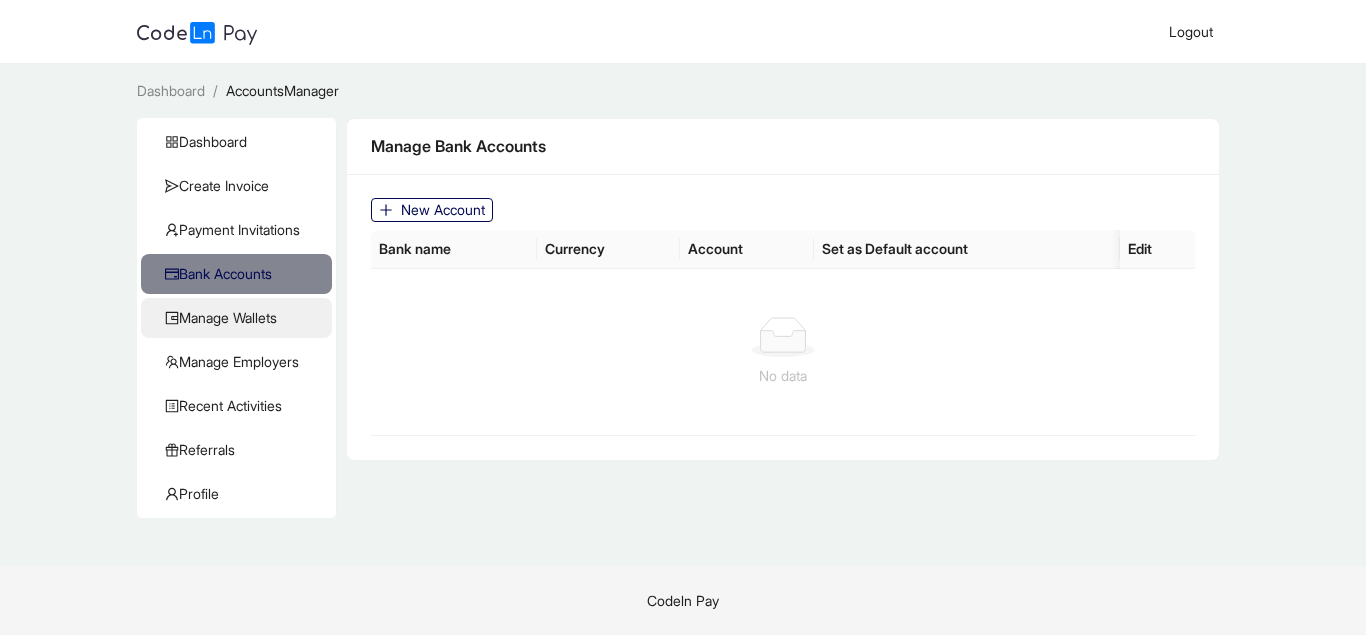 click on "Manage Wallets" 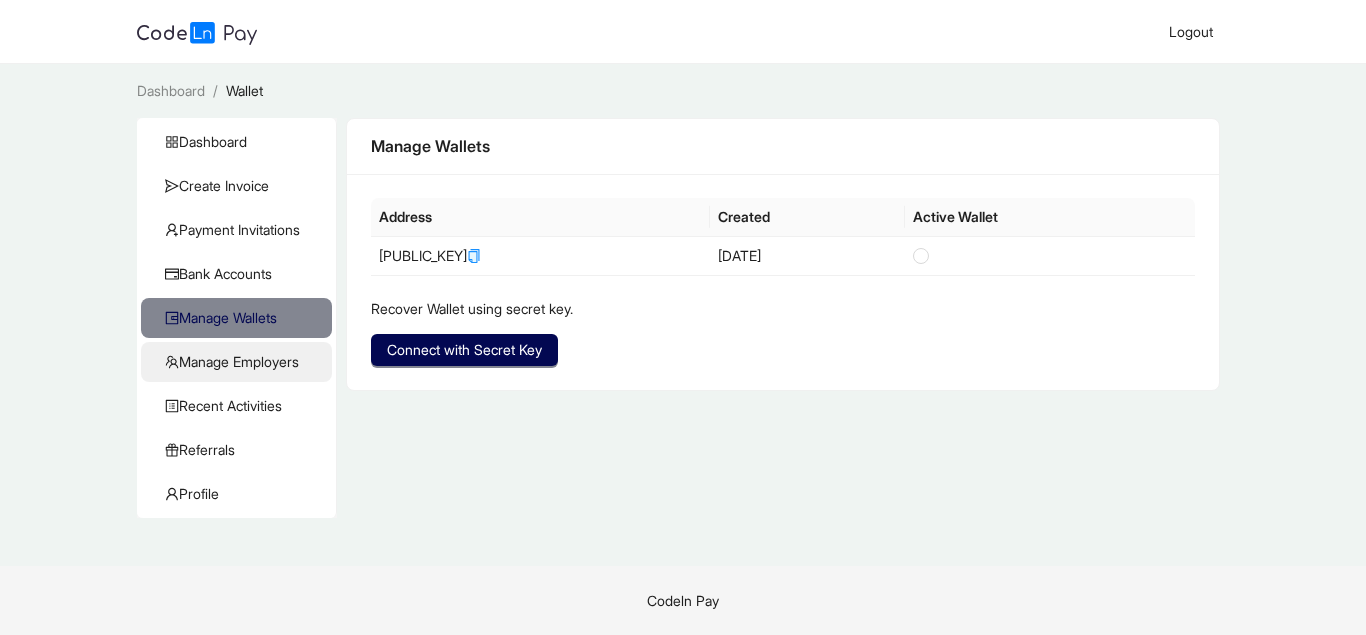click on "Manage Employers" 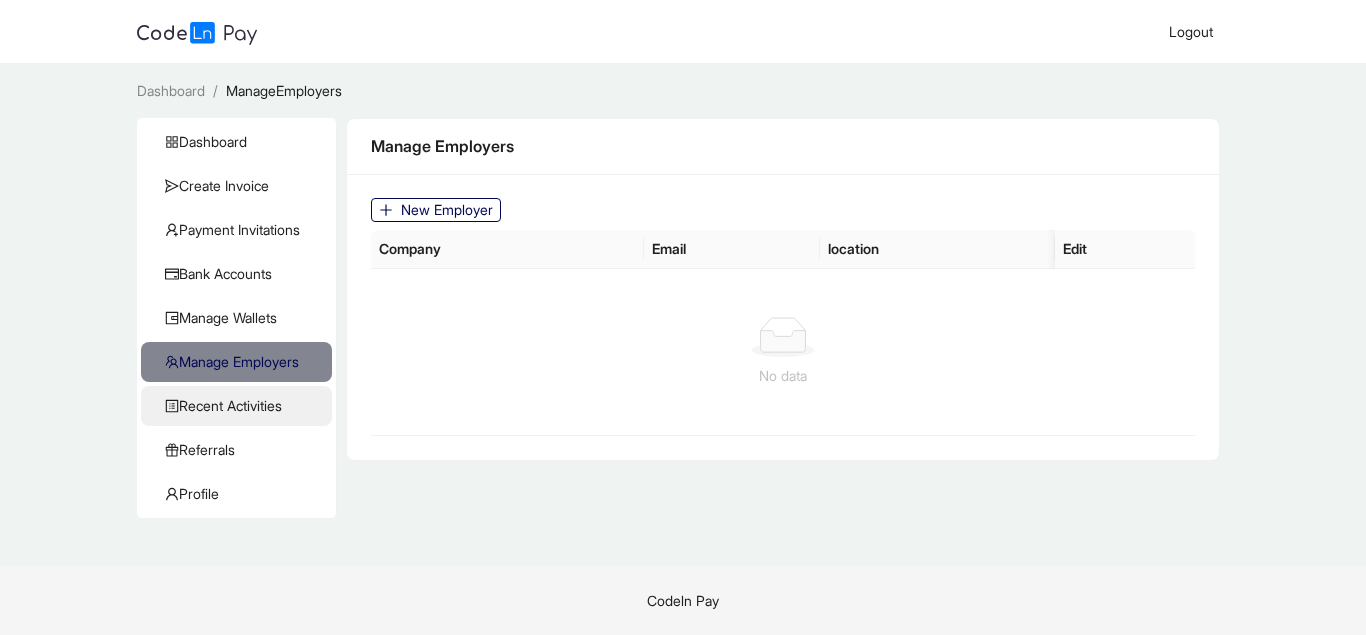 click on "Recent Activities" 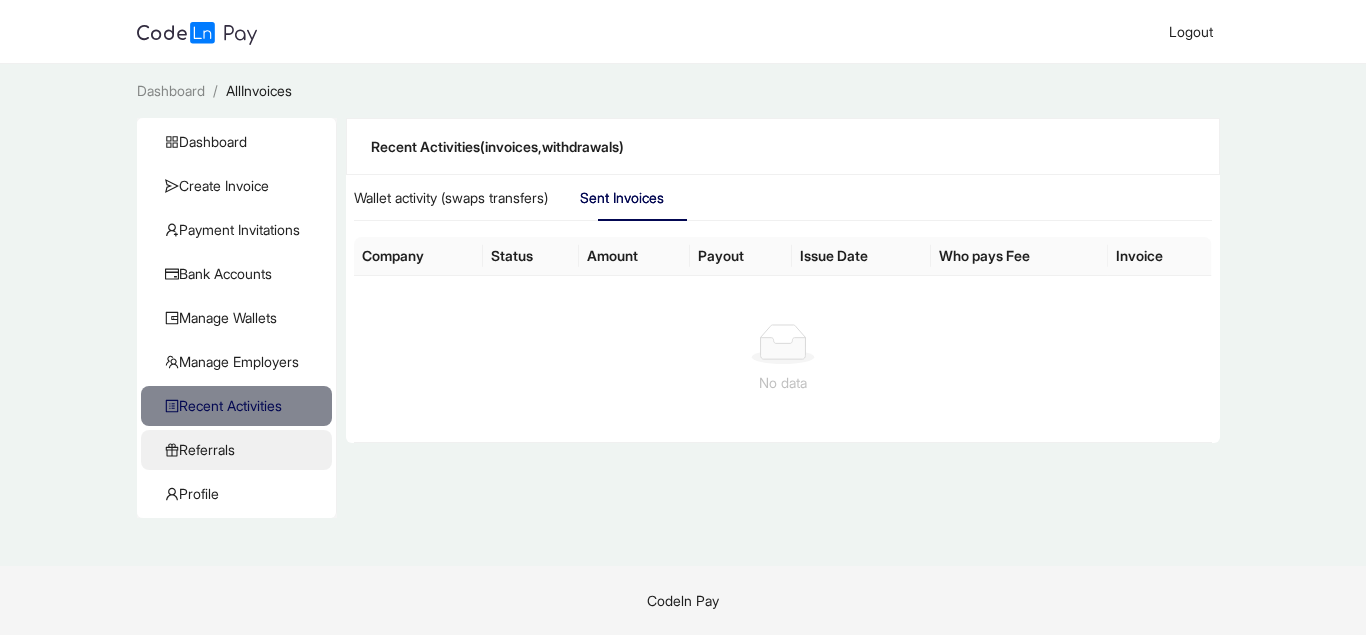 click on "Referrals" 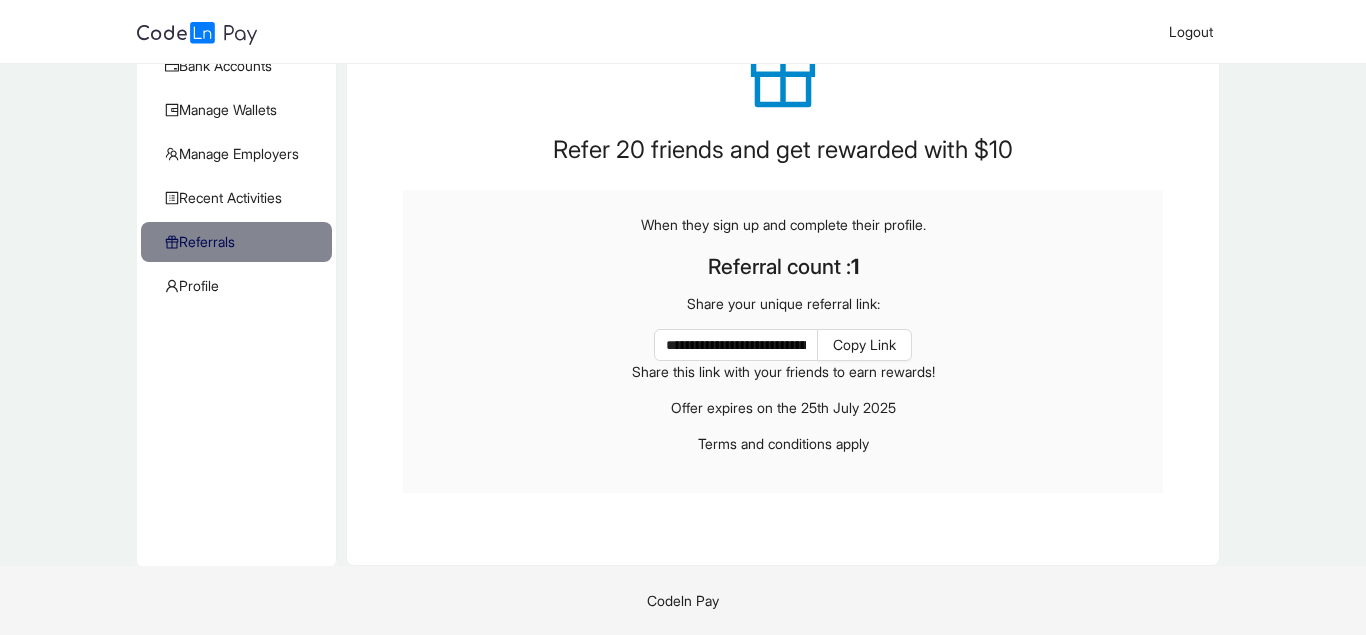 scroll, scrollTop: 0, scrollLeft: 0, axis: both 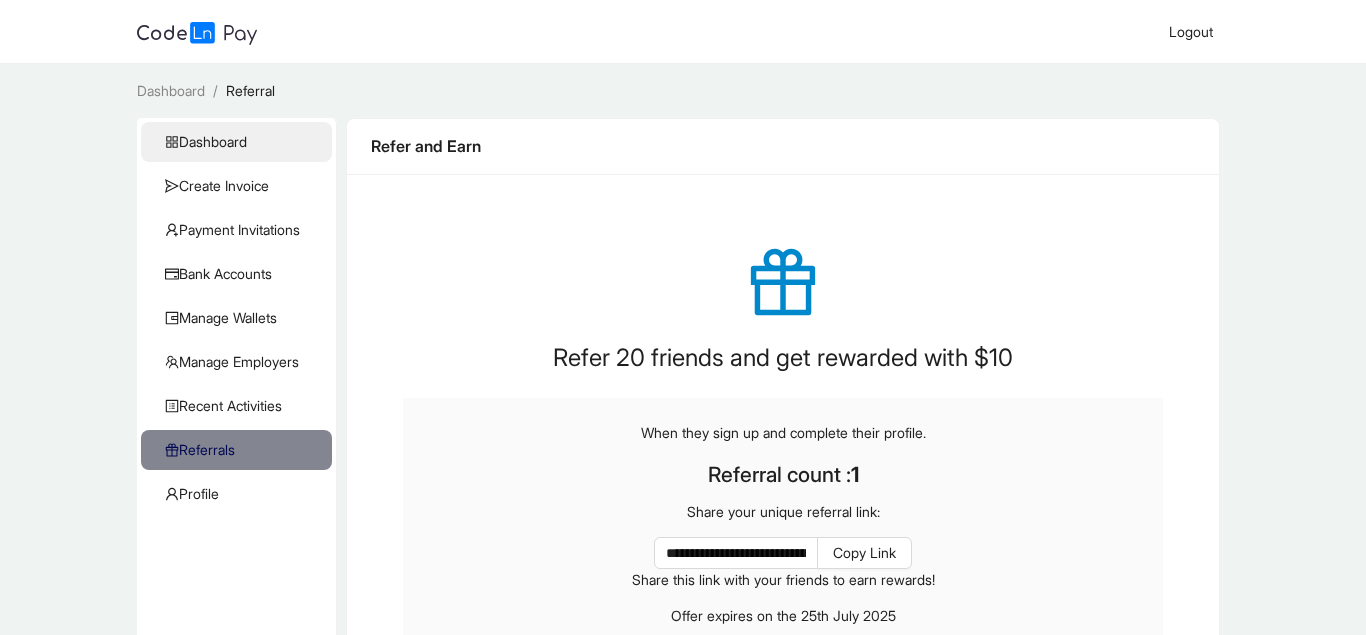 click on "Dashboard" 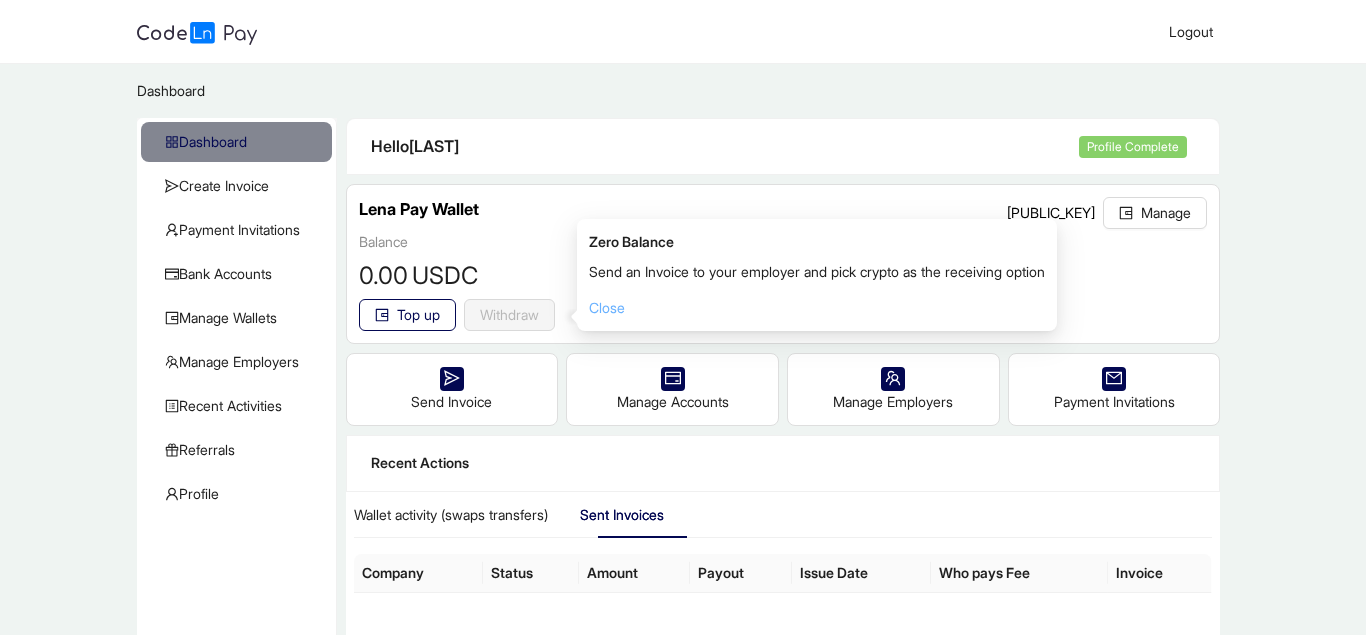 click on "Close" 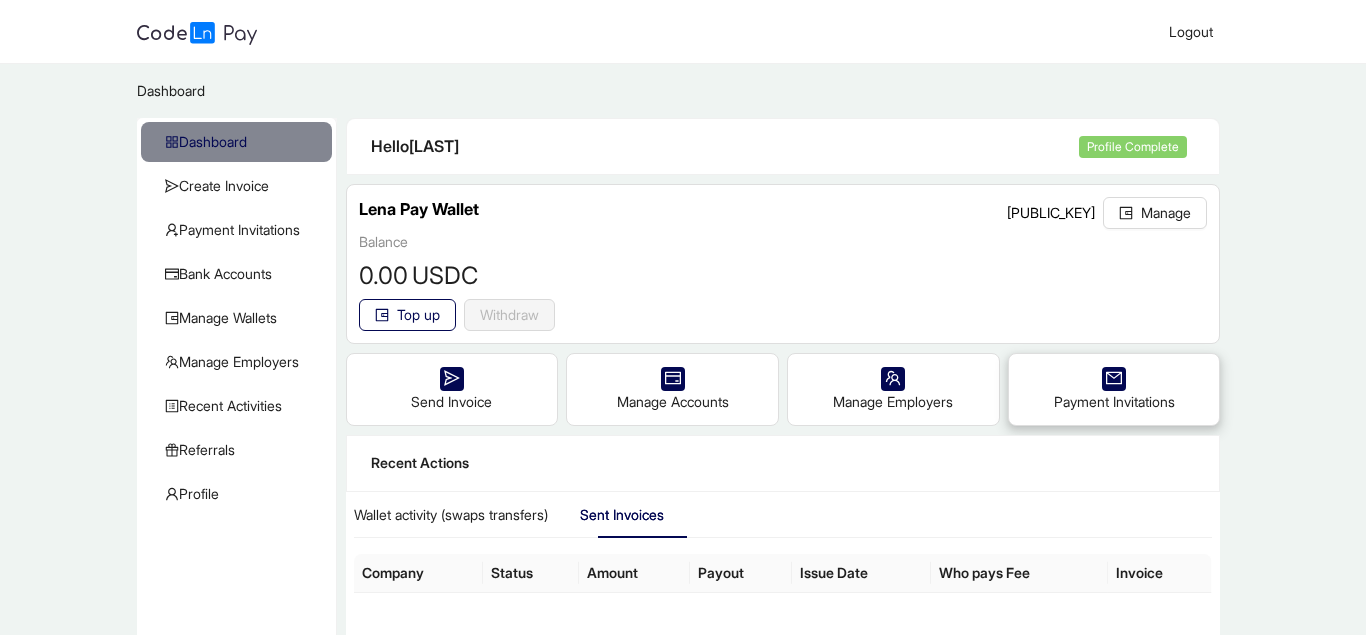 click 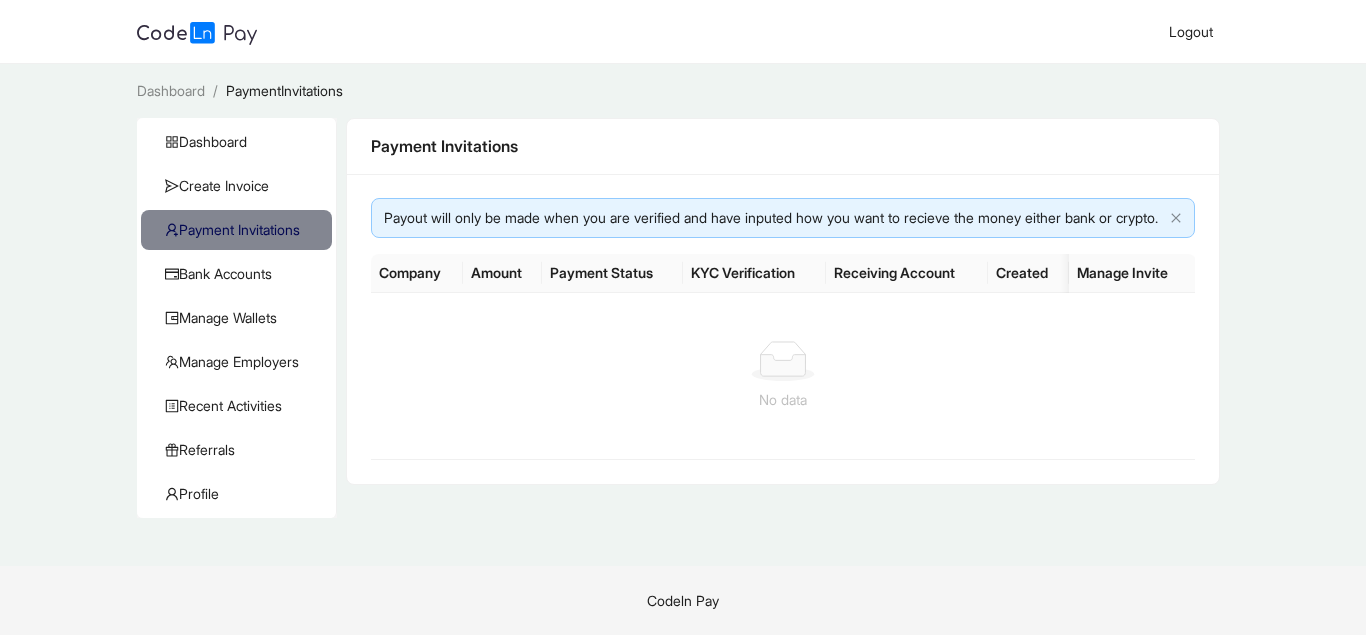 click on "KYC Verification" 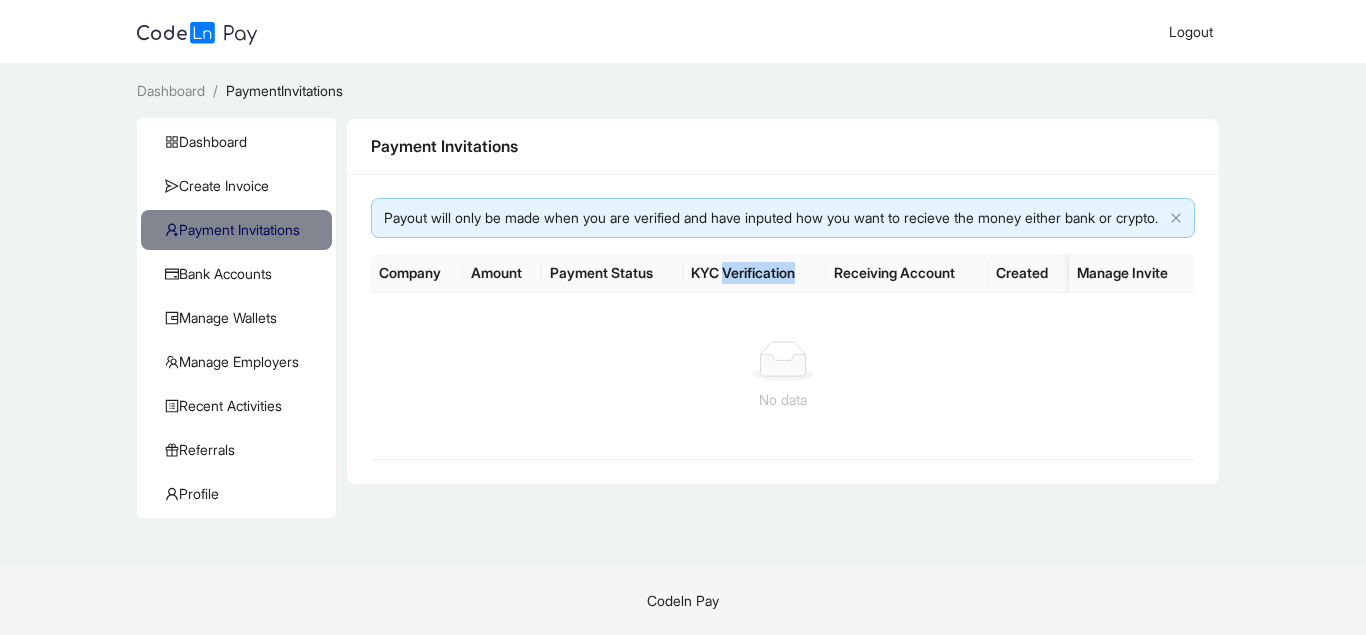 click on "KYC Verification" 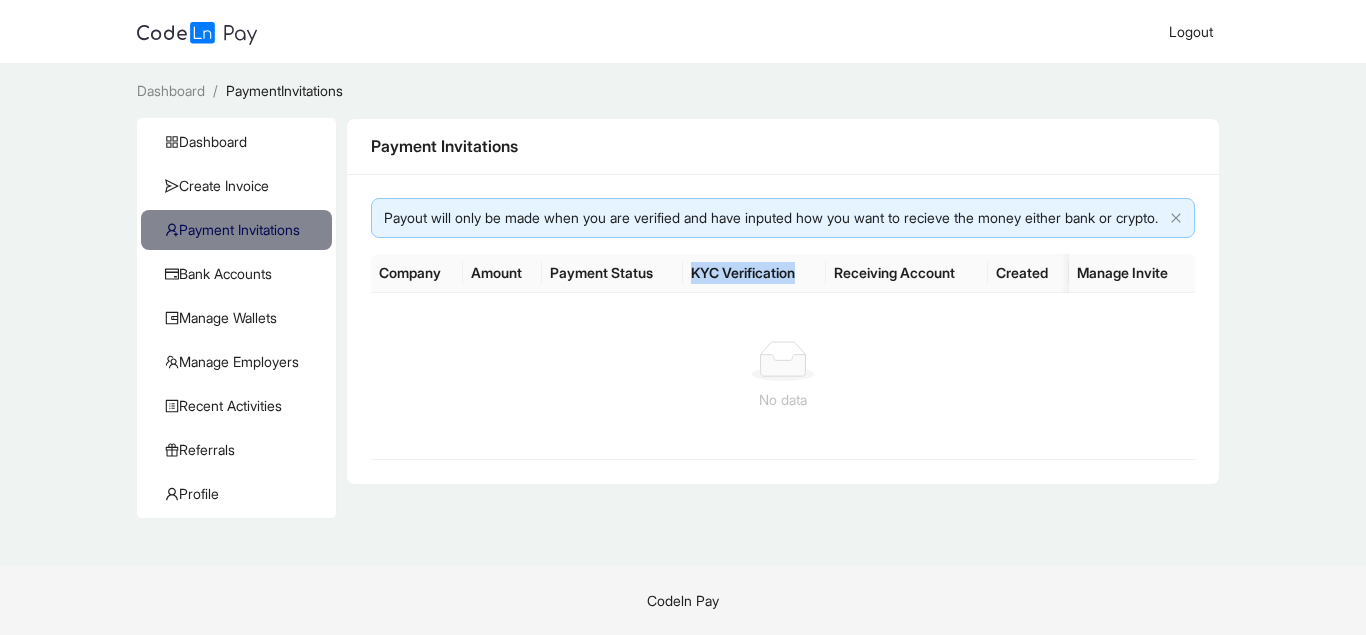 click on "KYC Verification" 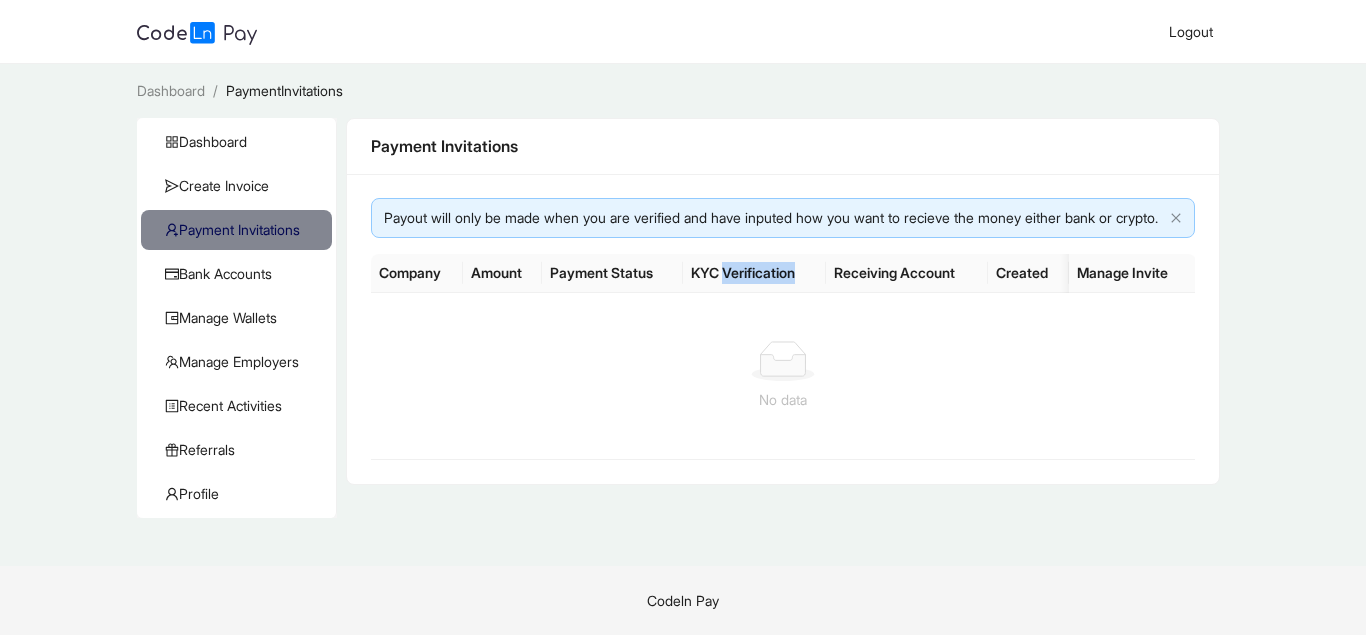 click on "KYC Verification" 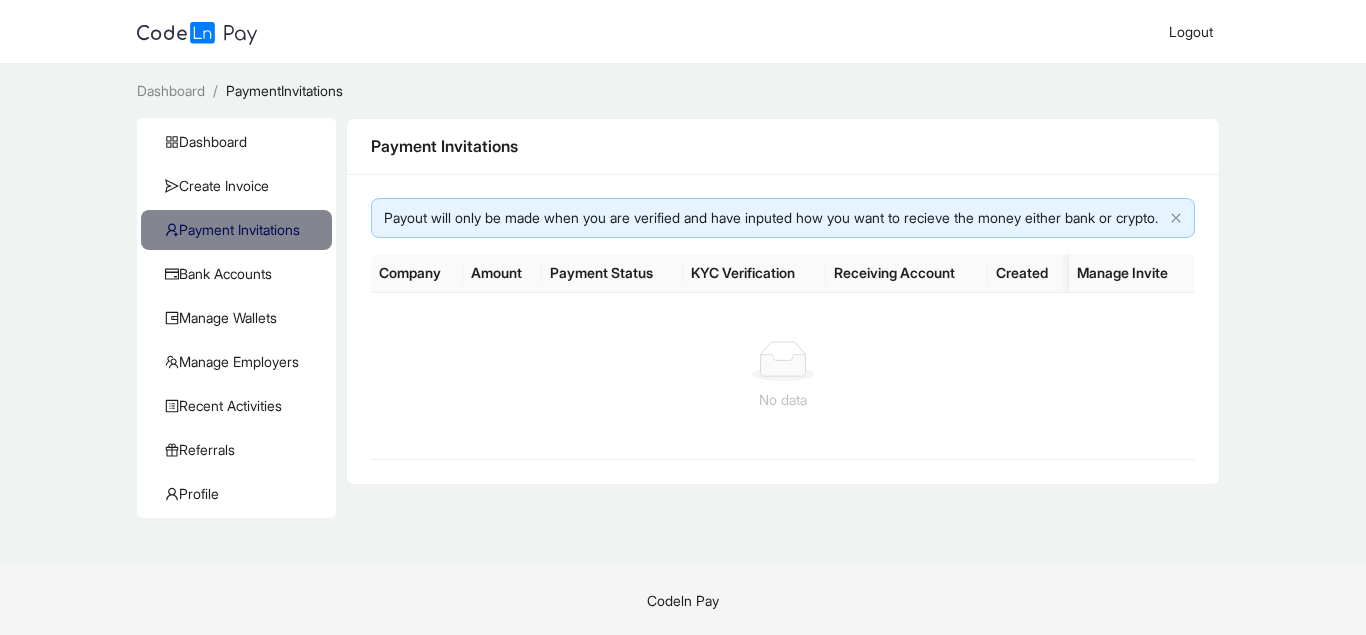 click on "Receiving Account" 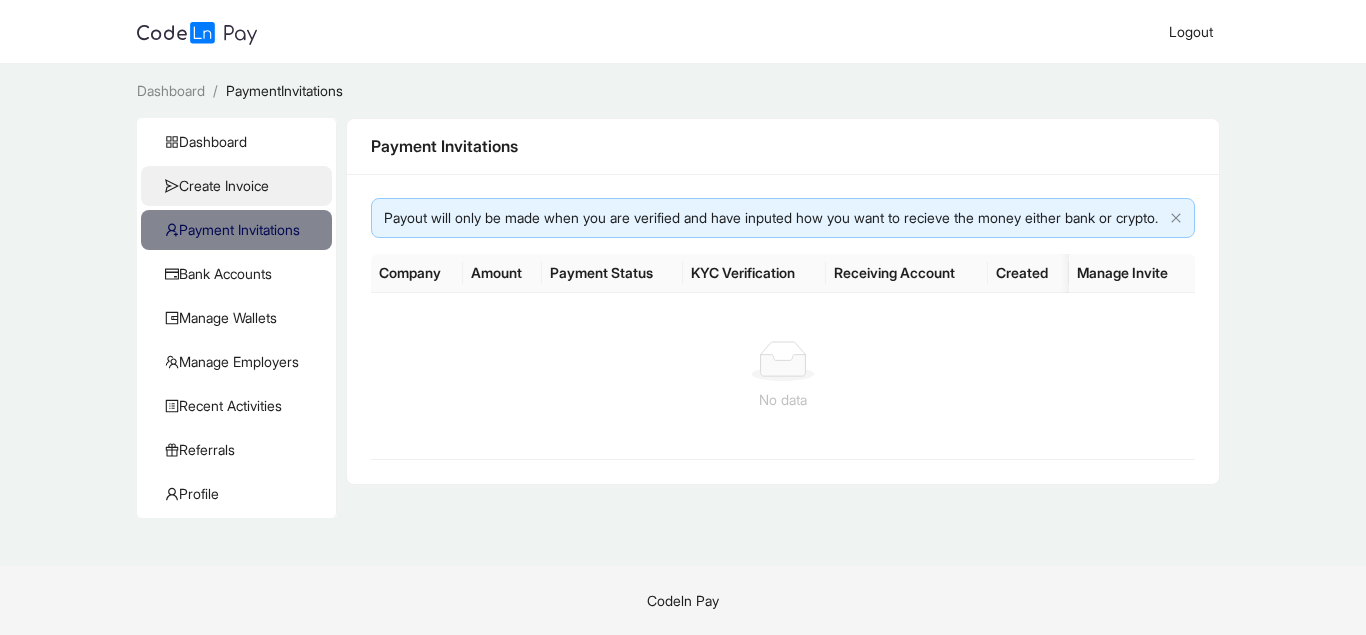 click on "Create Invoice" 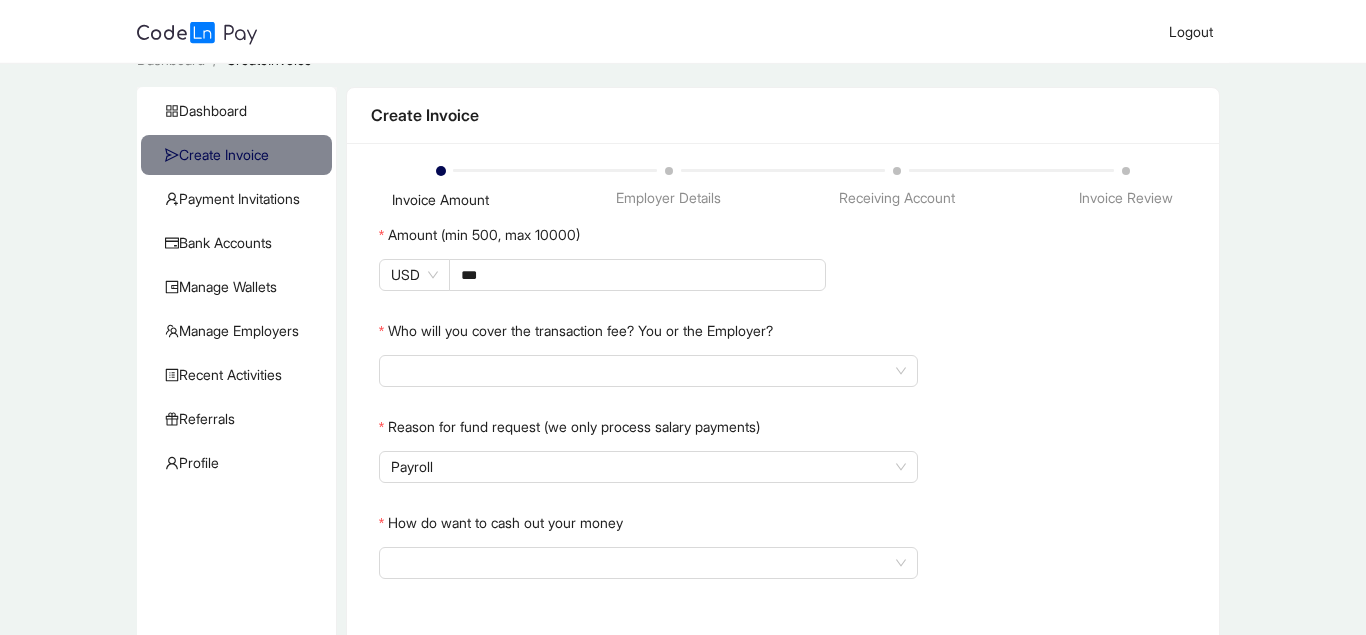 scroll, scrollTop: 0, scrollLeft: 0, axis: both 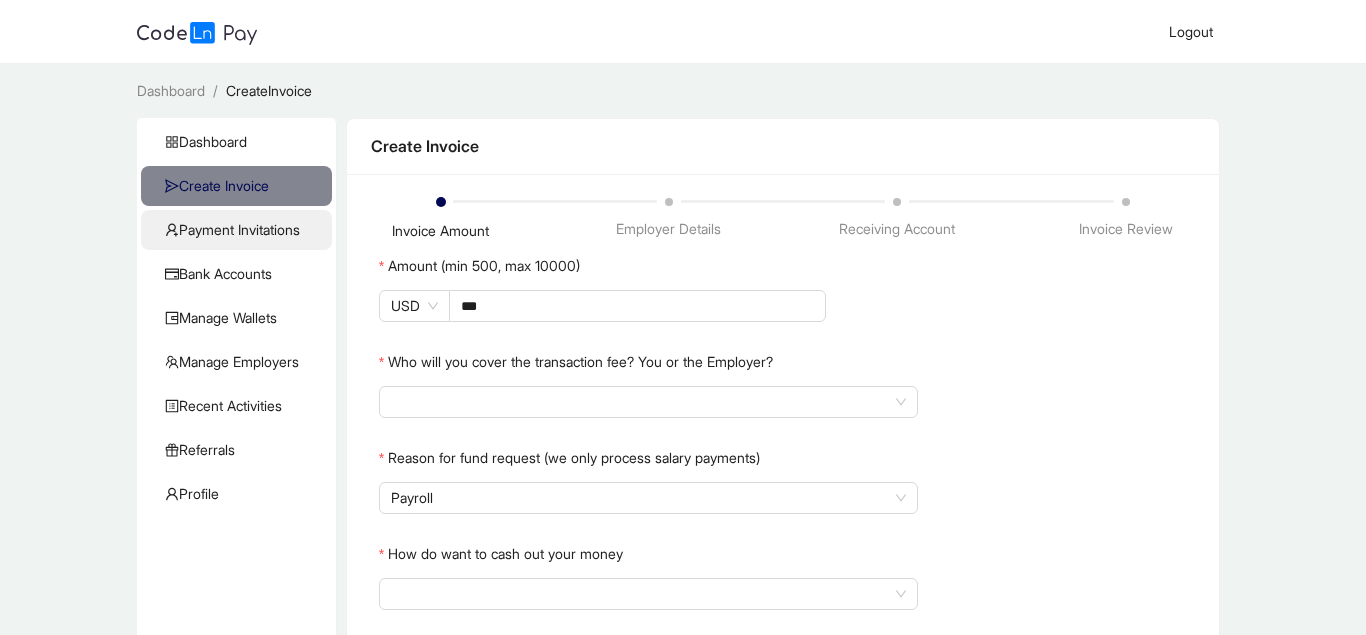 click on "Payment Invitations" 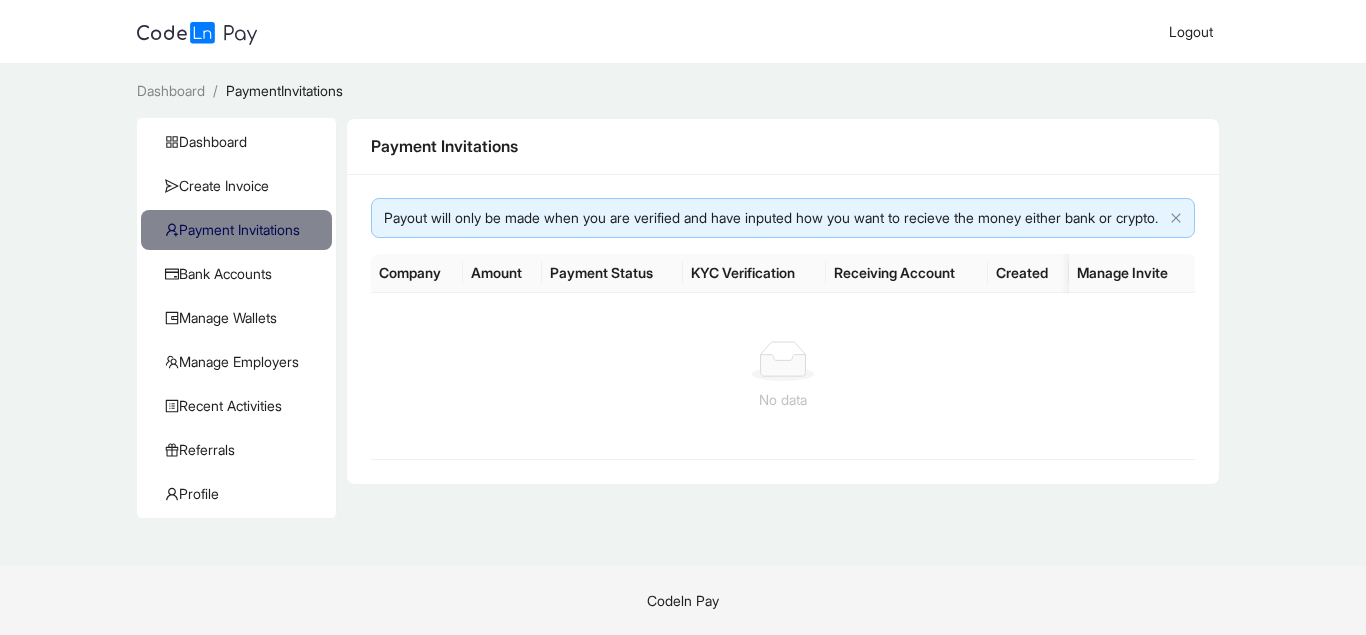 click on "Payment Invitations" 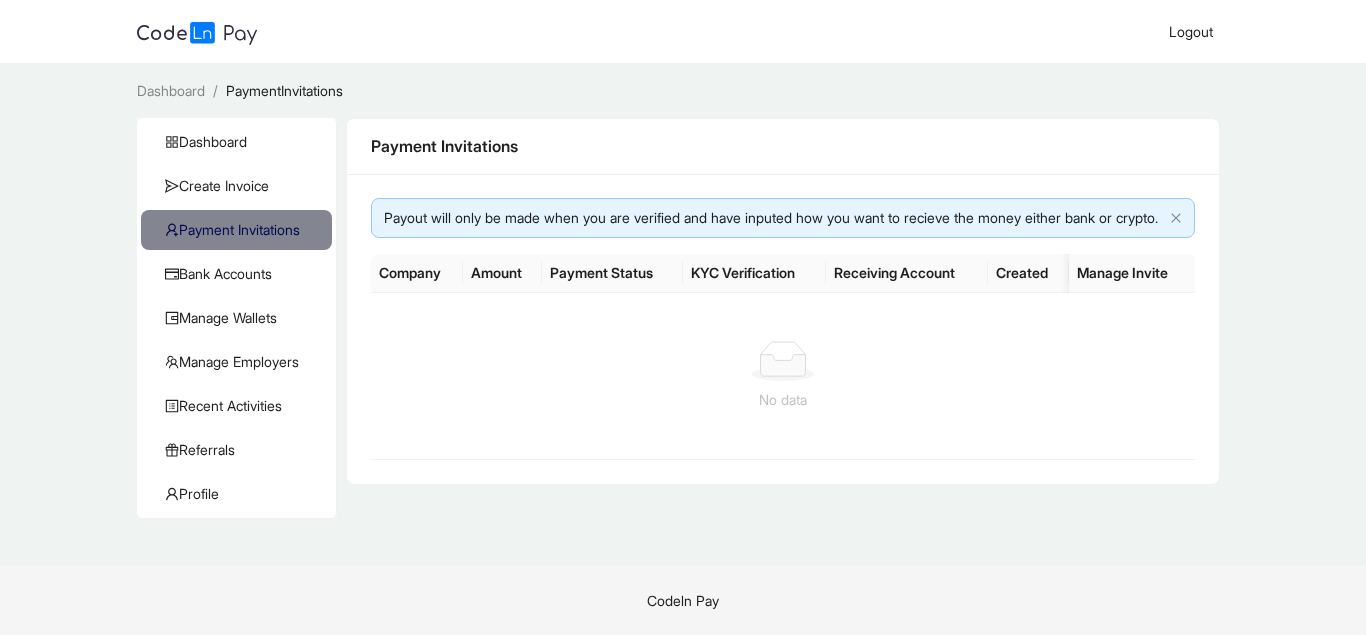 scroll, scrollTop: 0, scrollLeft: 0, axis: both 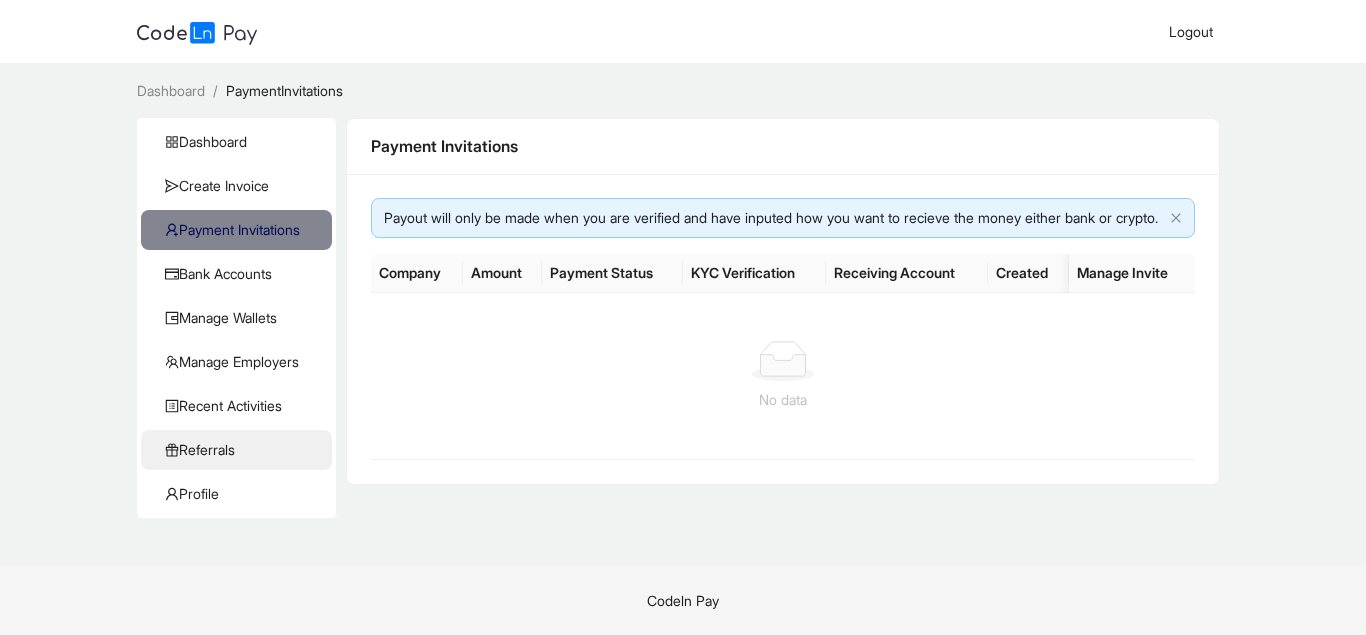 click on "Referrals" 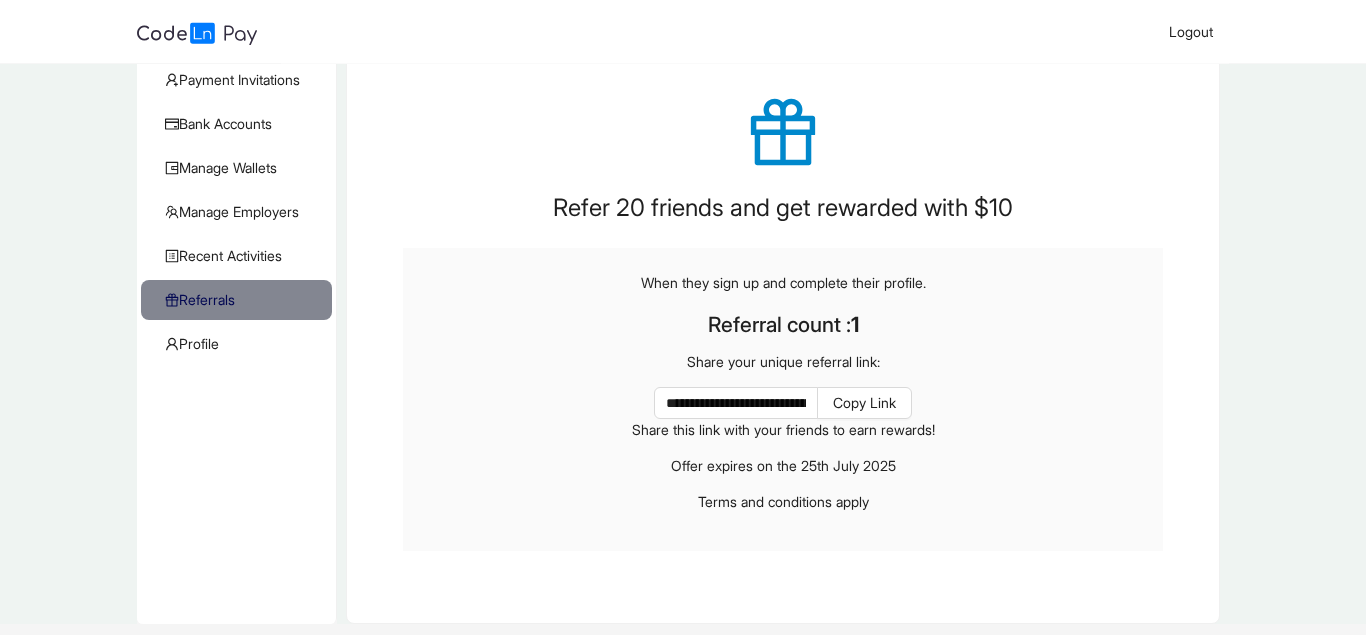 scroll, scrollTop: 0, scrollLeft: 0, axis: both 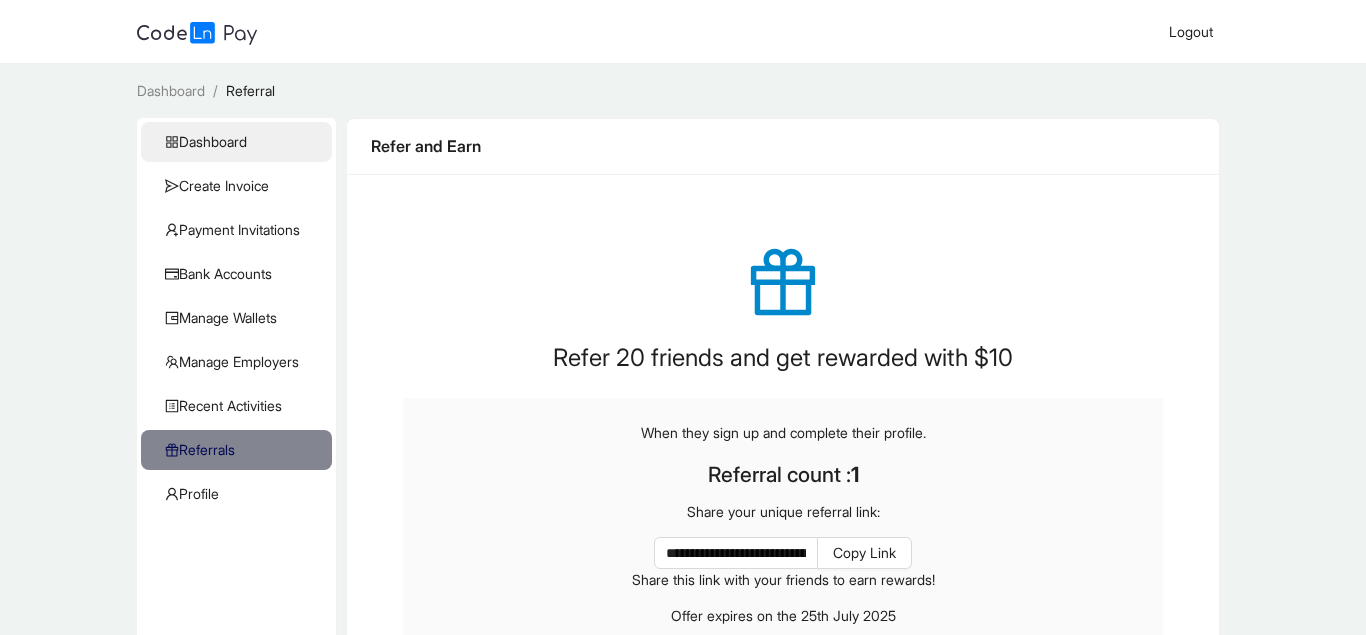 click on "Dashboard" 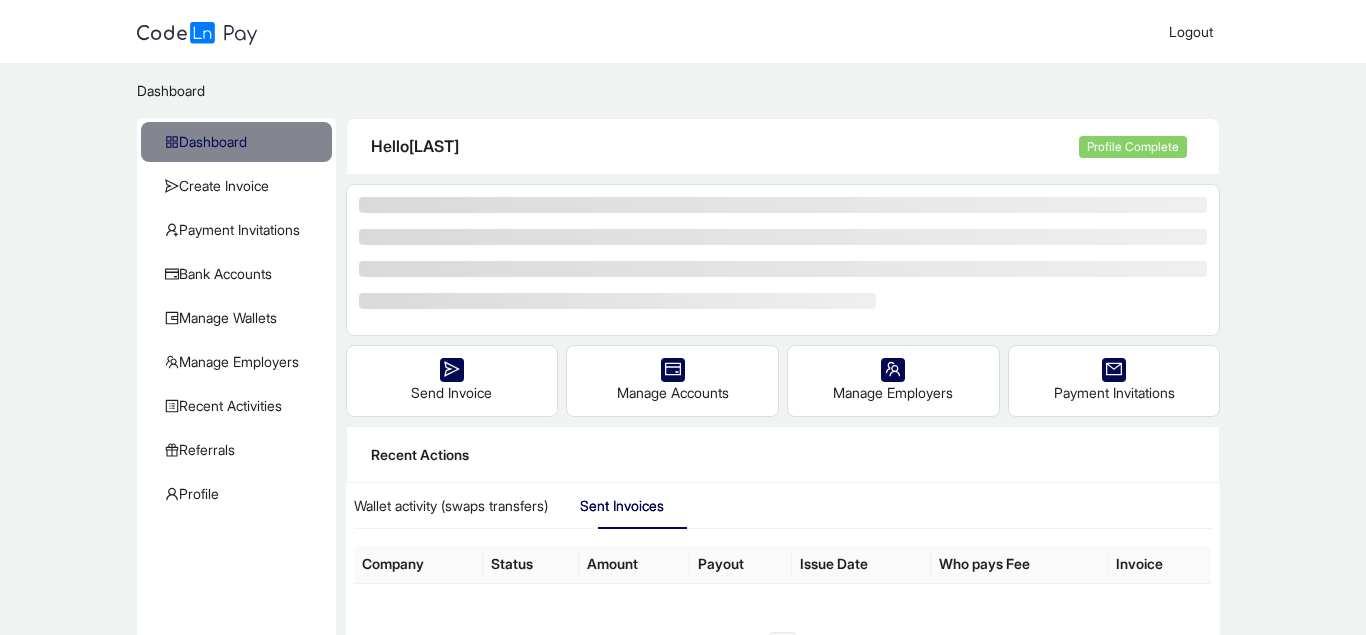scroll, scrollTop: 0, scrollLeft: 0, axis: both 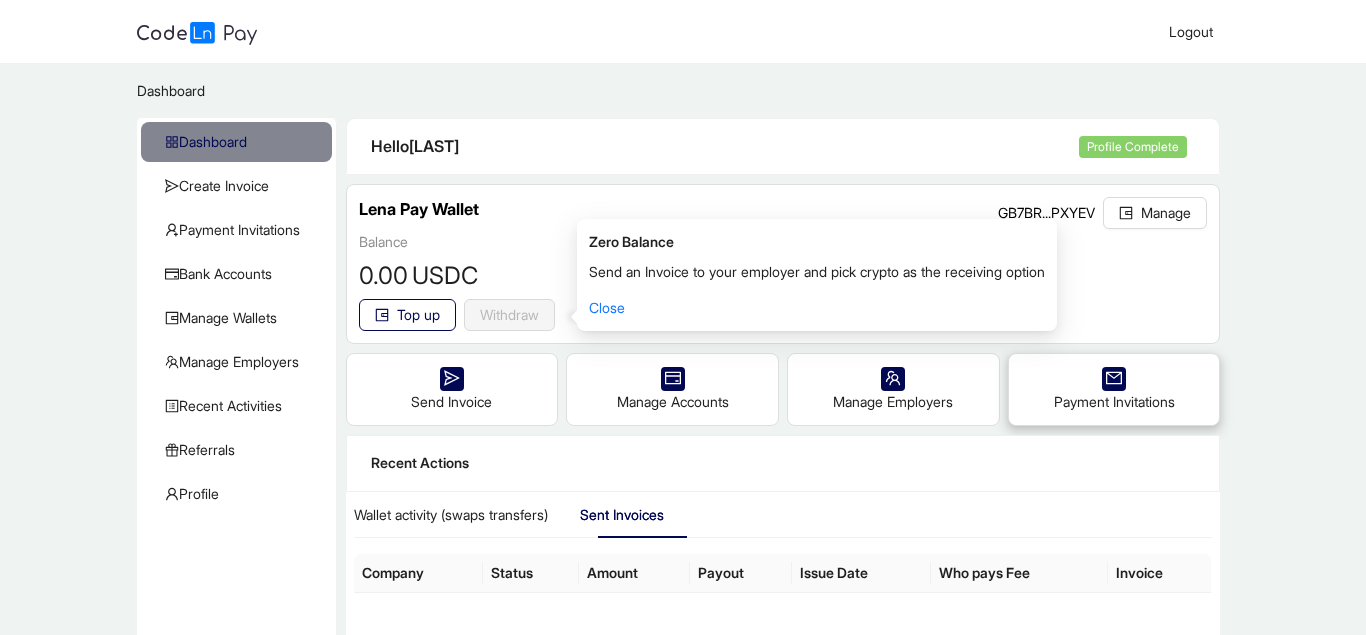 click on "Payment Invitations" at bounding box center [1114, 389] 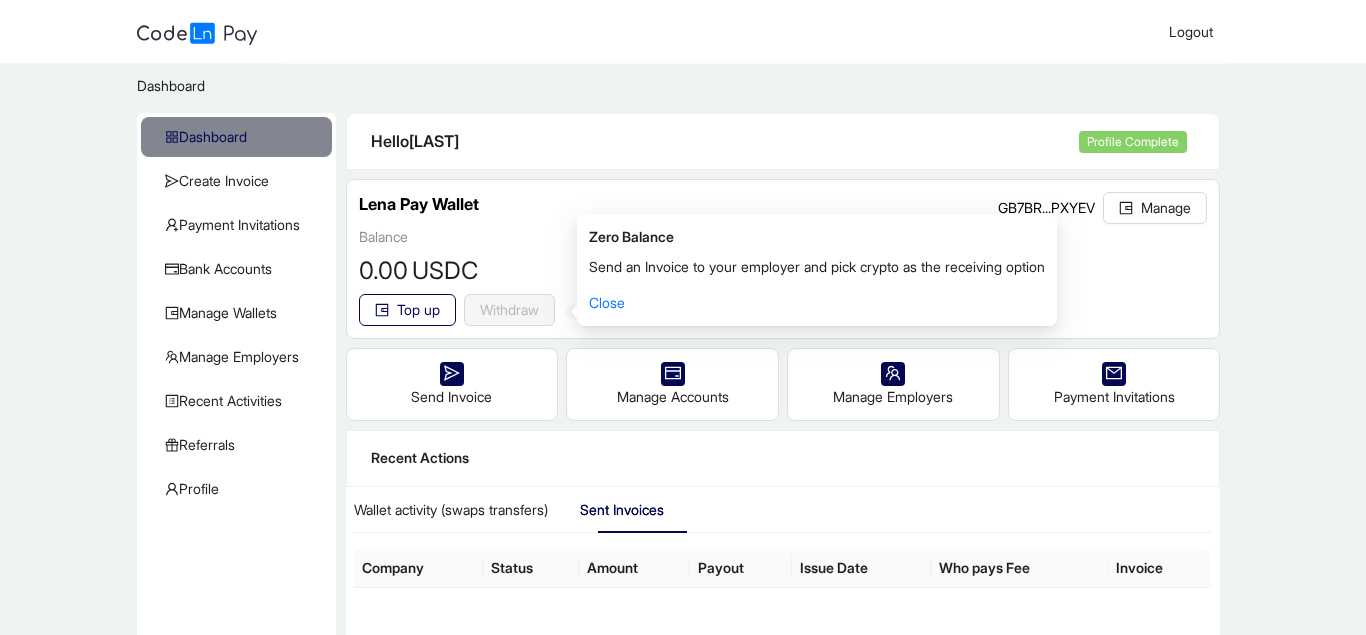 scroll, scrollTop: 4, scrollLeft: 0, axis: vertical 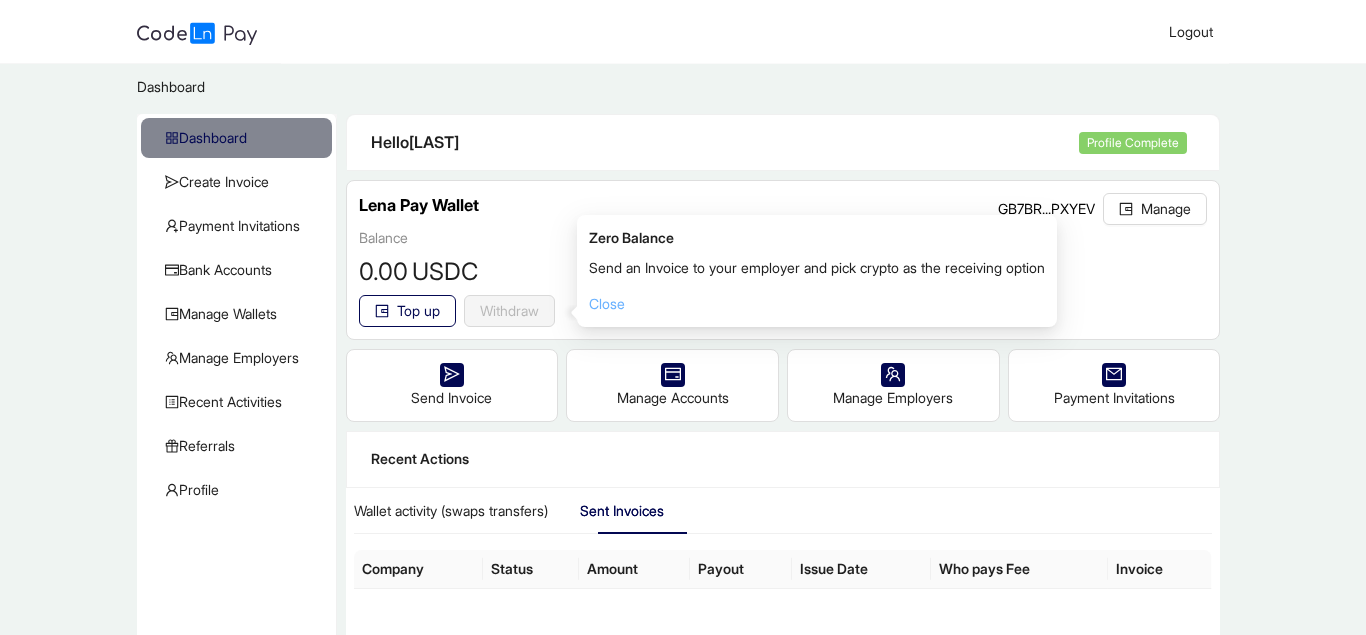 click on "Close" 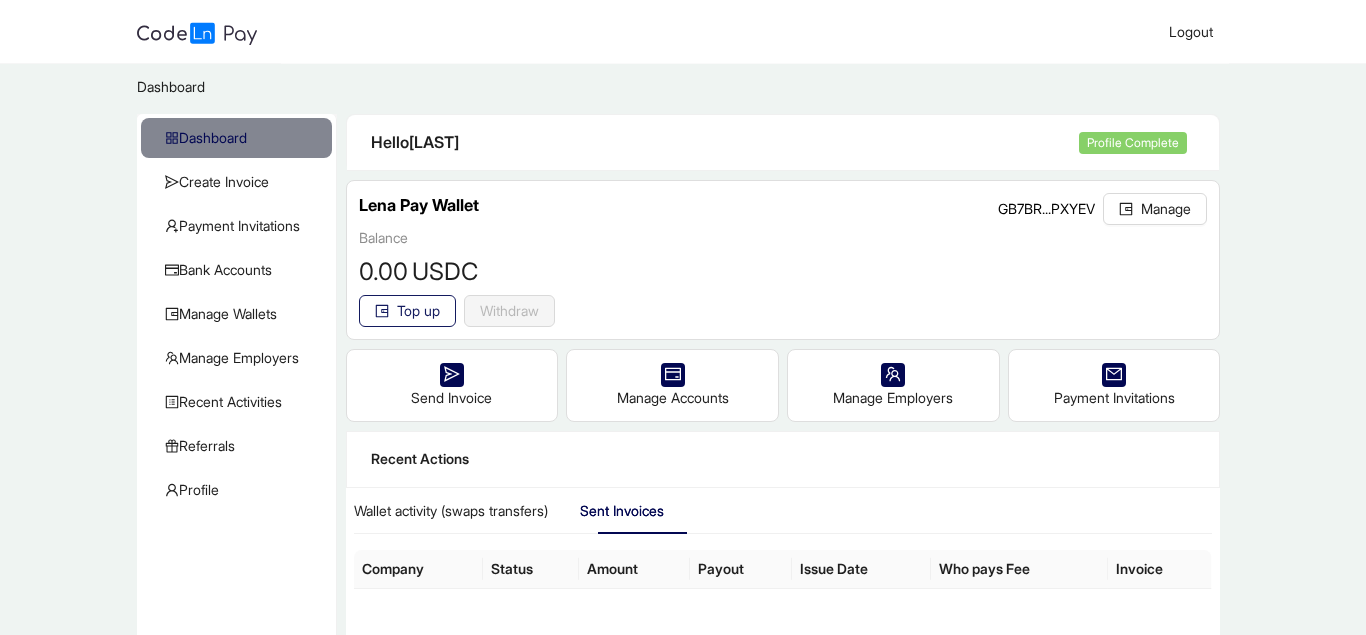 click on "Top up" 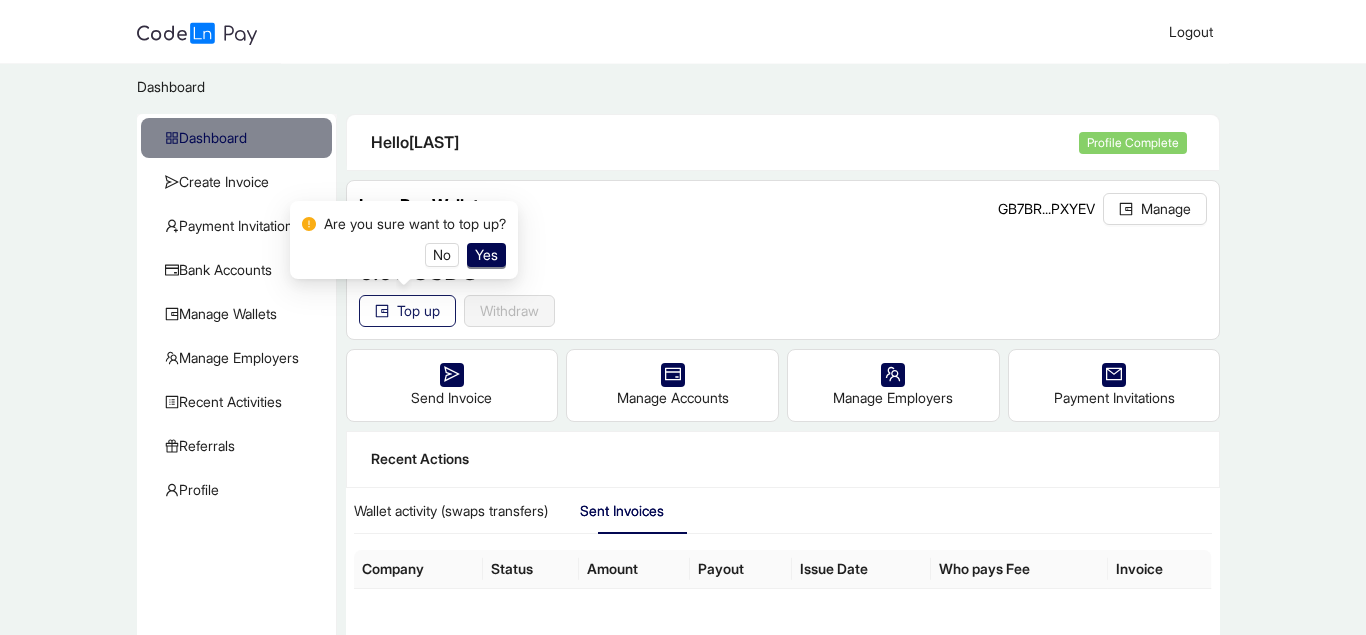 click on "Top up" 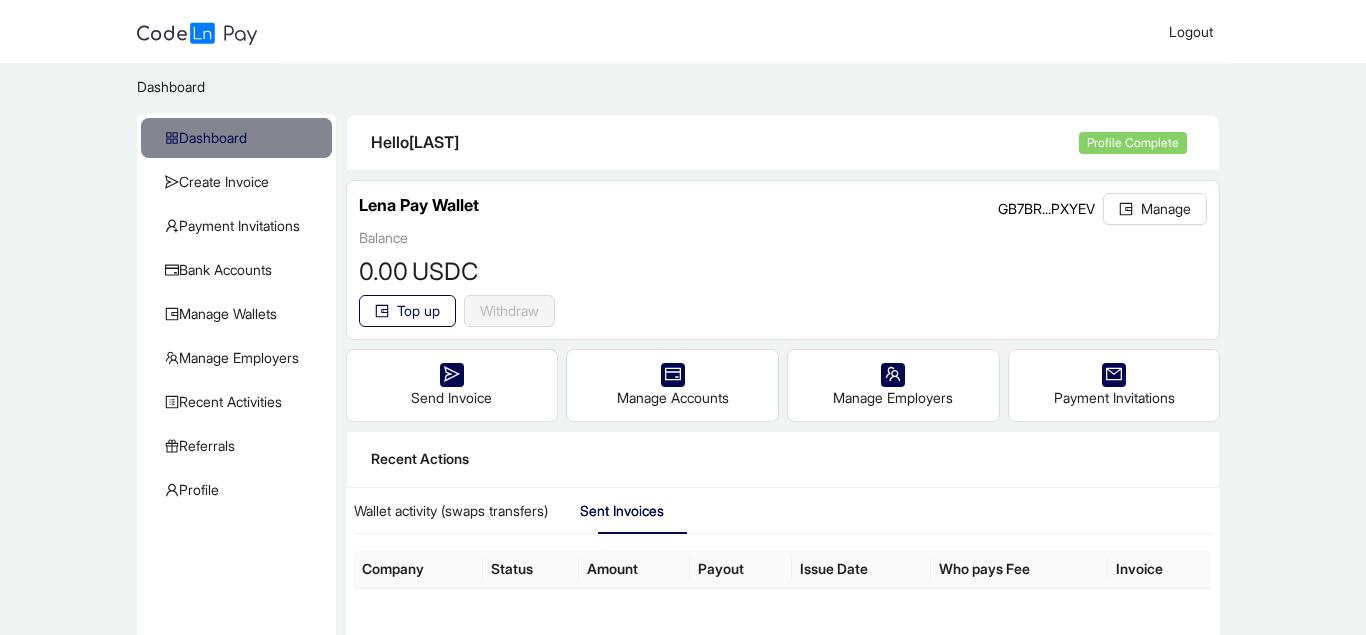 scroll, scrollTop: 0, scrollLeft: 0, axis: both 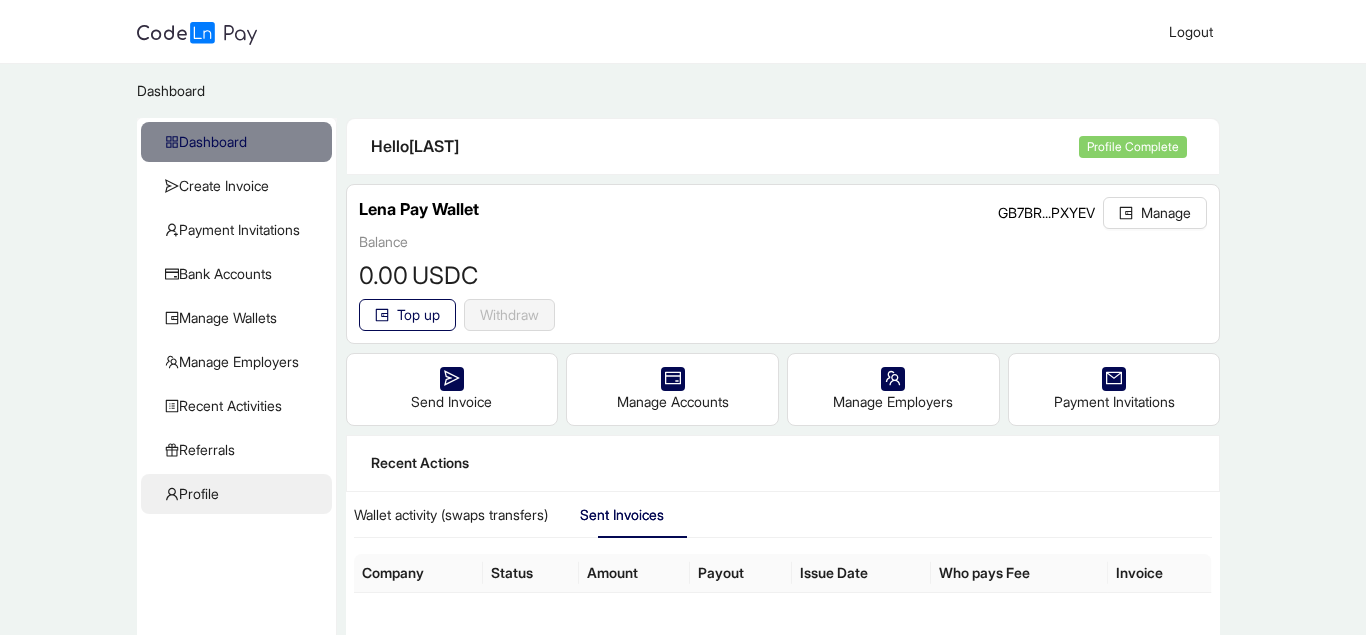 click on "Profile" 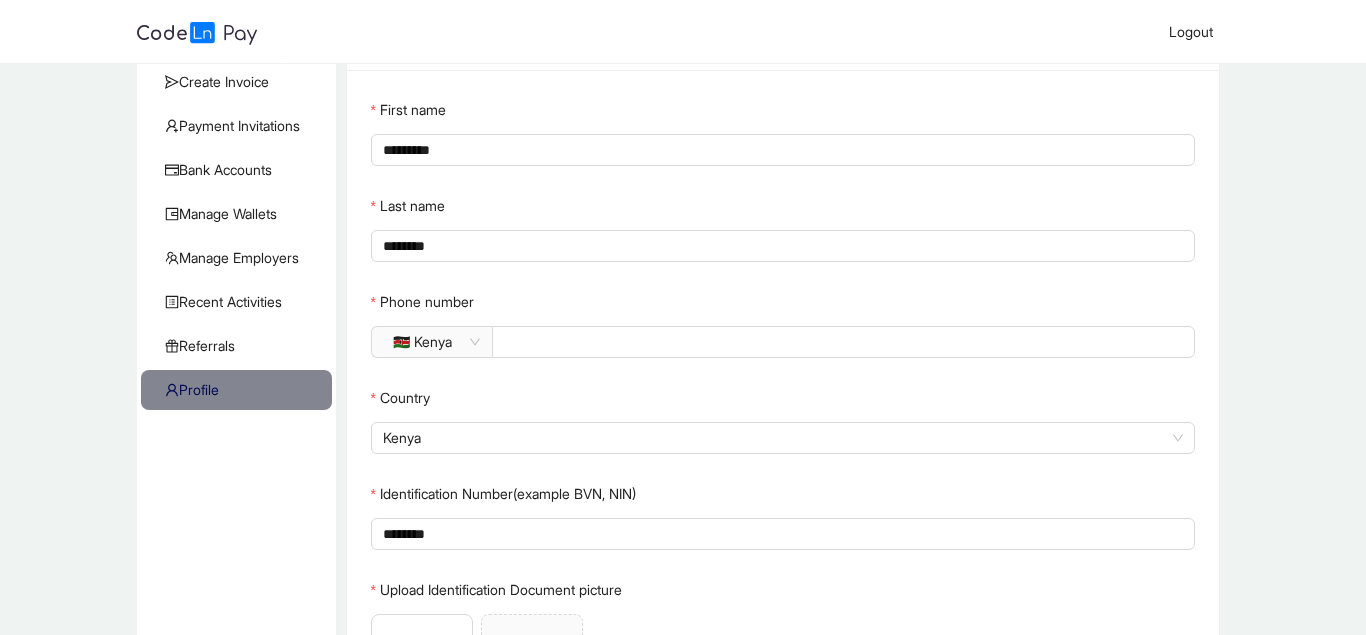 scroll, scrollTop: 0, scrollLeft: 0, axis: both 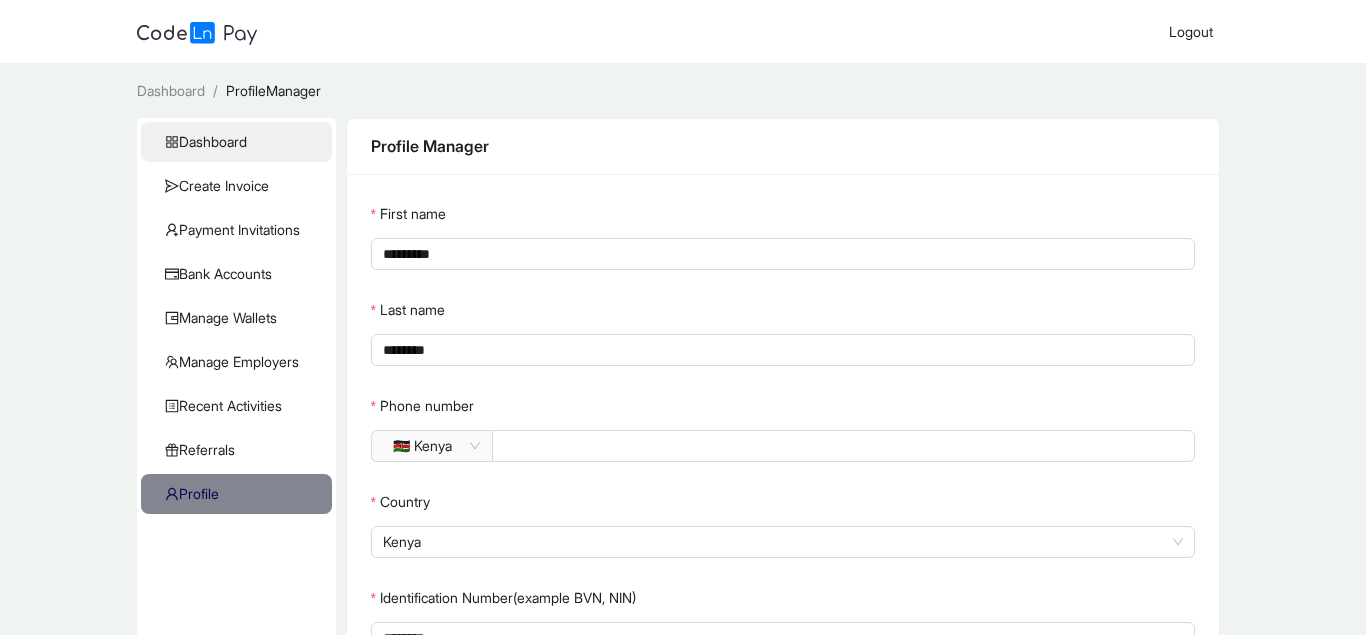 click on "Dashboard" 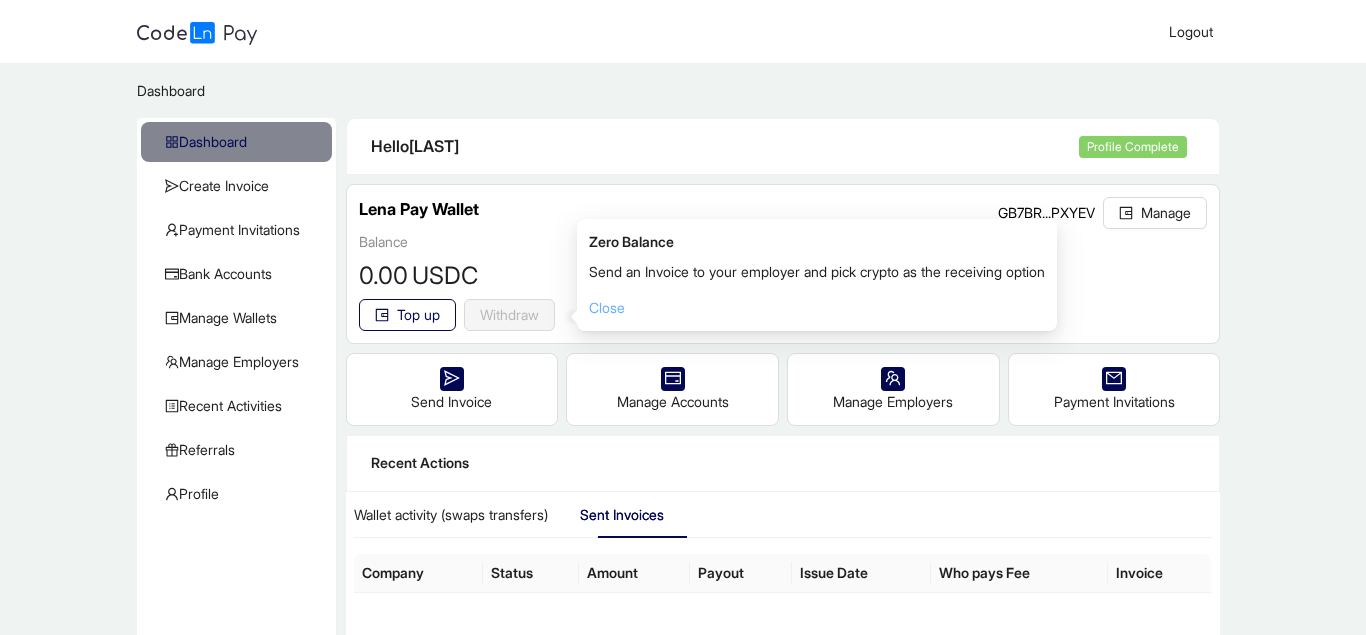click on "Close" 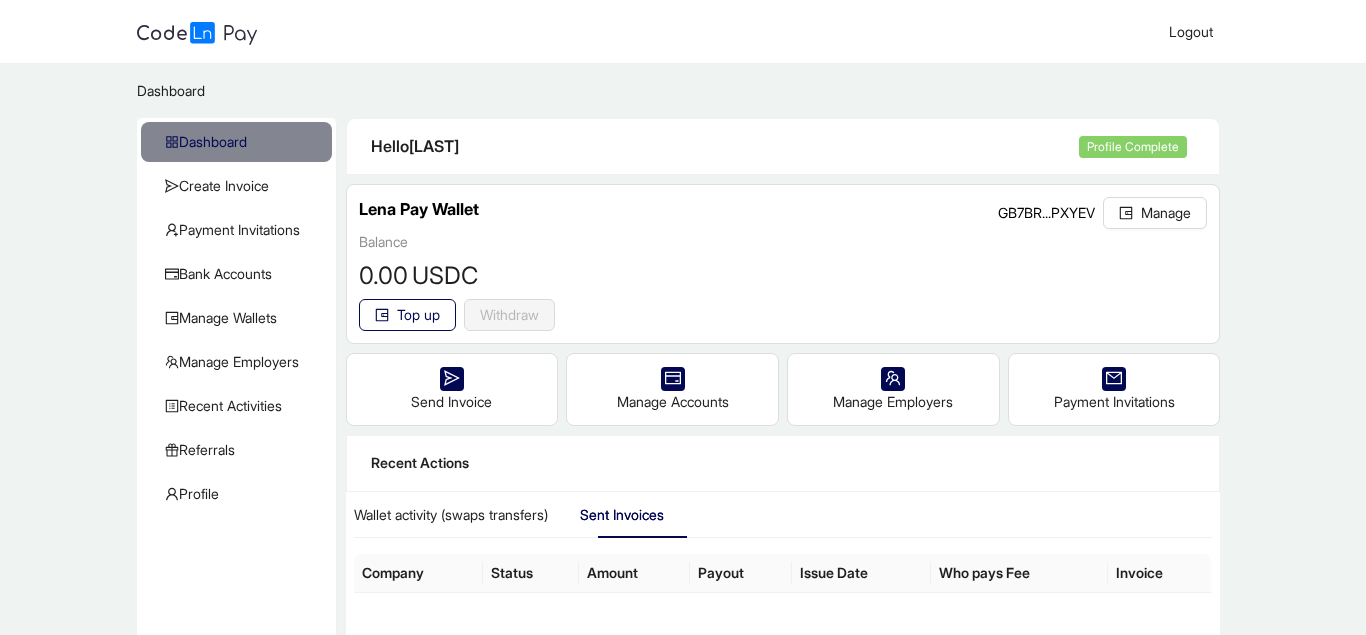 scroll, scrollTop: 194, scrollLeft: 0, axis: vertical 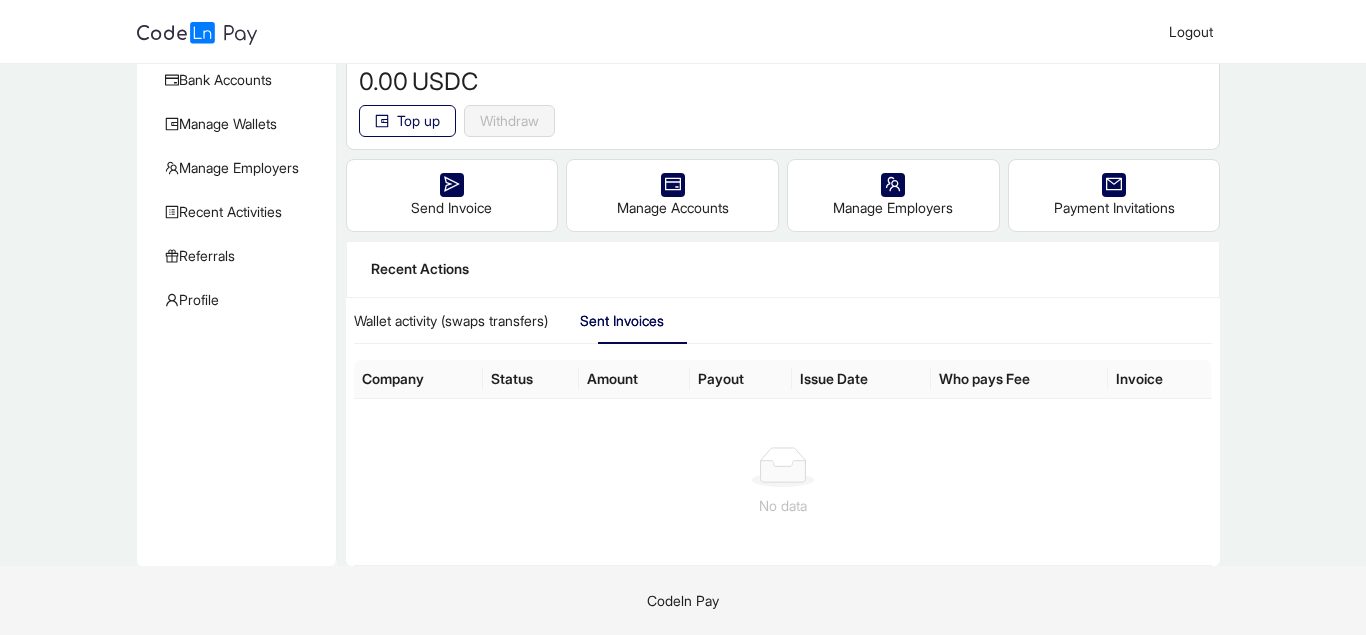 click on "Status" 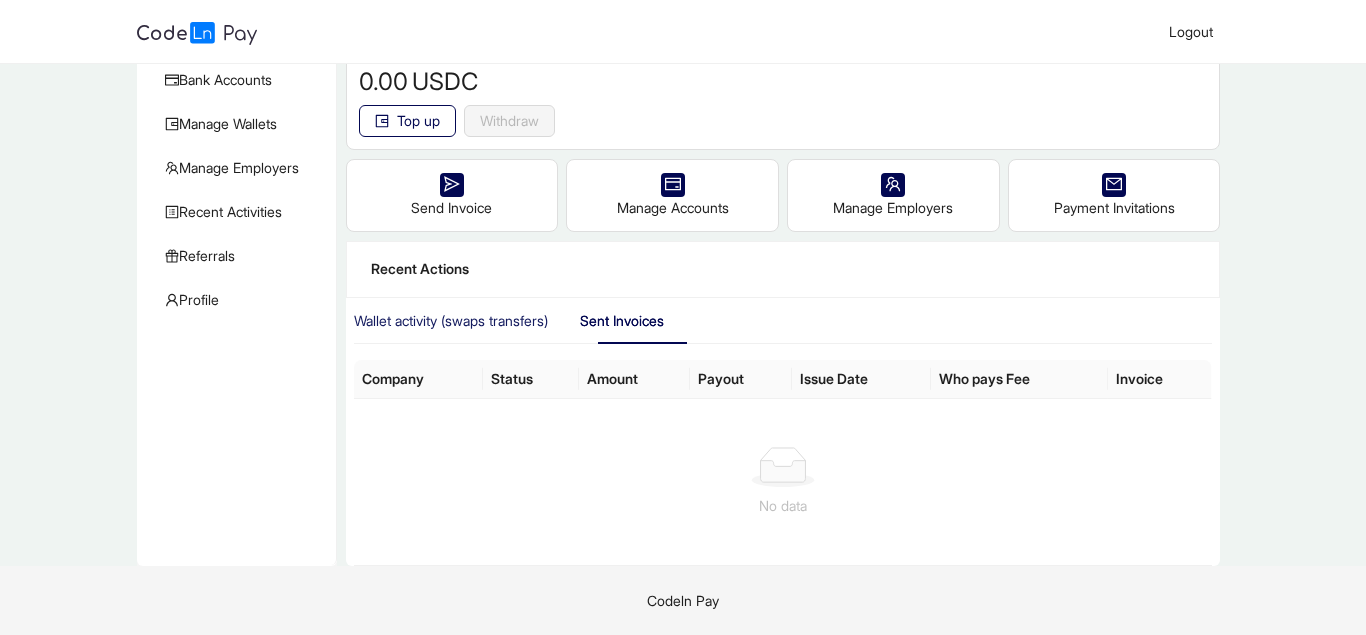 click on "Wallet activity (swaps transfers)" 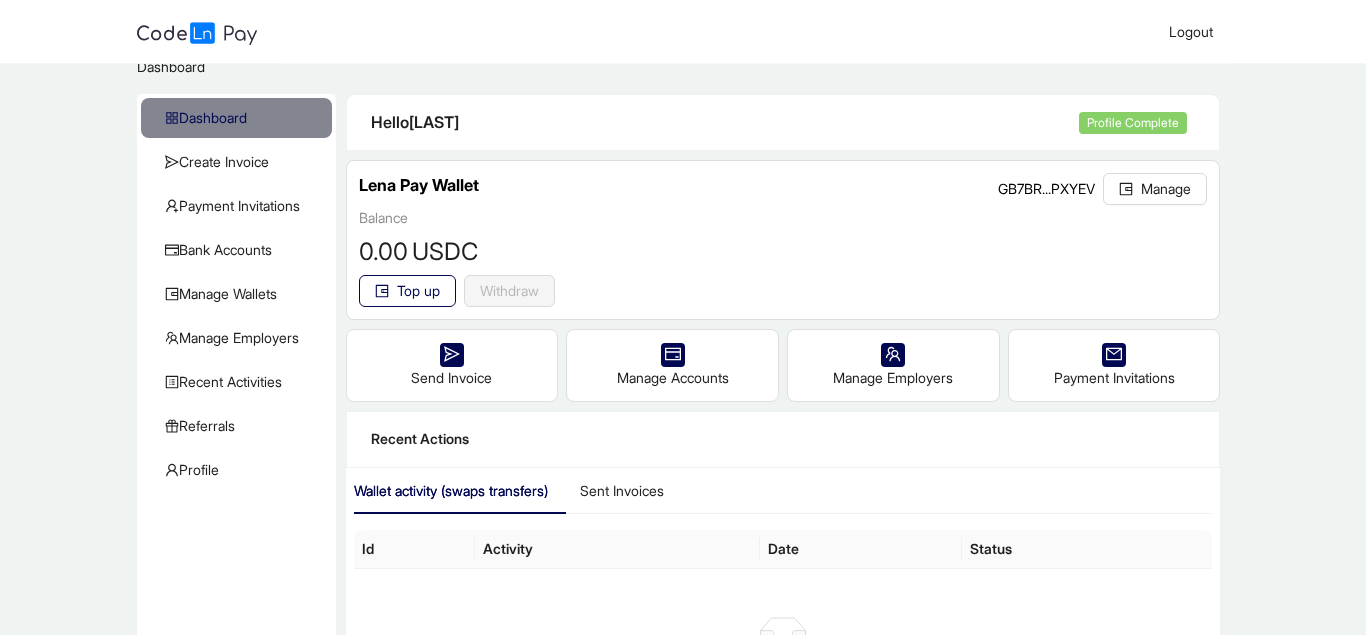 scroll, scrollTop: 0, scrollLeft: 0, axis: both 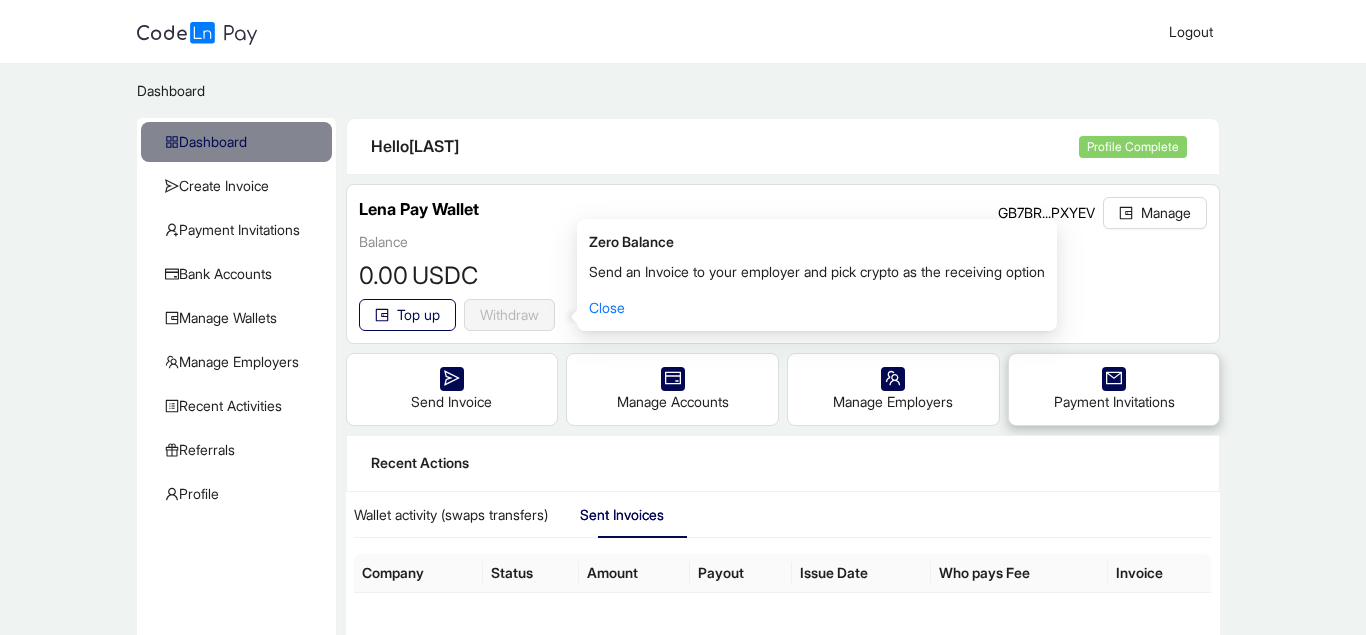 click on "Payment Invitations" at bounding box center (1114, 389) 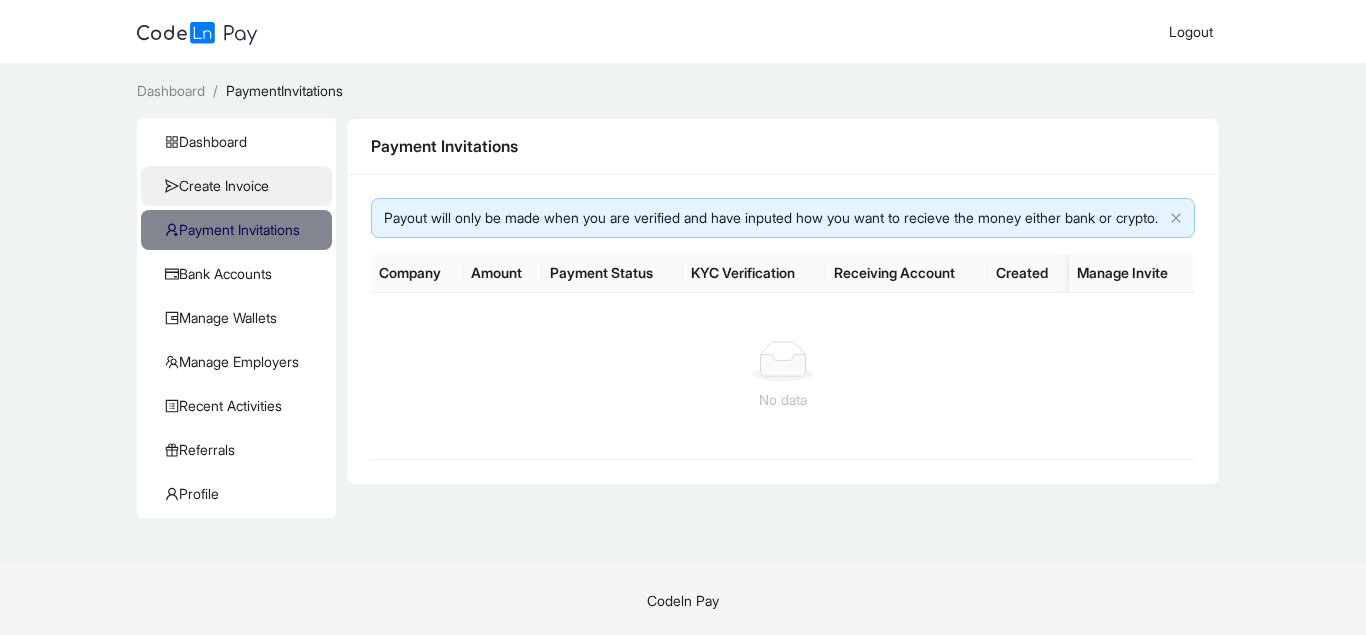 click on "Create Invoice" 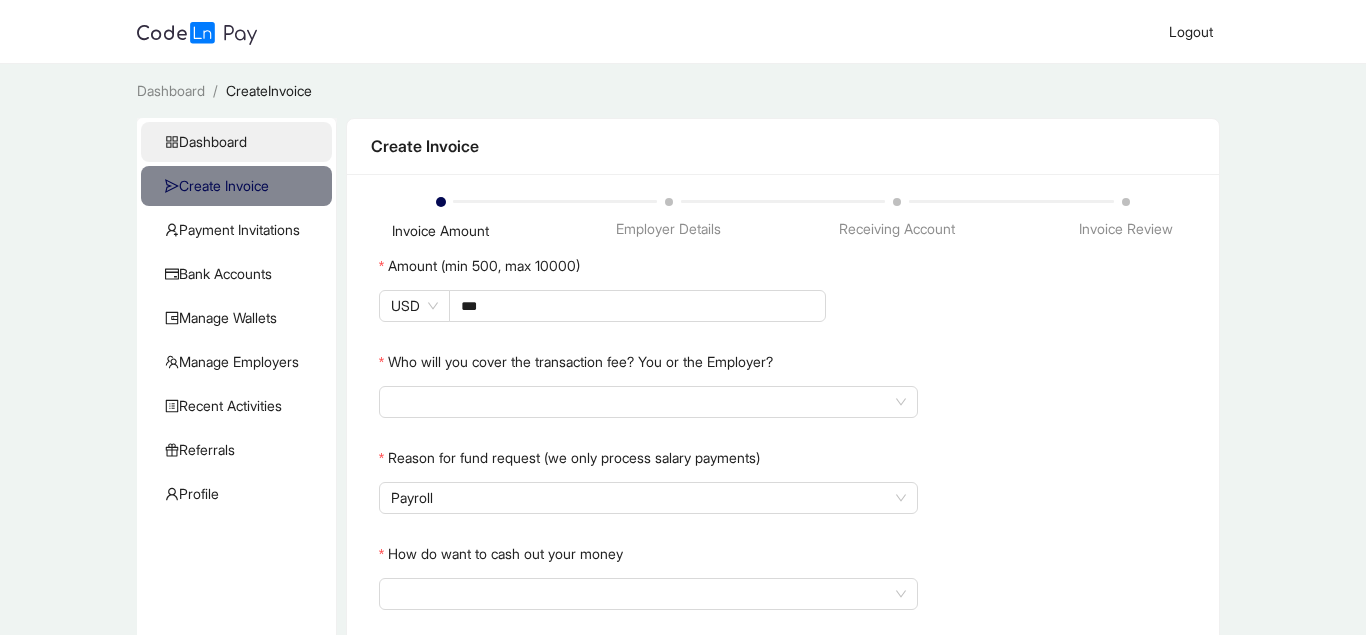 click on "Dashboard" 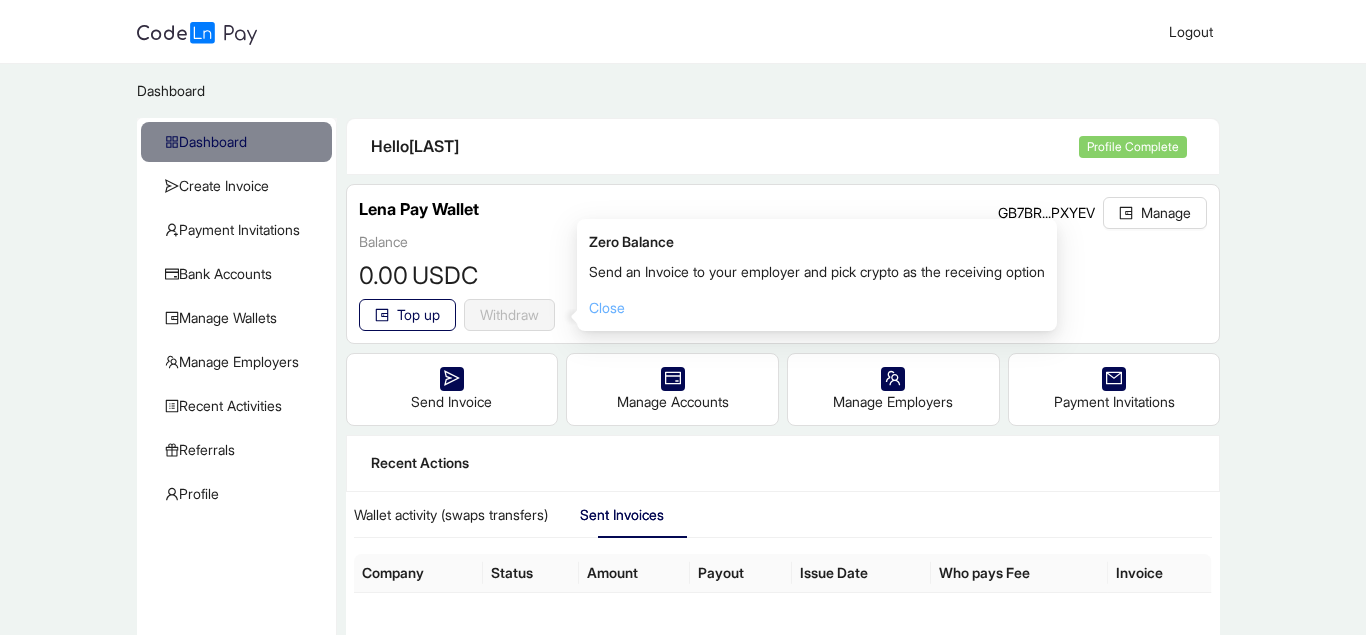 click on "Close" 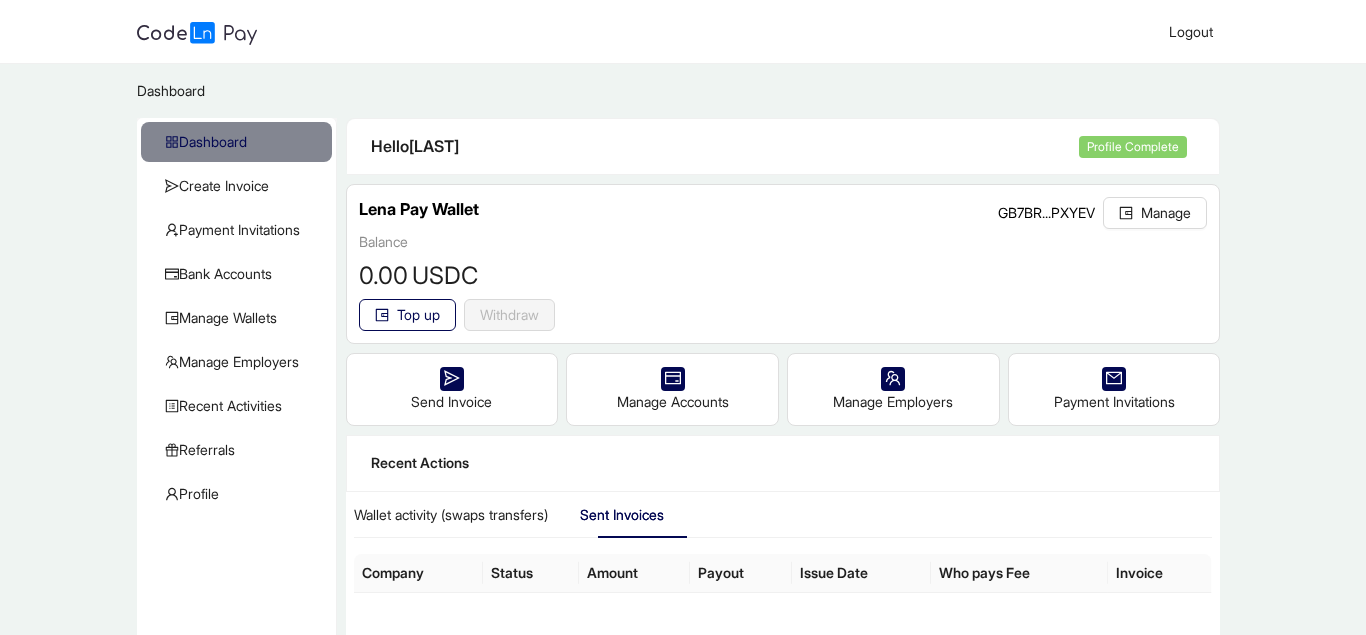 click on "Withdraw" 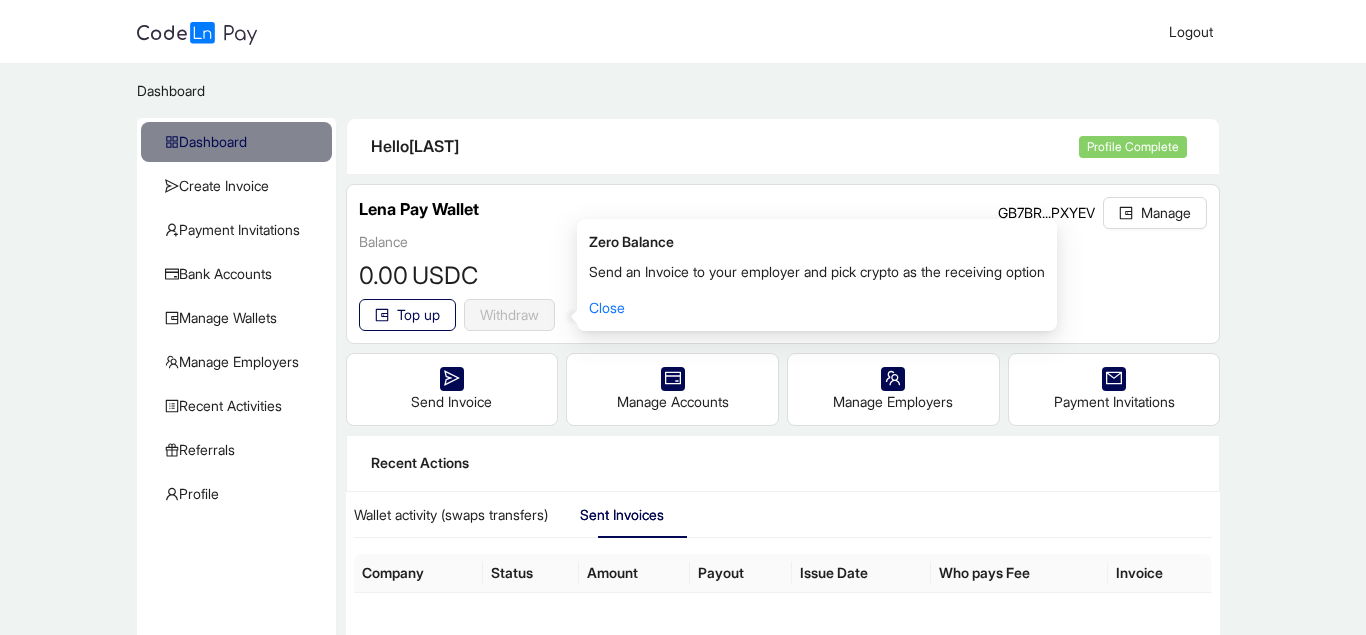 click on "Withdraw" 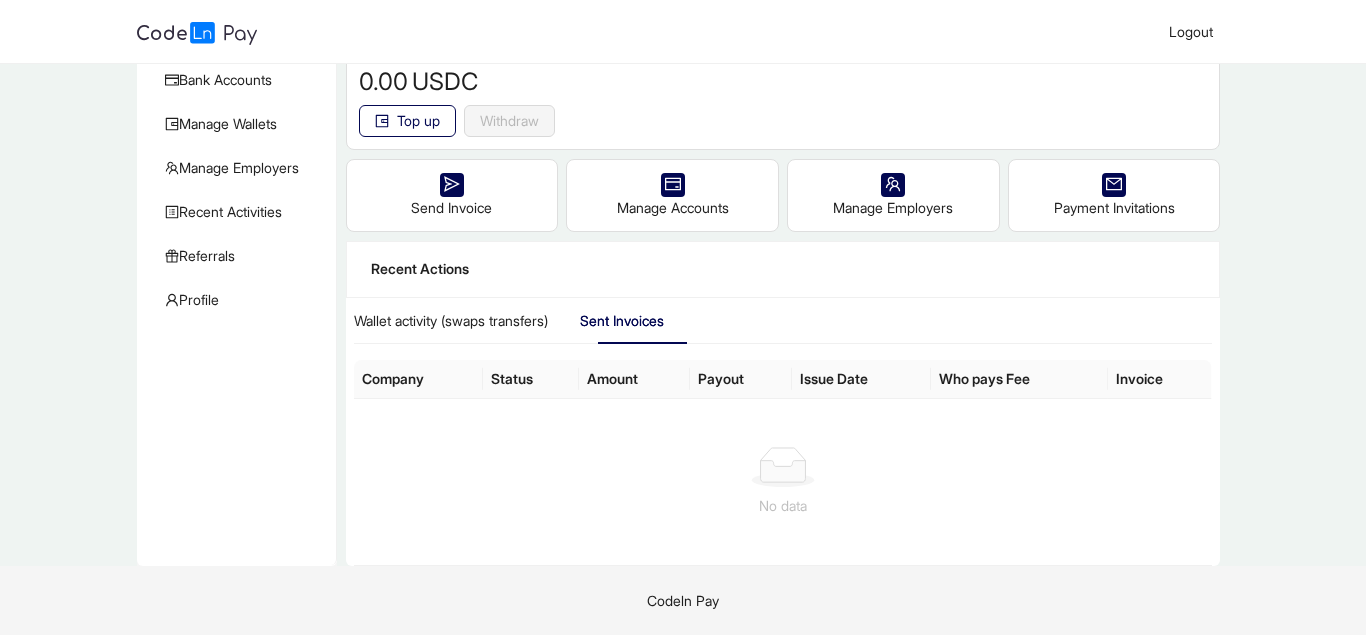 scroll, scrollTop: 0, scrollLeft: 0, axis: both 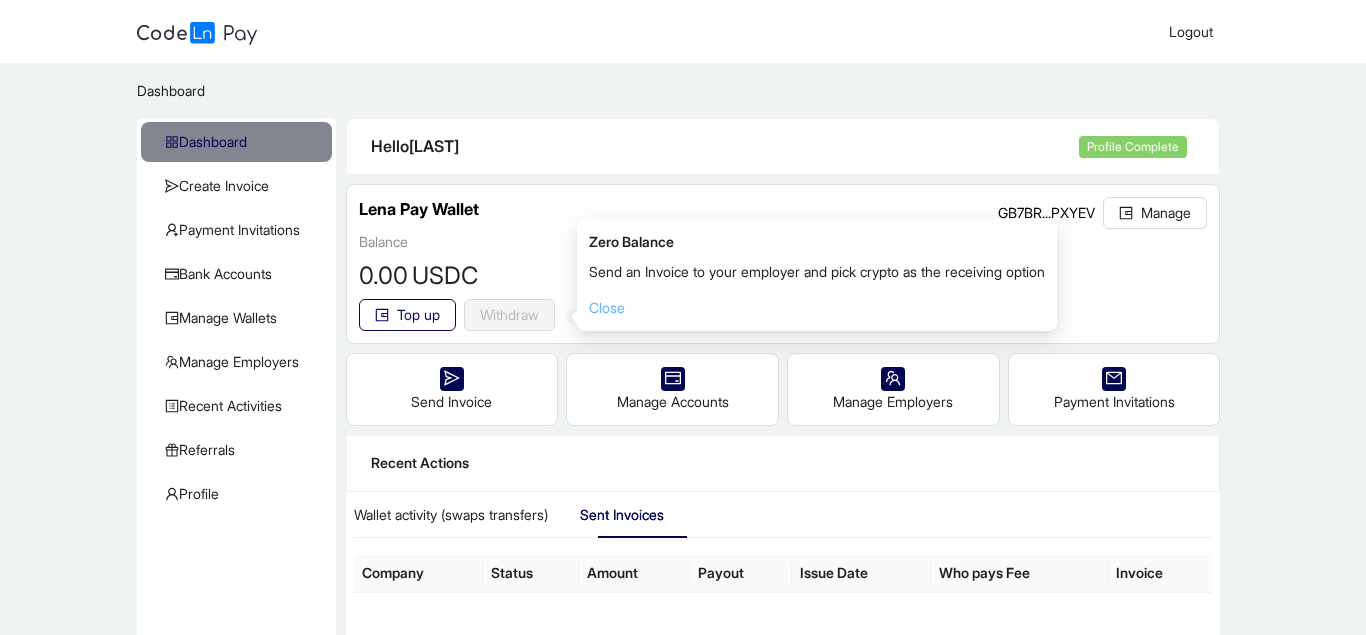 click on "Close" 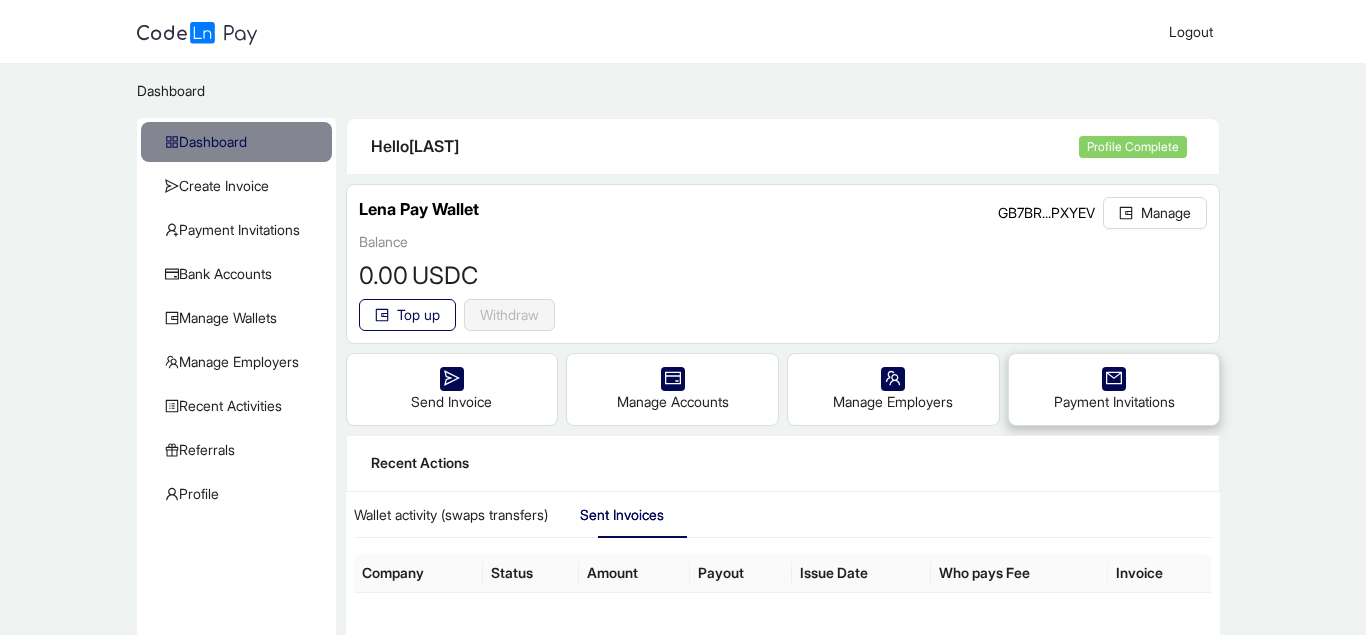 click on "Payment Invitations" at bounding box center (1114, 389) 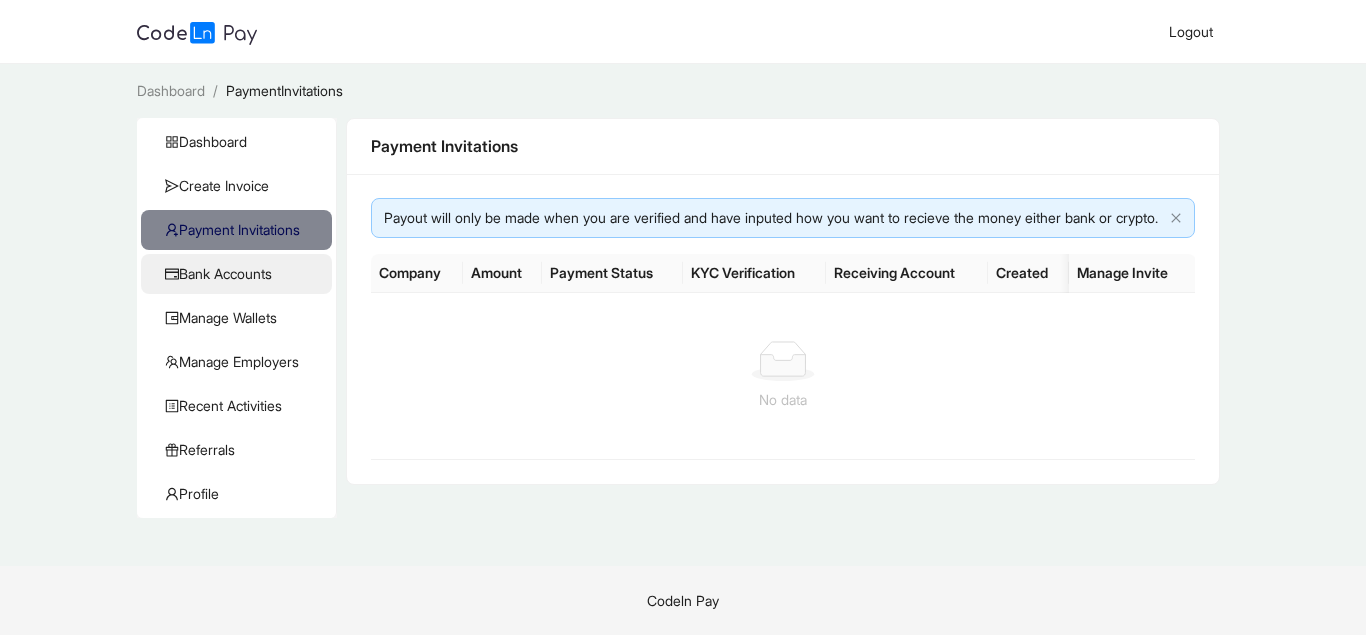 click on "Bank Accounts" 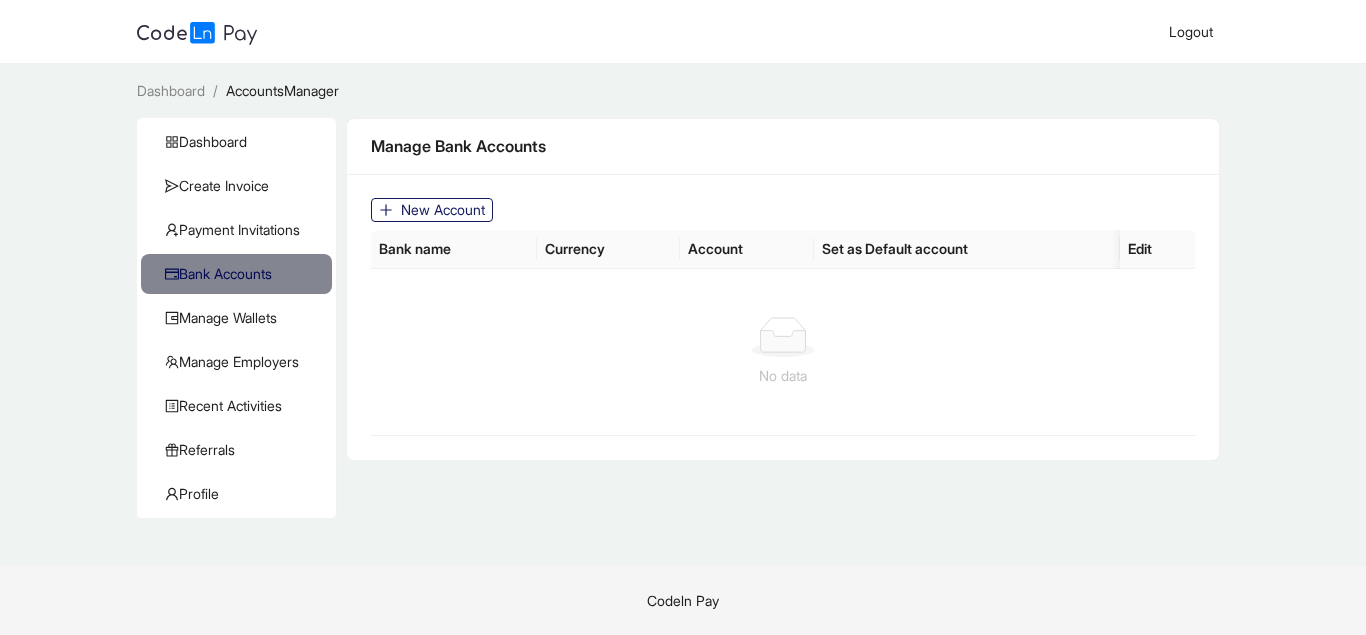 click on "New Account" 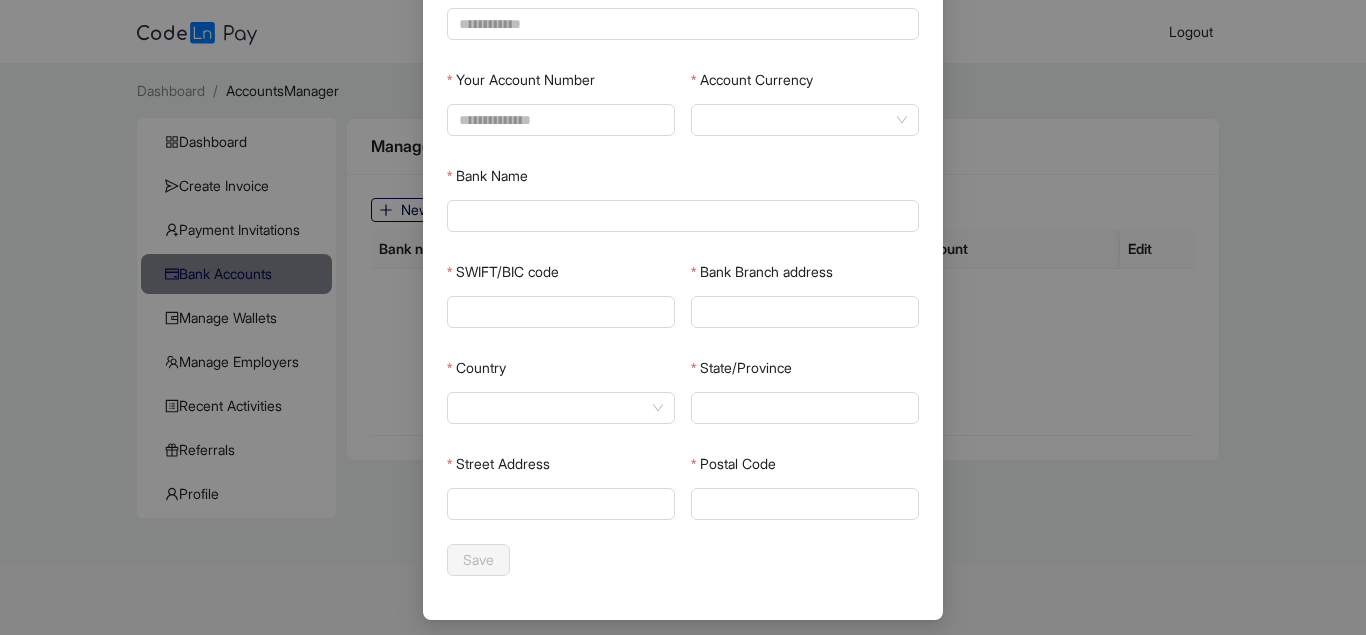 scroll, scrollTop: 193, scrollLeft: 0, axis: vertical 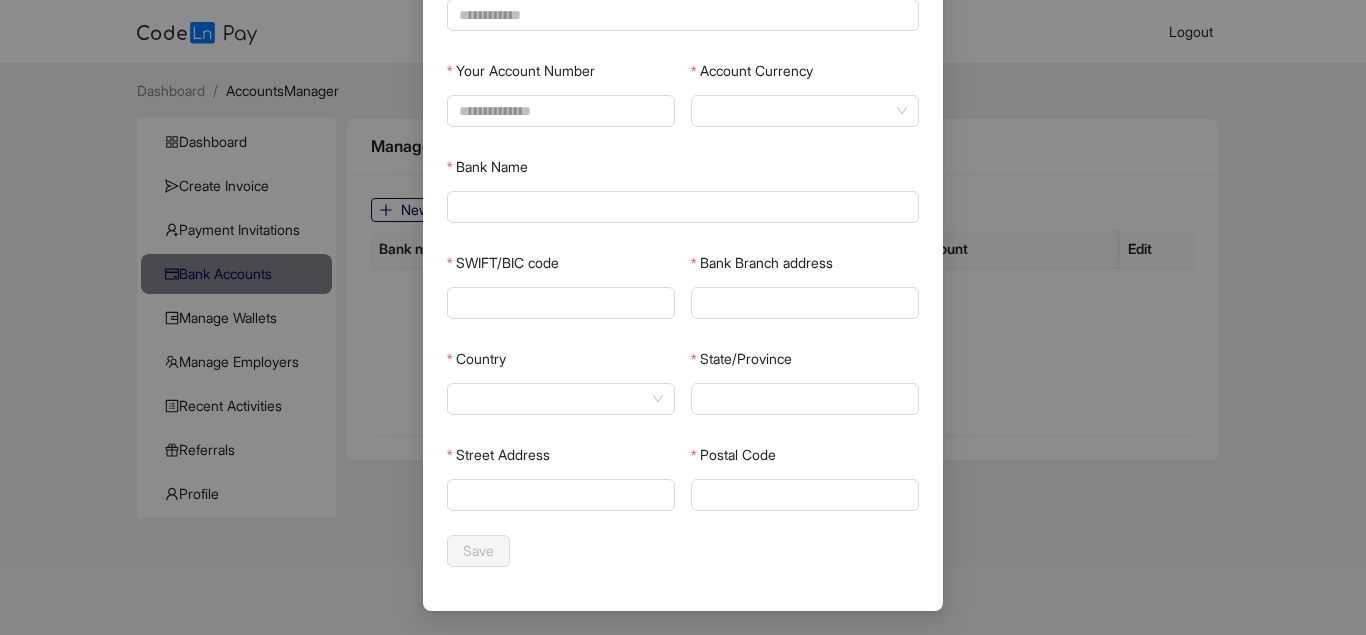 click on "Bank Account Your Account Name Your Account Number Account Currency  Bank Name SWIFT/BIC code Bank Branch address Country City State/Province Street Address Postal Code Save" at bounding box center [683, 317] 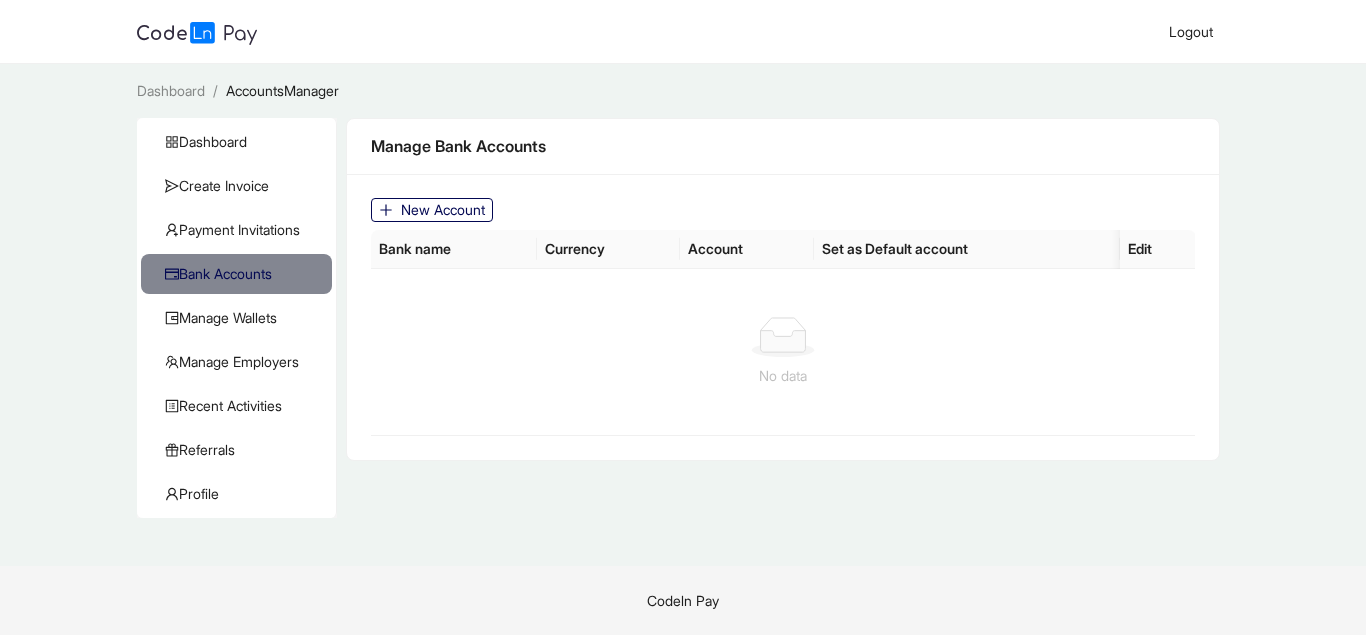 scroll, scrollTop: 0, scrollLeft: 0, axis: both 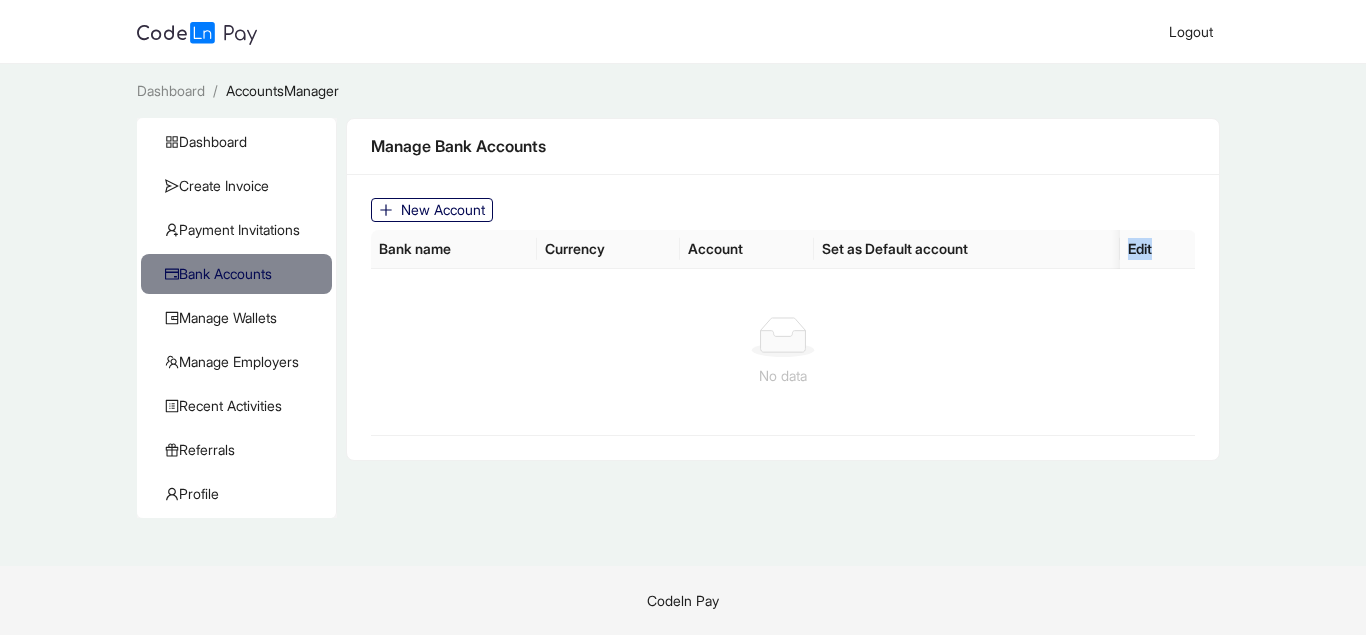 click on "Edit" 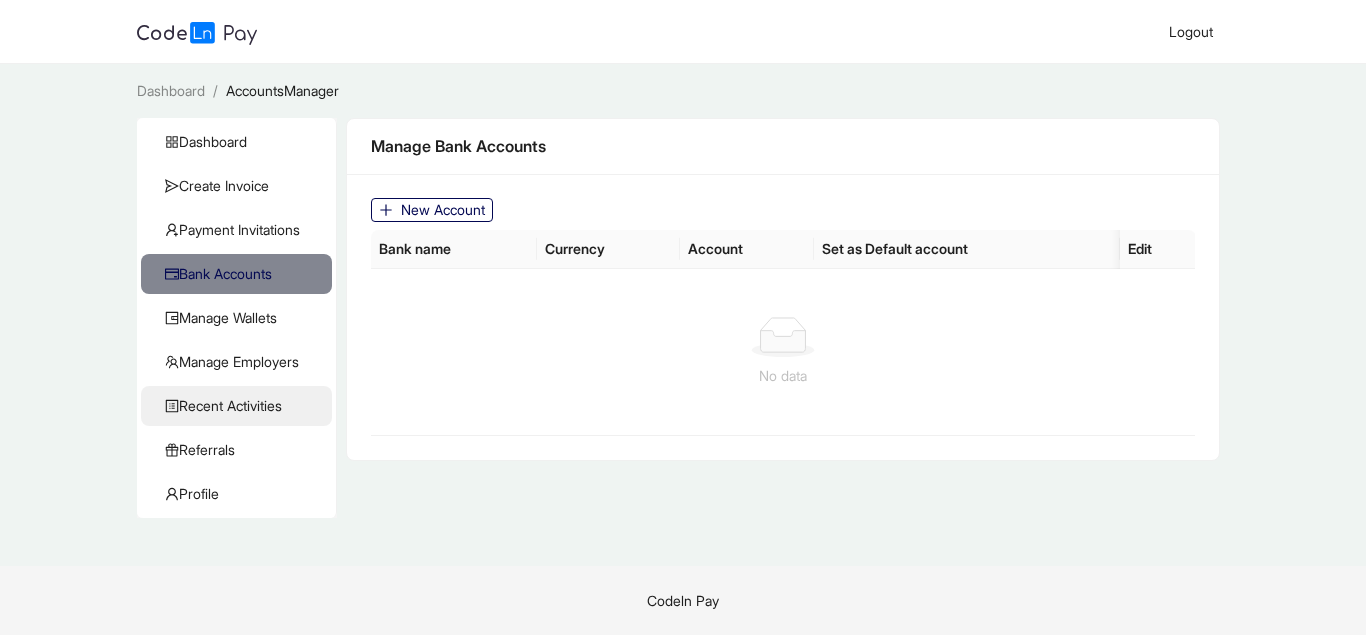 click on "Recent Activities" 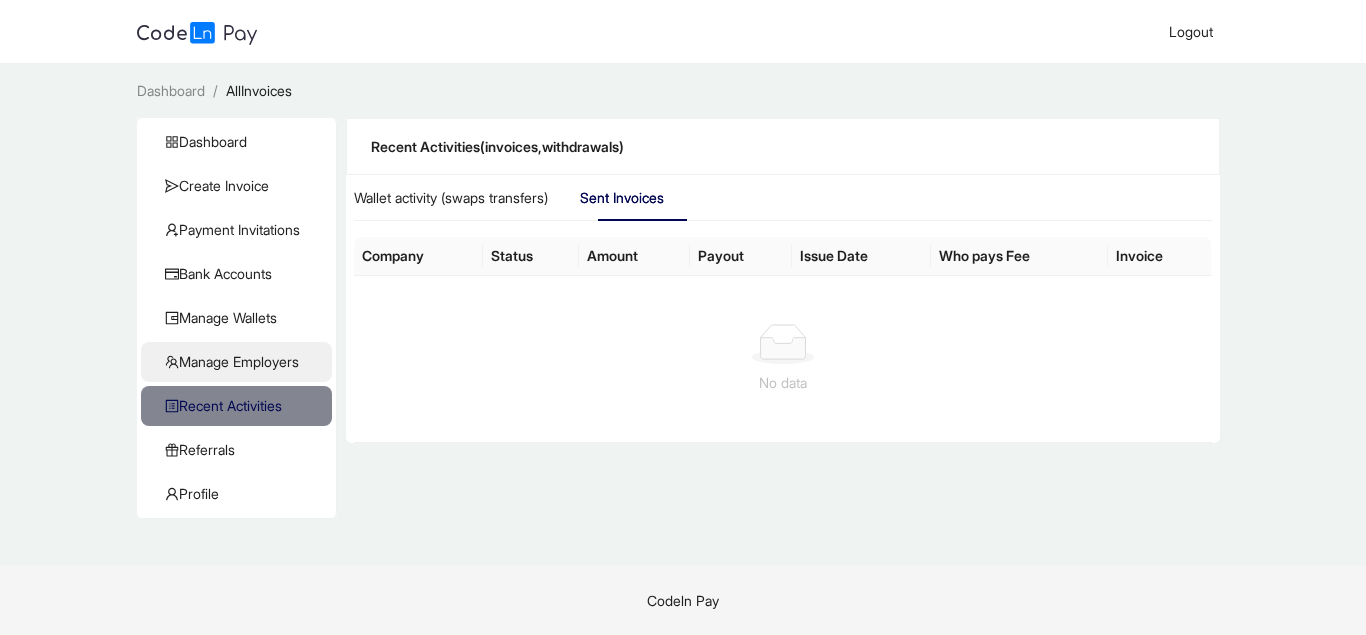 click on "Manage Employers" 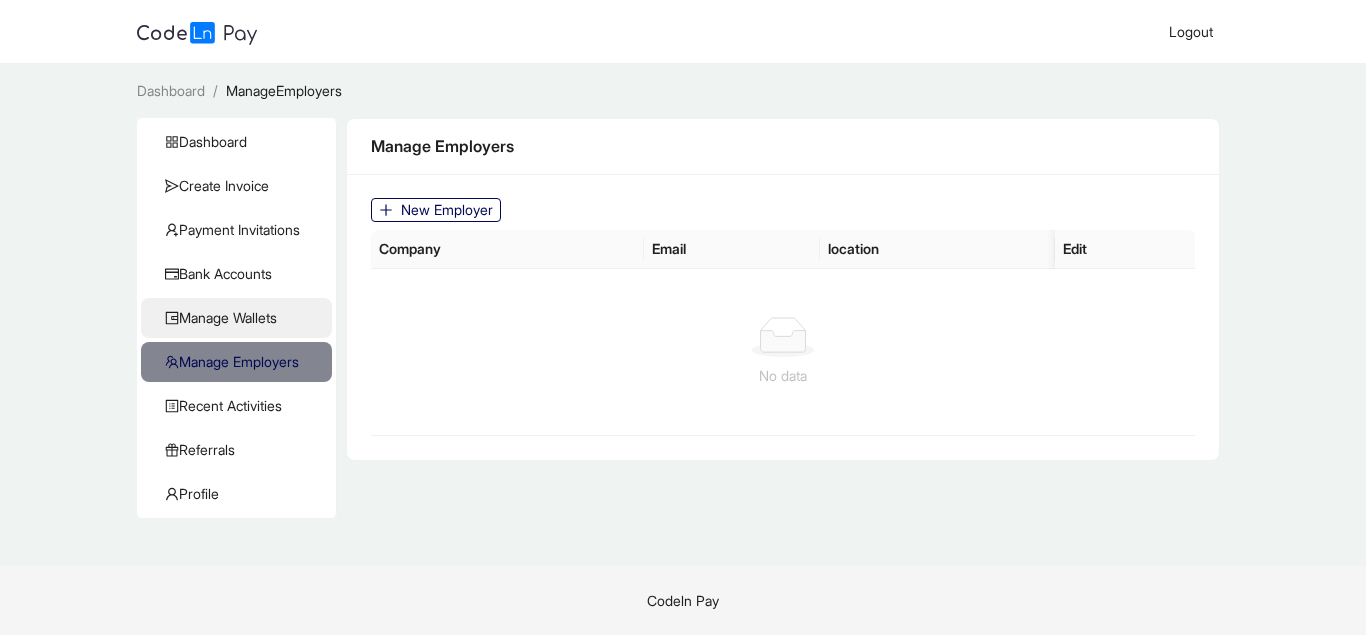 click on "Manage Wallets" 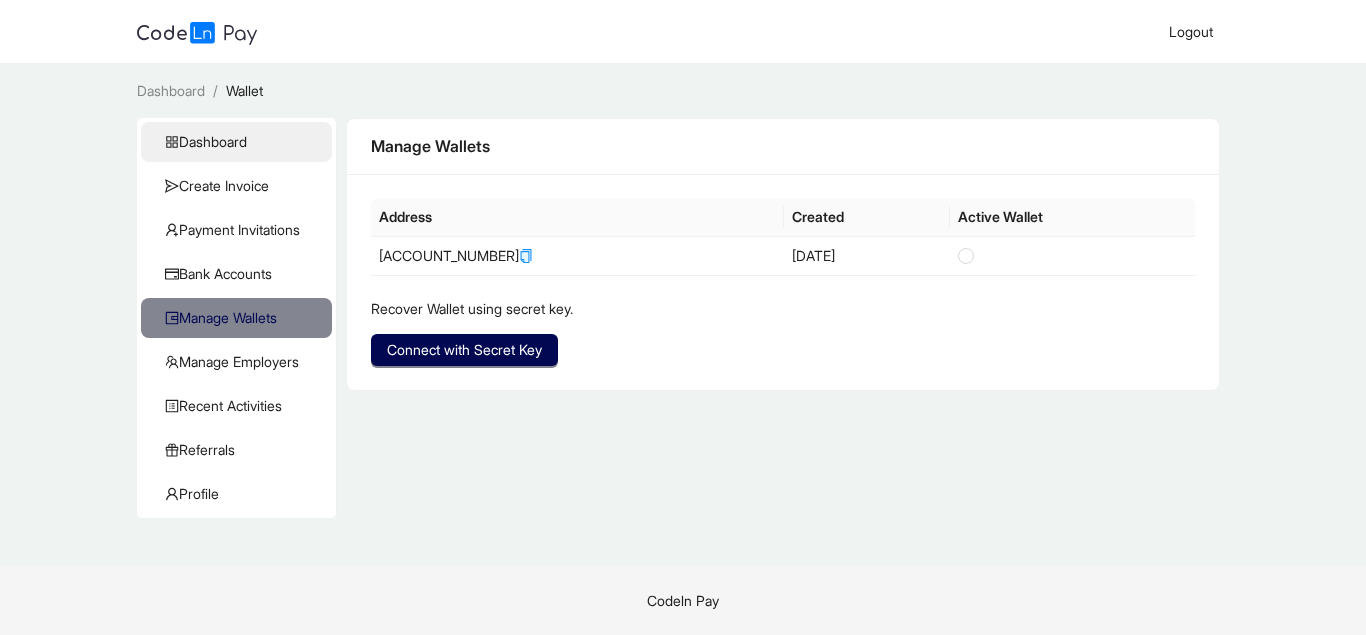 click on "Dashboard" 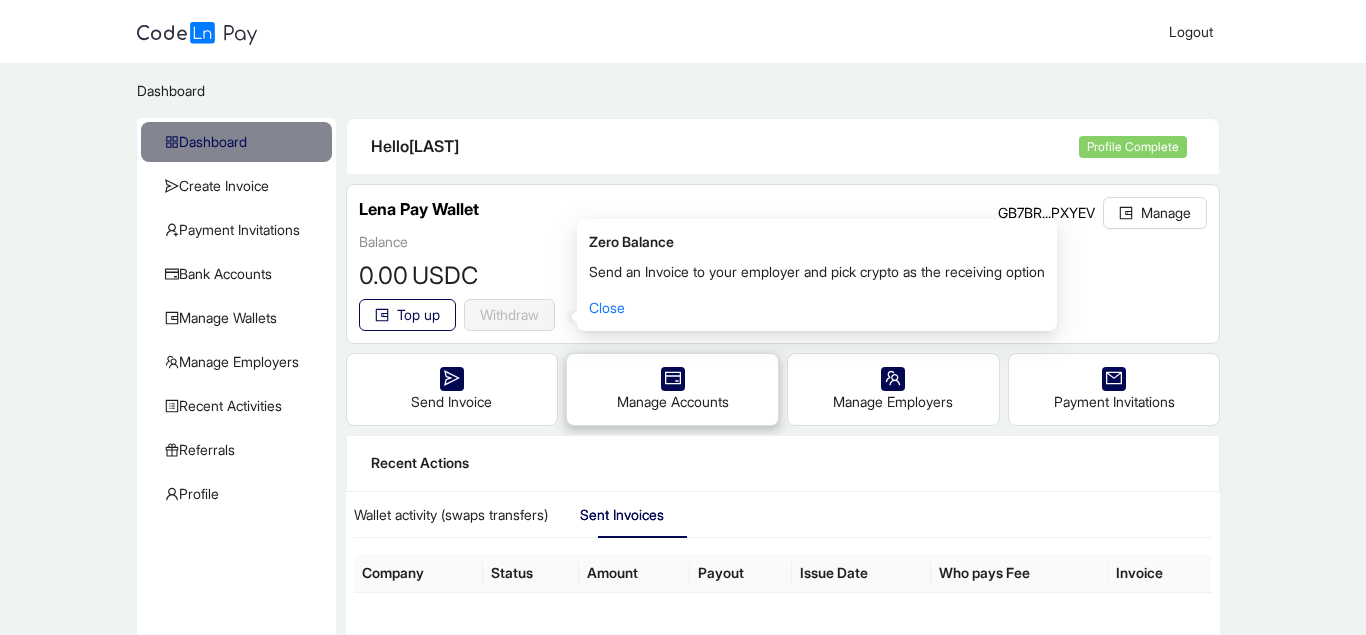 click on "Manage Accounts" at bounding box center [672, 389] 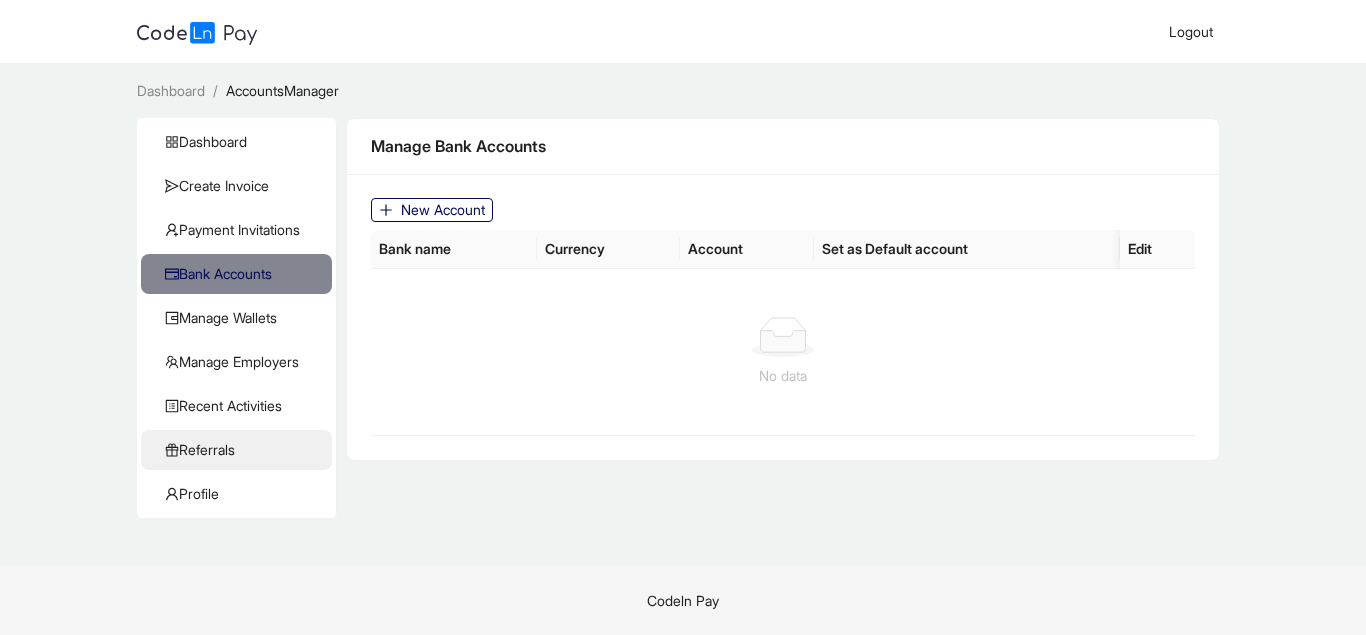 click on "Referrals" 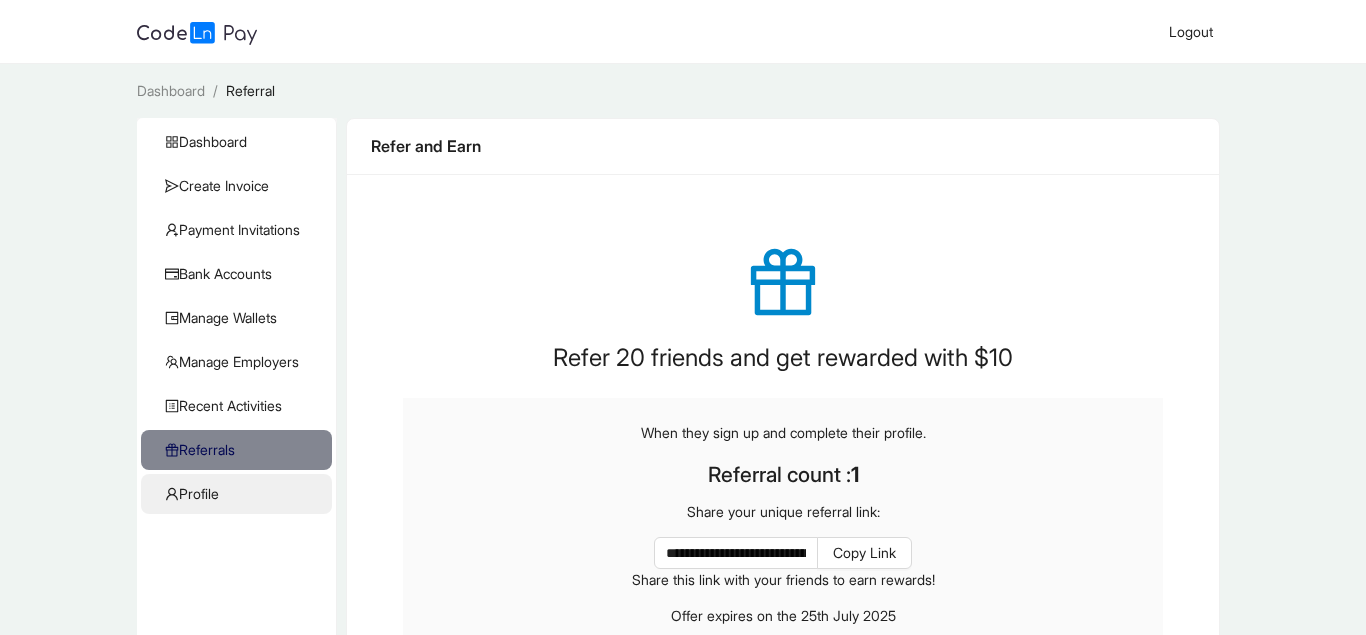 click on "Profile" 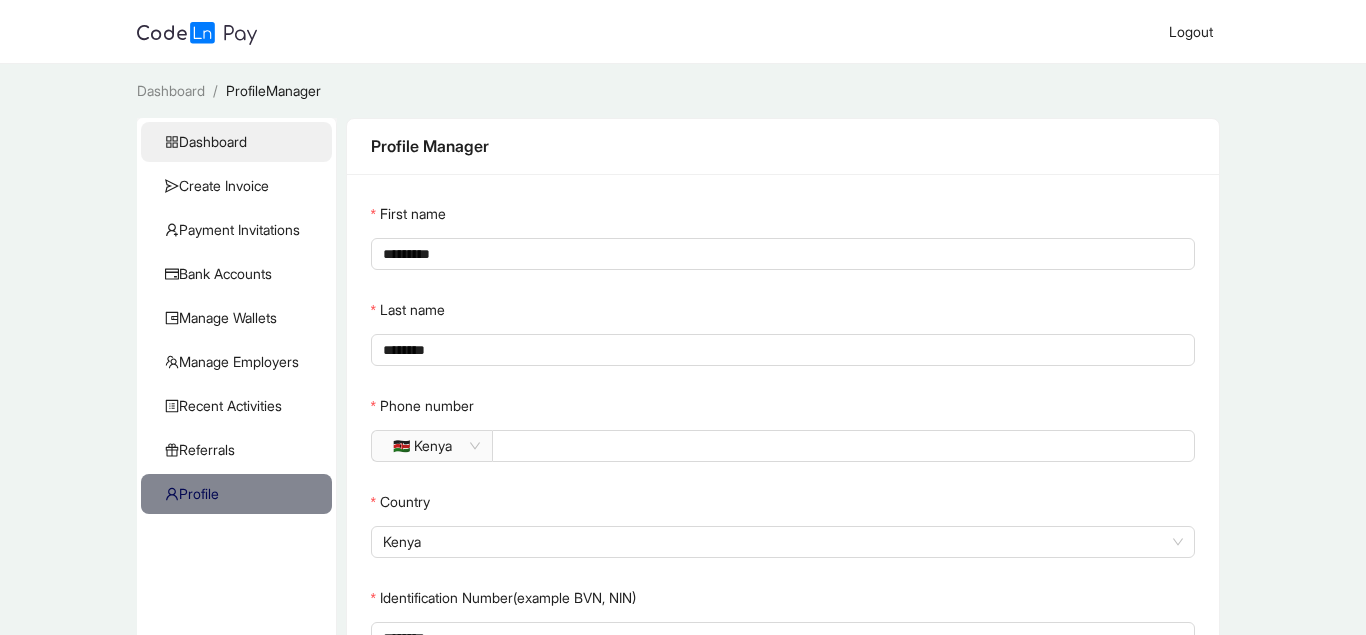 click on "Dashboard" 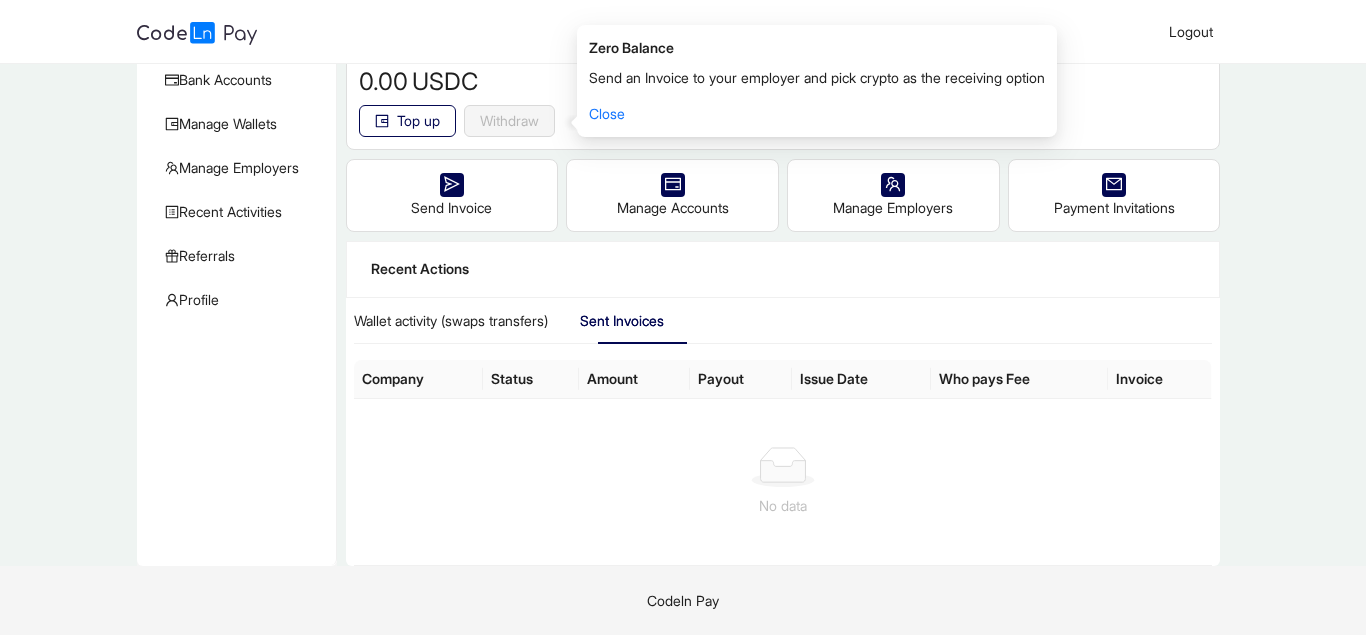 scroll, scrollTop: 0, scrollLeft: 0, axis: both 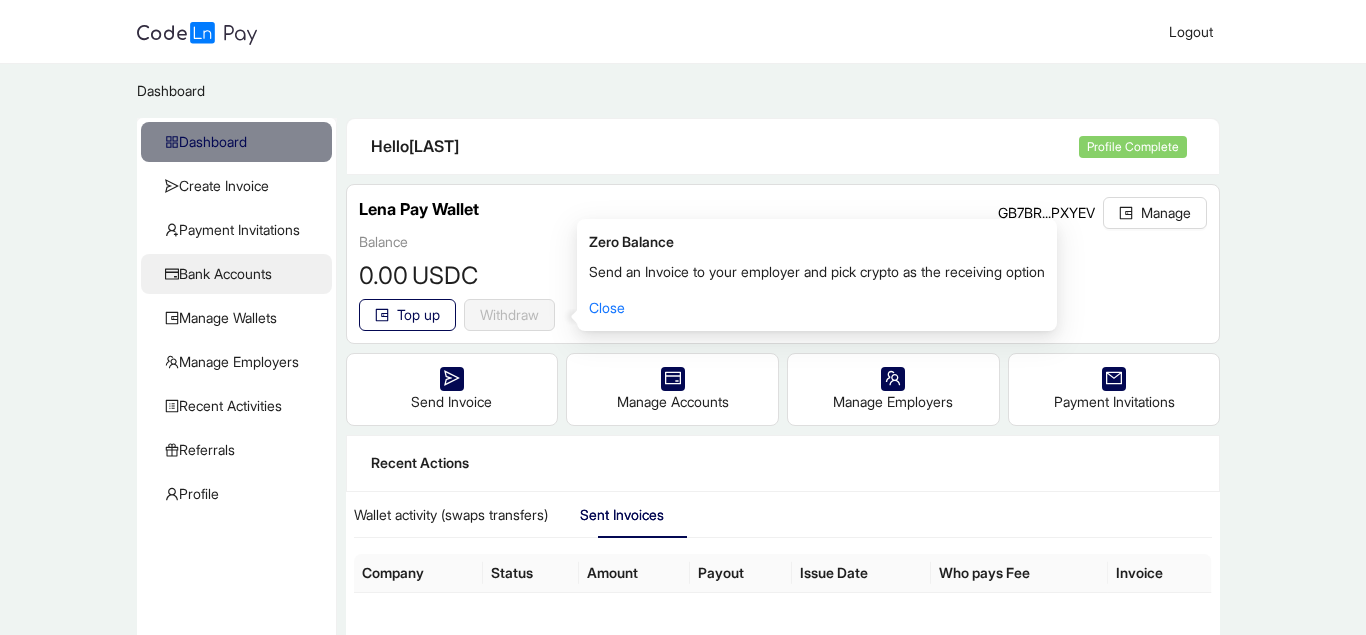 click on "Bank Accounts" 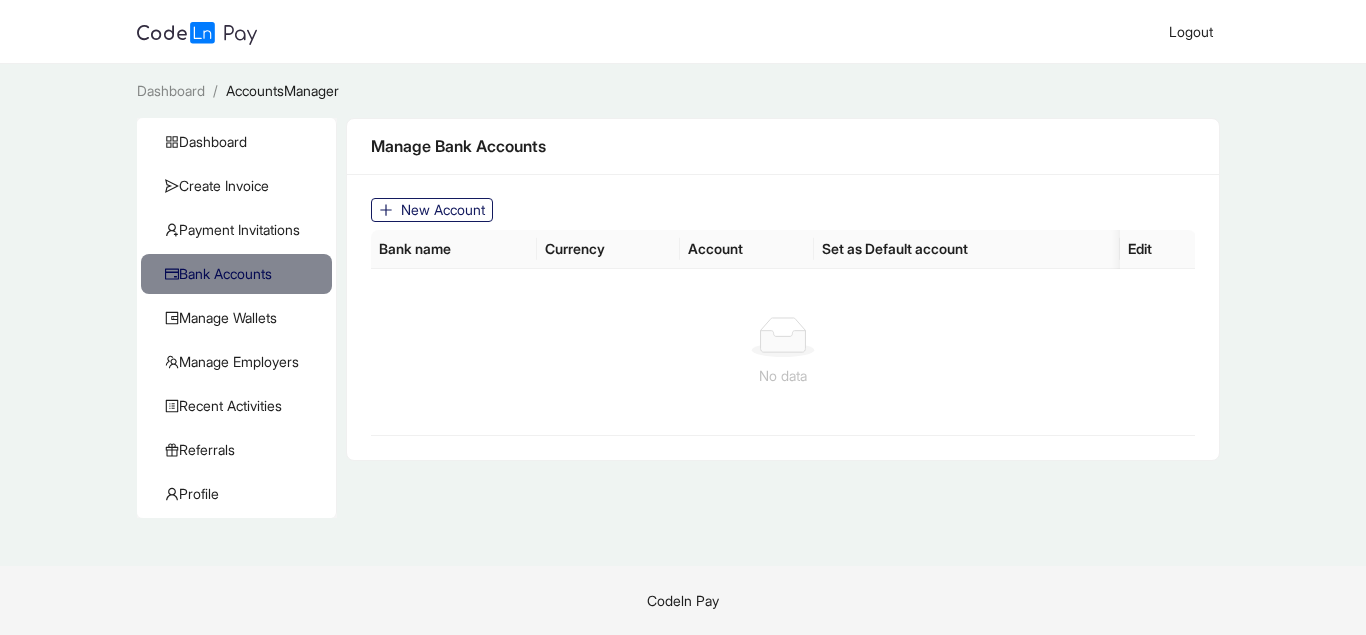 click 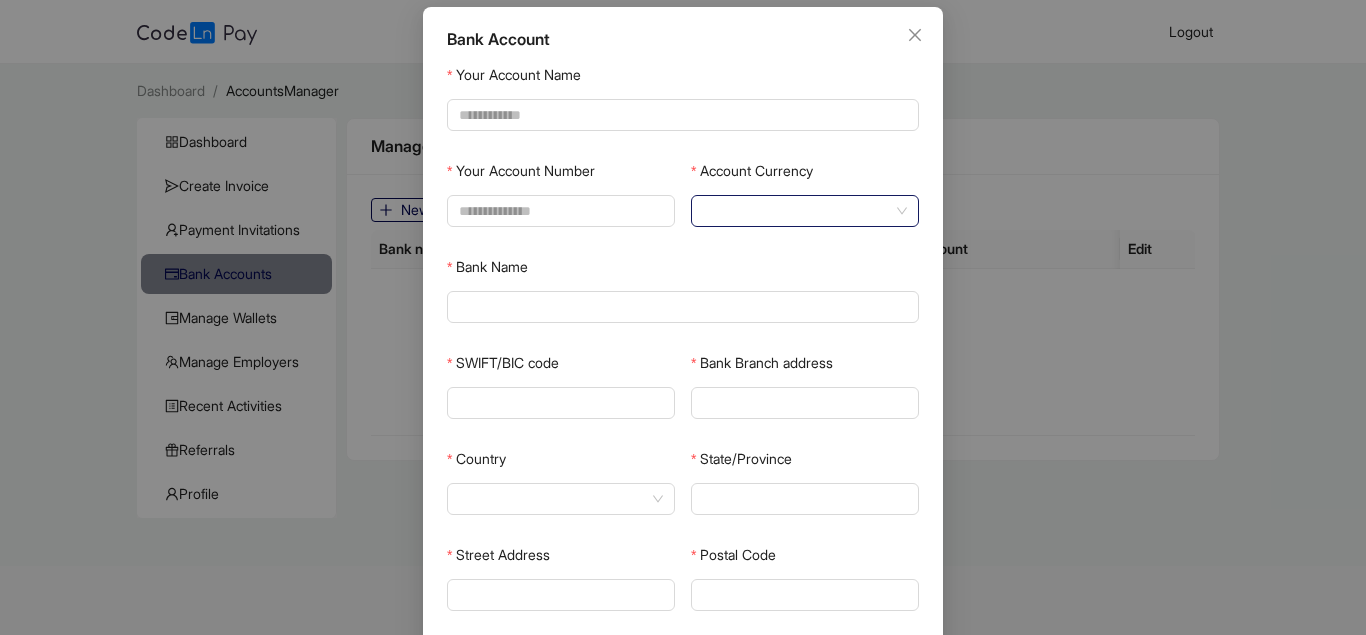 click 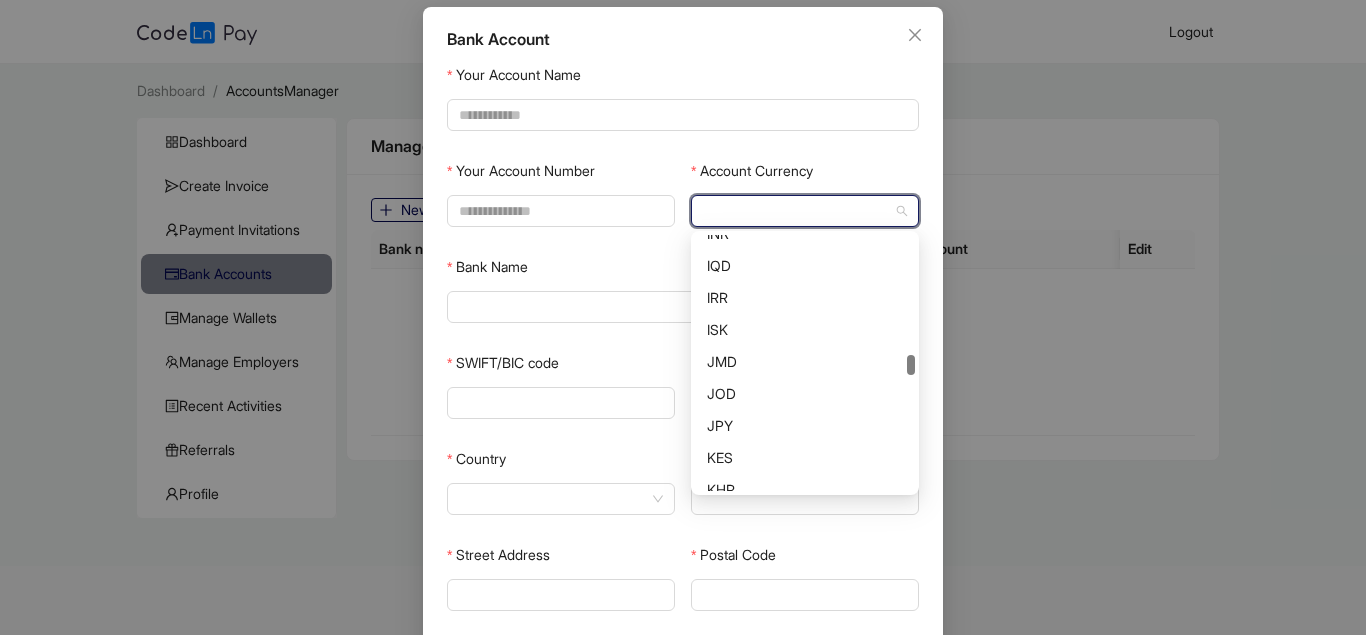 scroll, scrollTop: 1565, scrollLeft: 0, axis: vertical 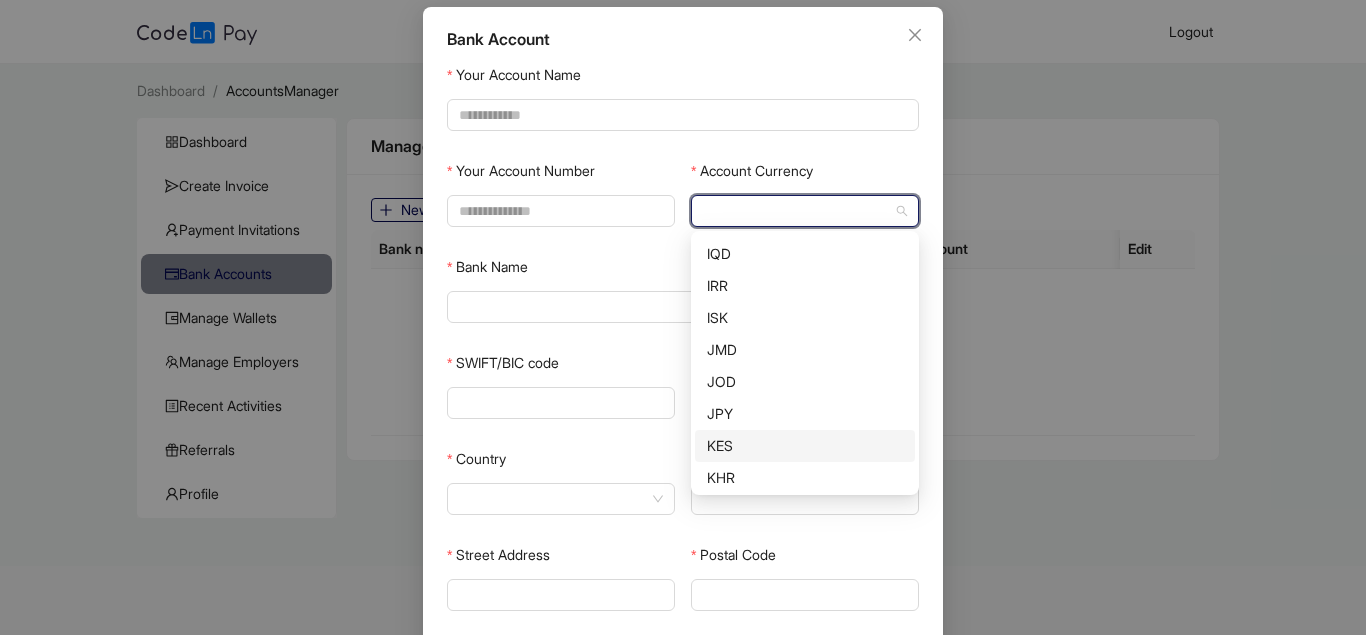 click on "KES" at bounding box center (805, 446) 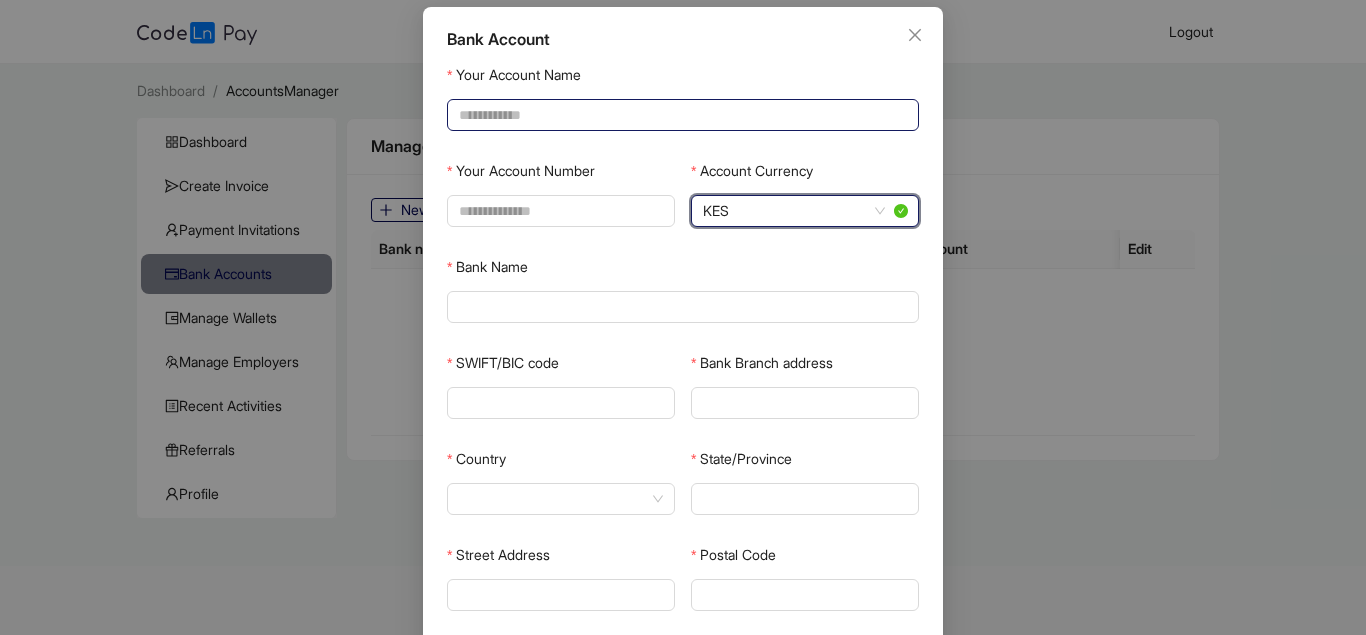 click on "Your Account Name" at bounding box center (681, 115) 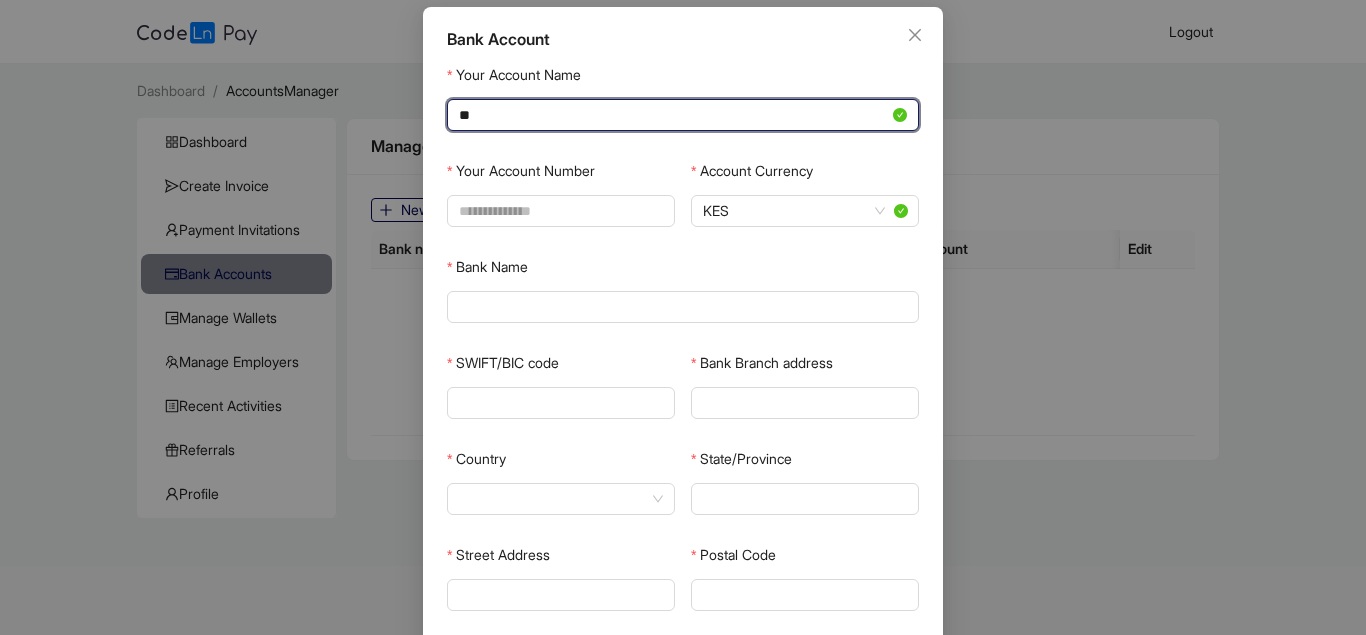 type on "*" 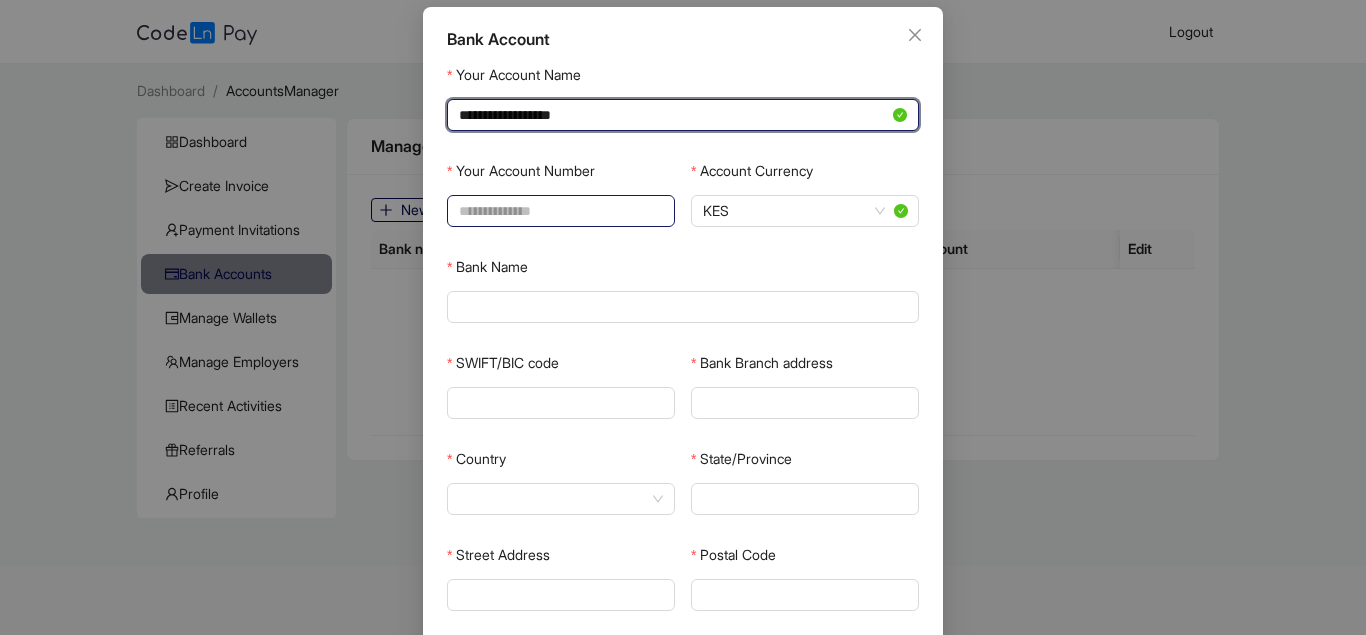 type on "**********" 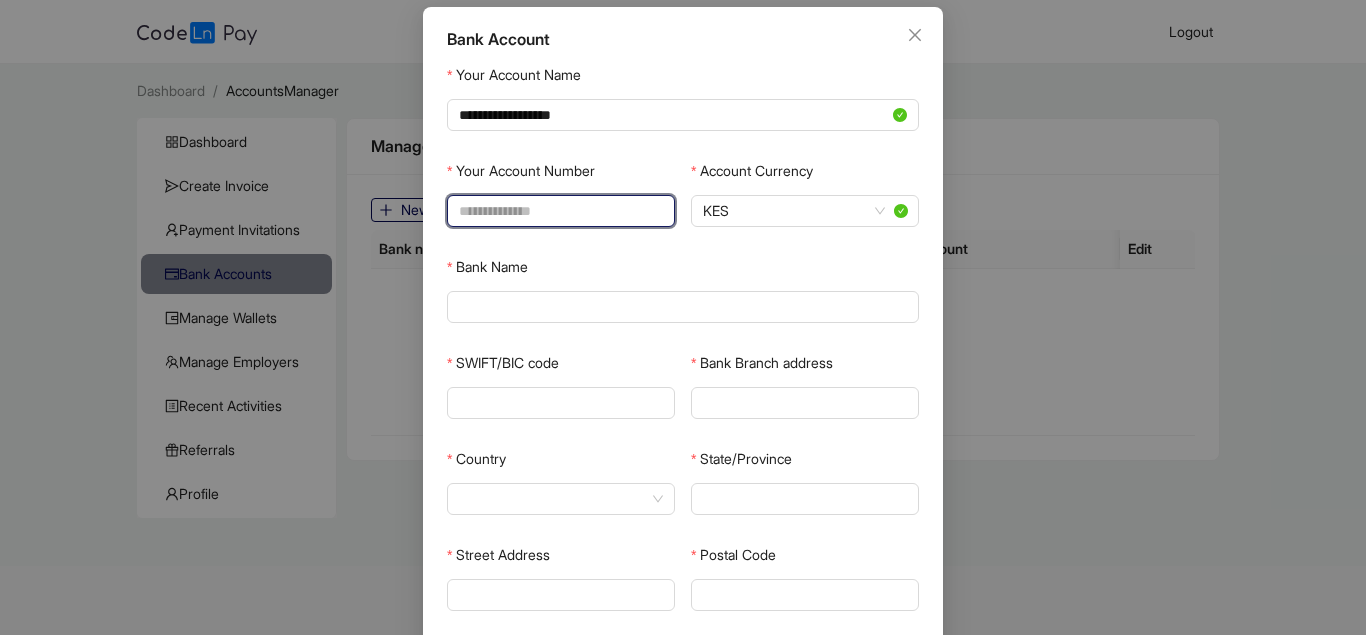 scroll, scrollTop: 193, scrollLeft: 0, axis: vertical 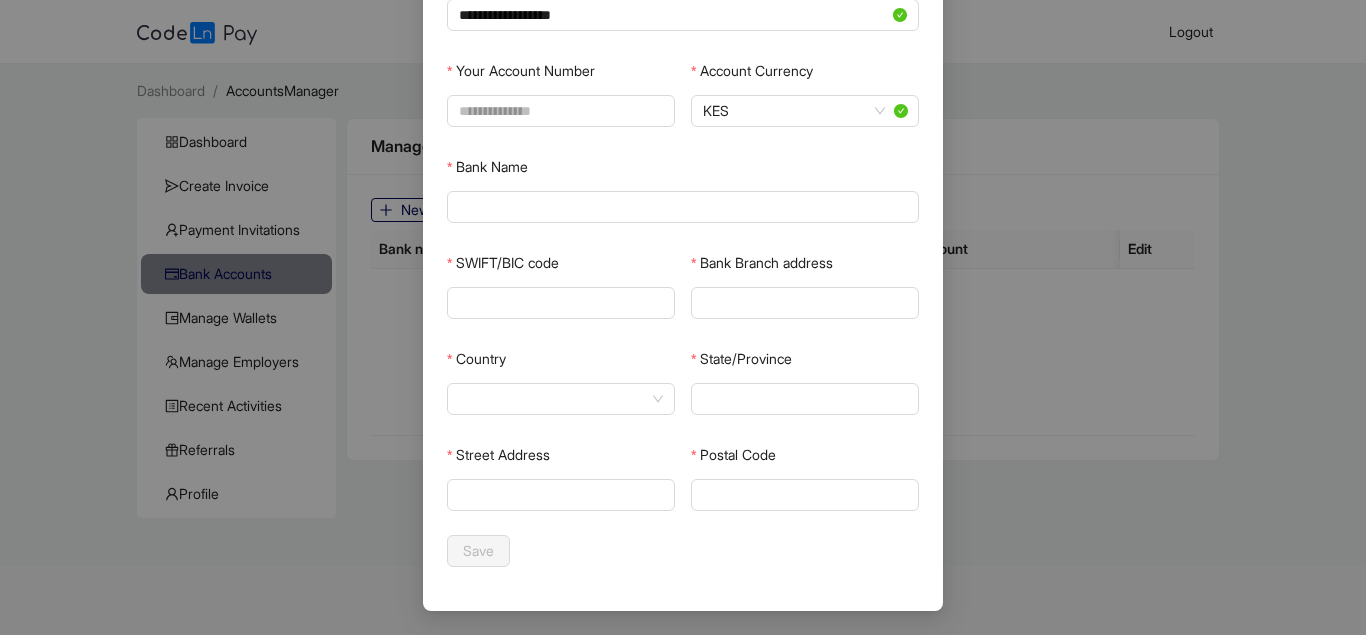 click on "**********" at bounding box center (683, 317) 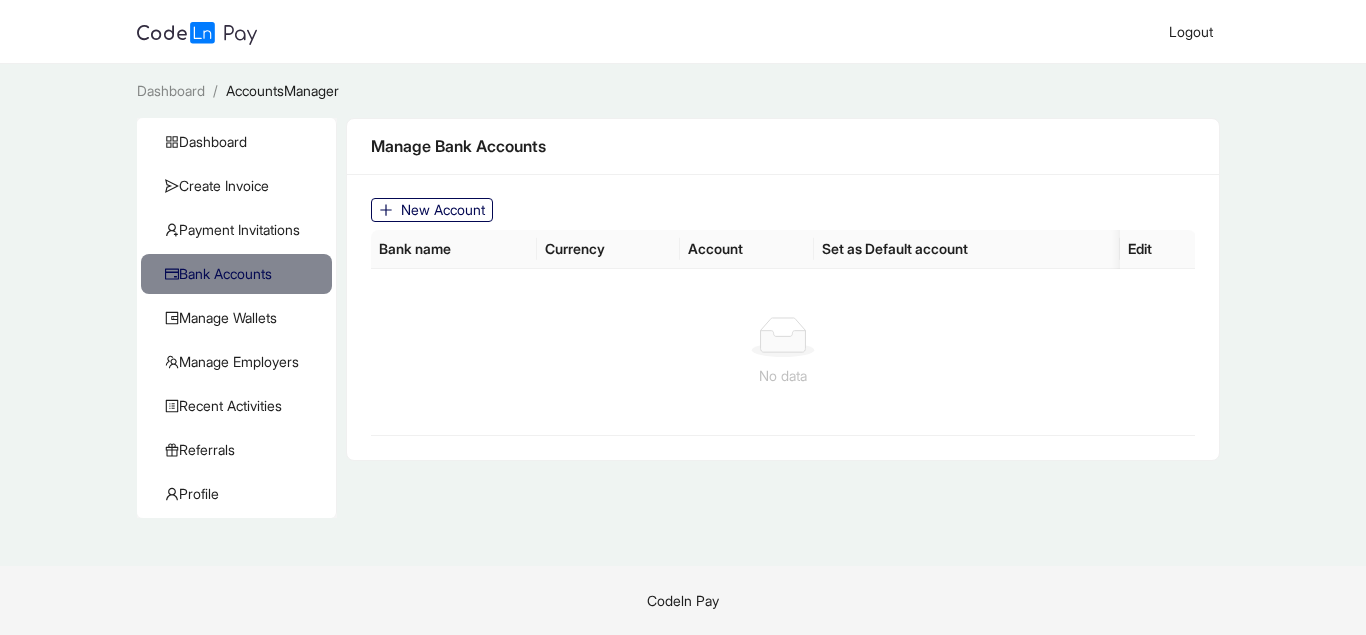 scroll, scrollTop: 0, scrollLeft: 0, axis: both 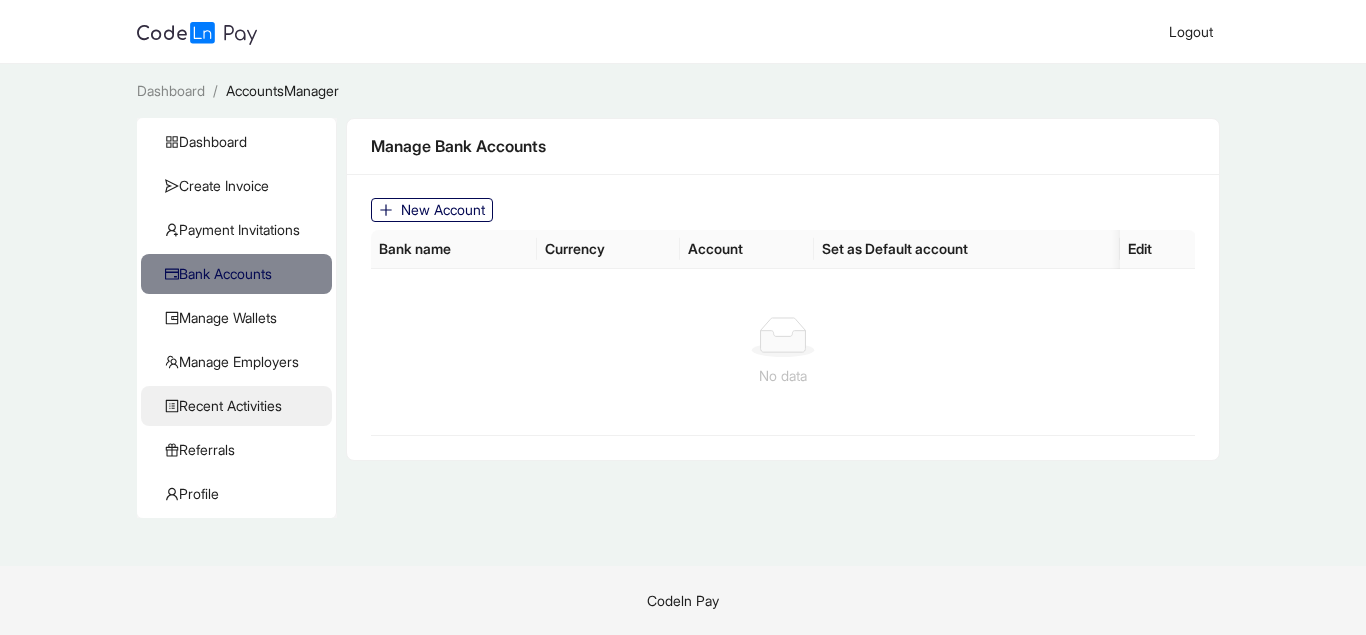 click on "Recent Activities" 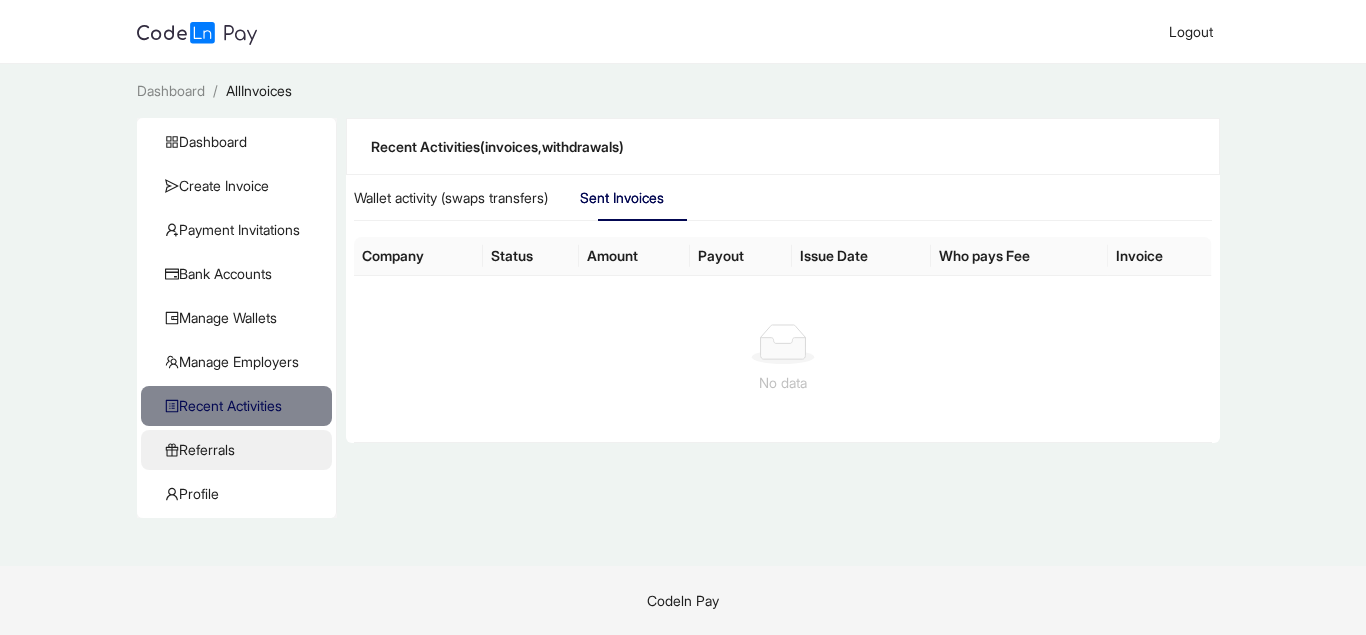 click on "Referrals" 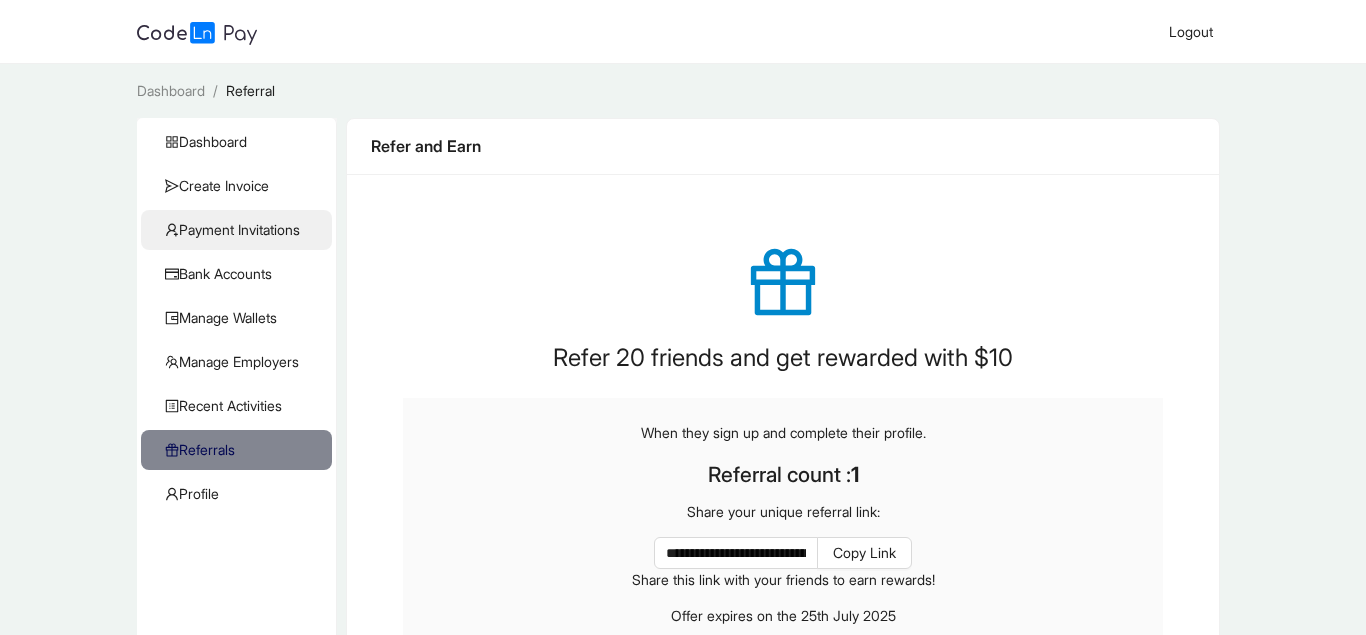 click on "Payment Invitations" 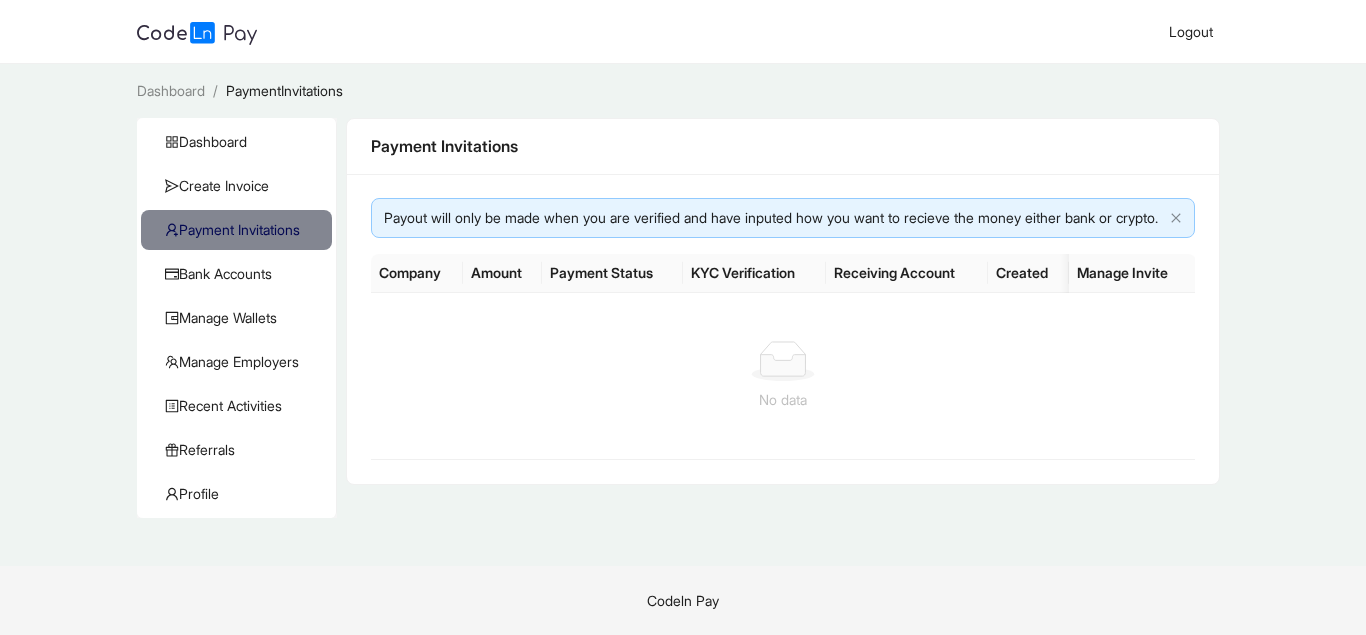 click on "Payout will only be made when you are verified and have inputed how you want to recieve the money either bank or crypto." at bounding box center [773, 218] 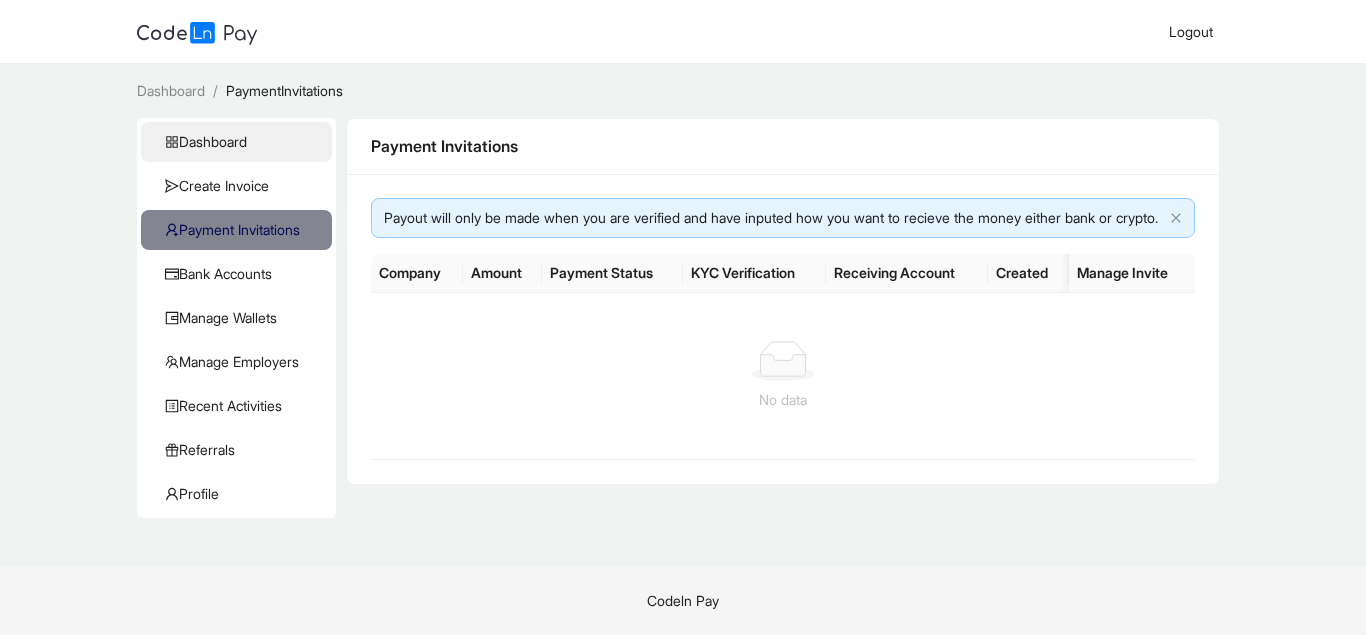 click on "Dashboard" 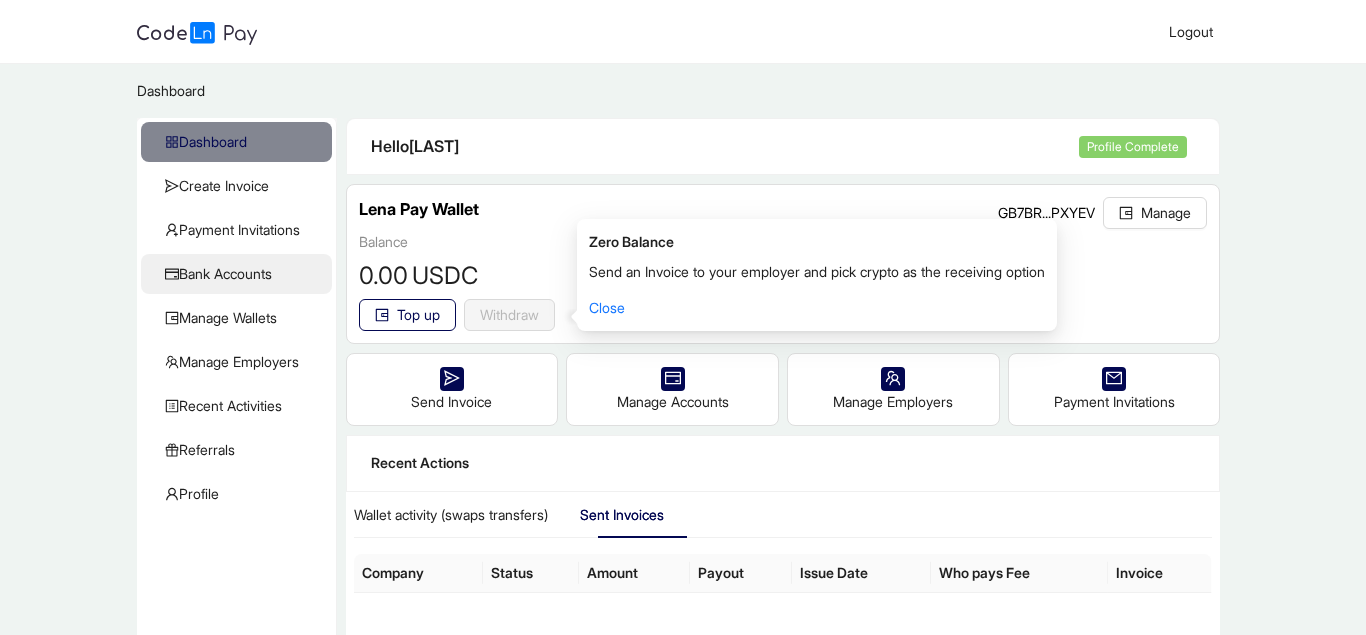 click on "Bank Accounts" 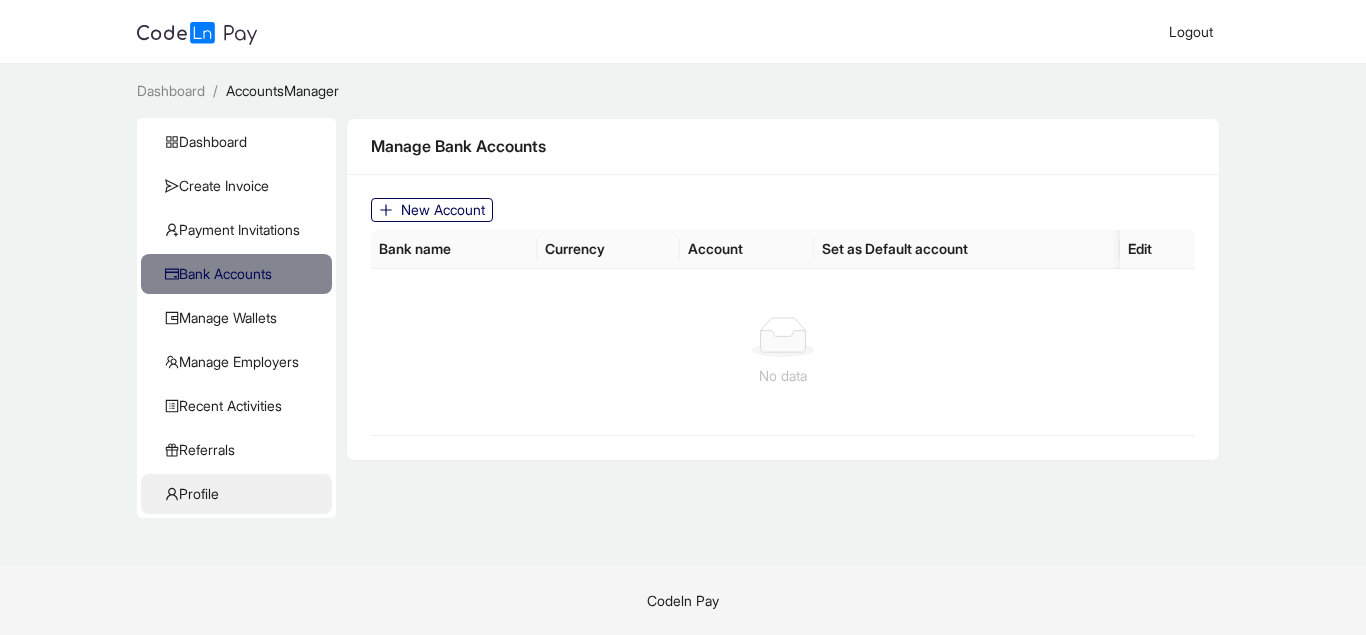 click on "Profile" 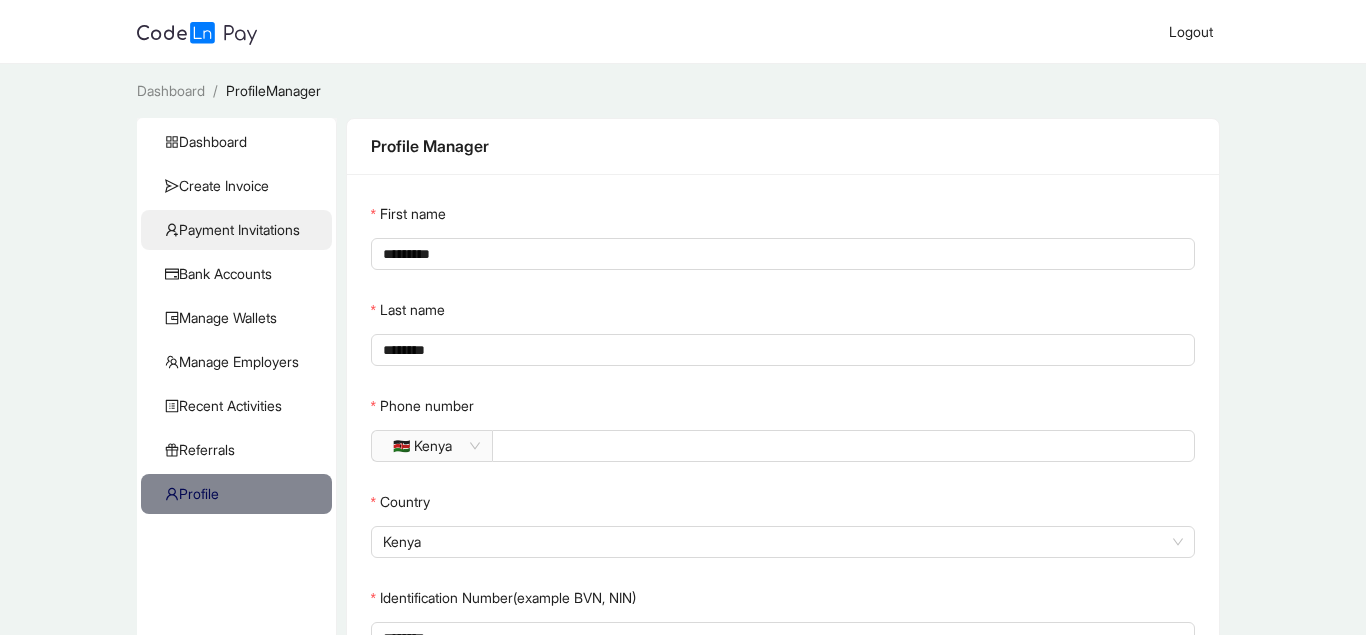 click on "Payment Invitations" 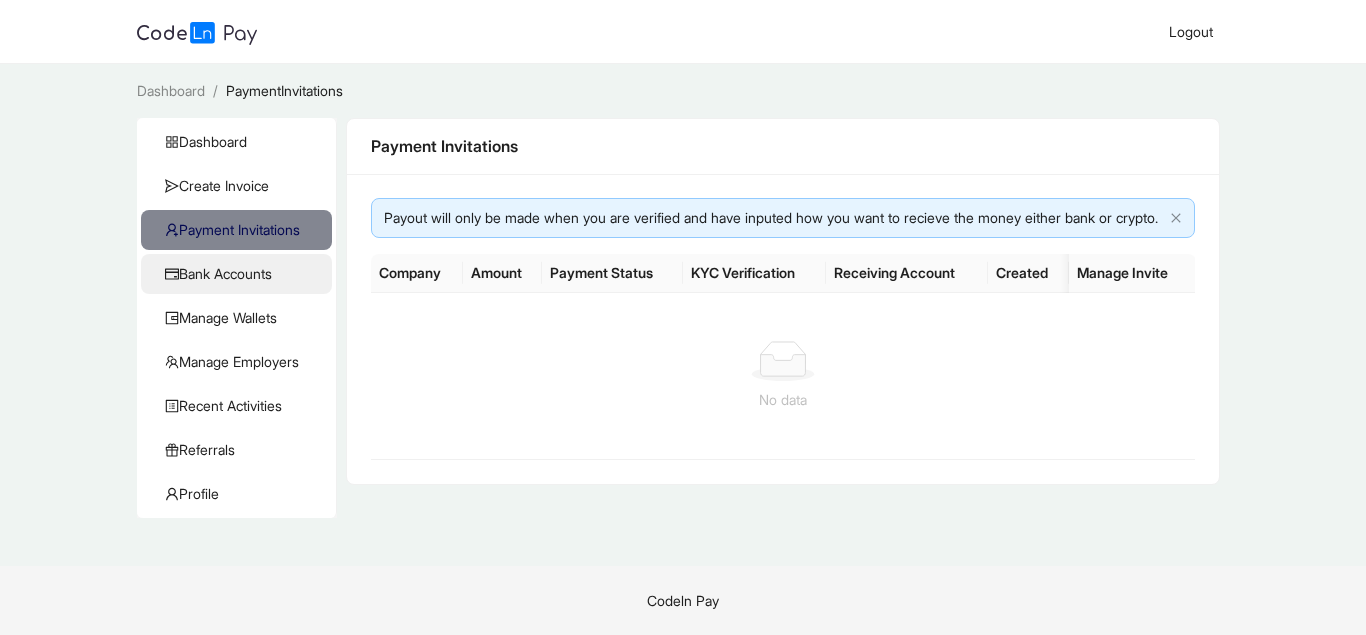 click on "Bank Accounts" 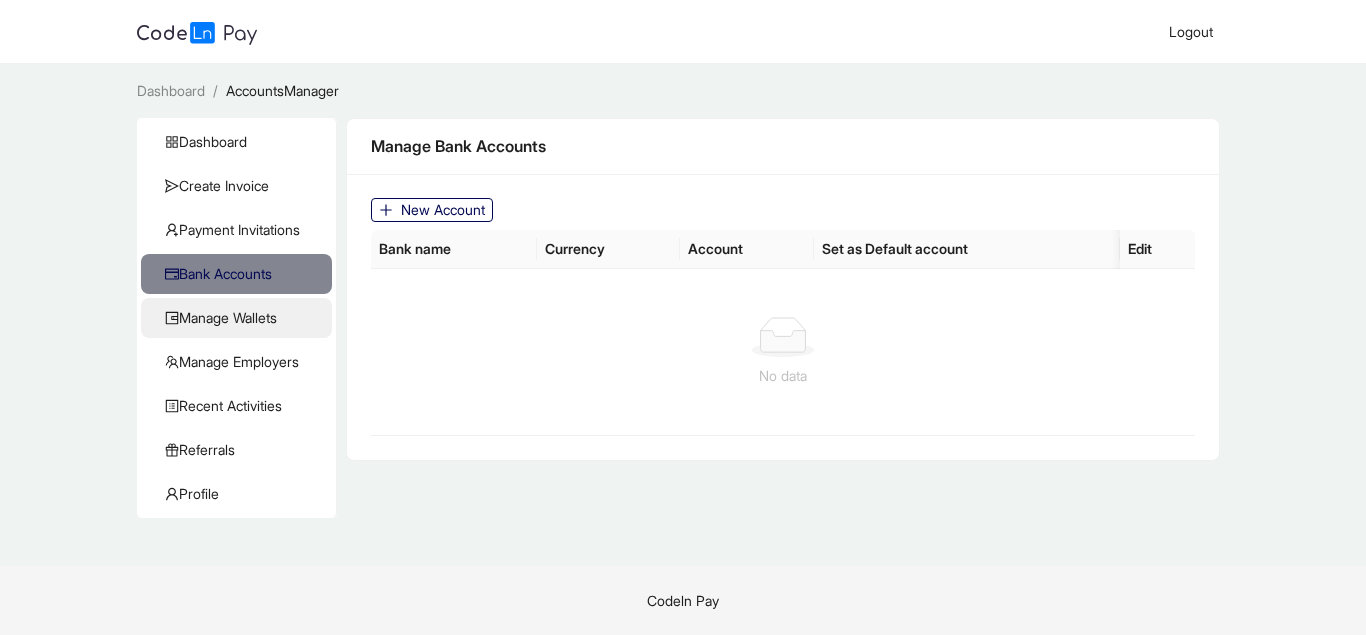 click on "Manage Wallets" 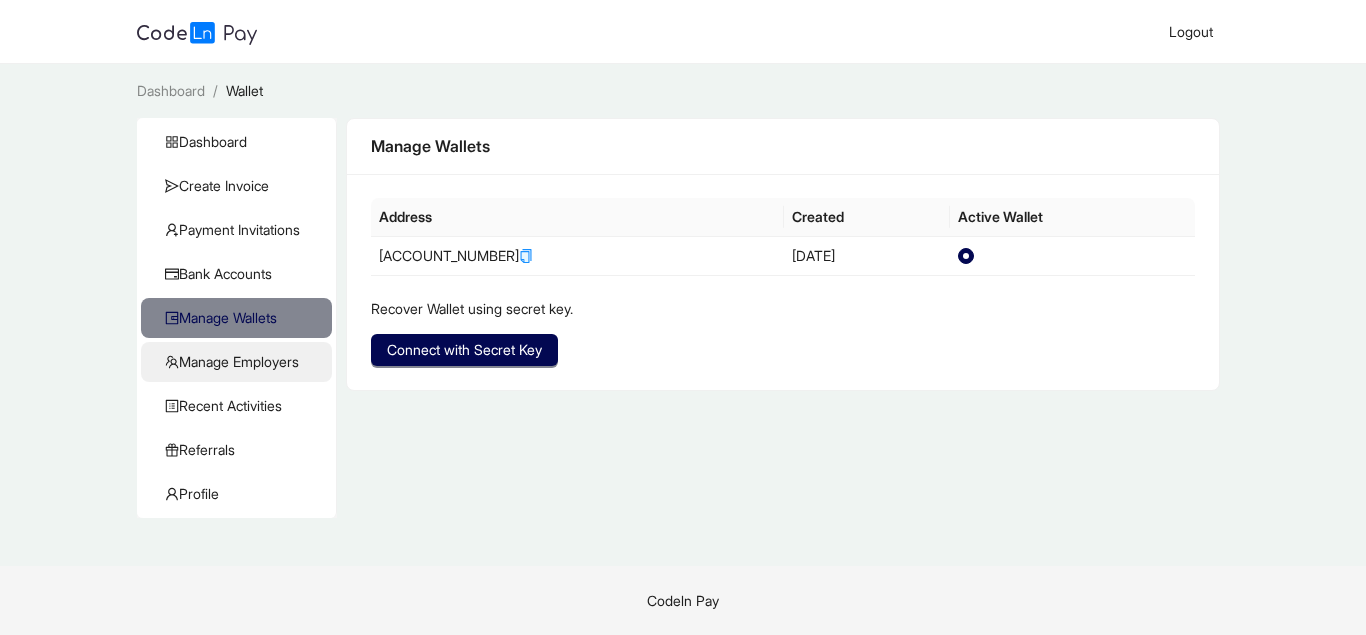 click on "Manage Employers" 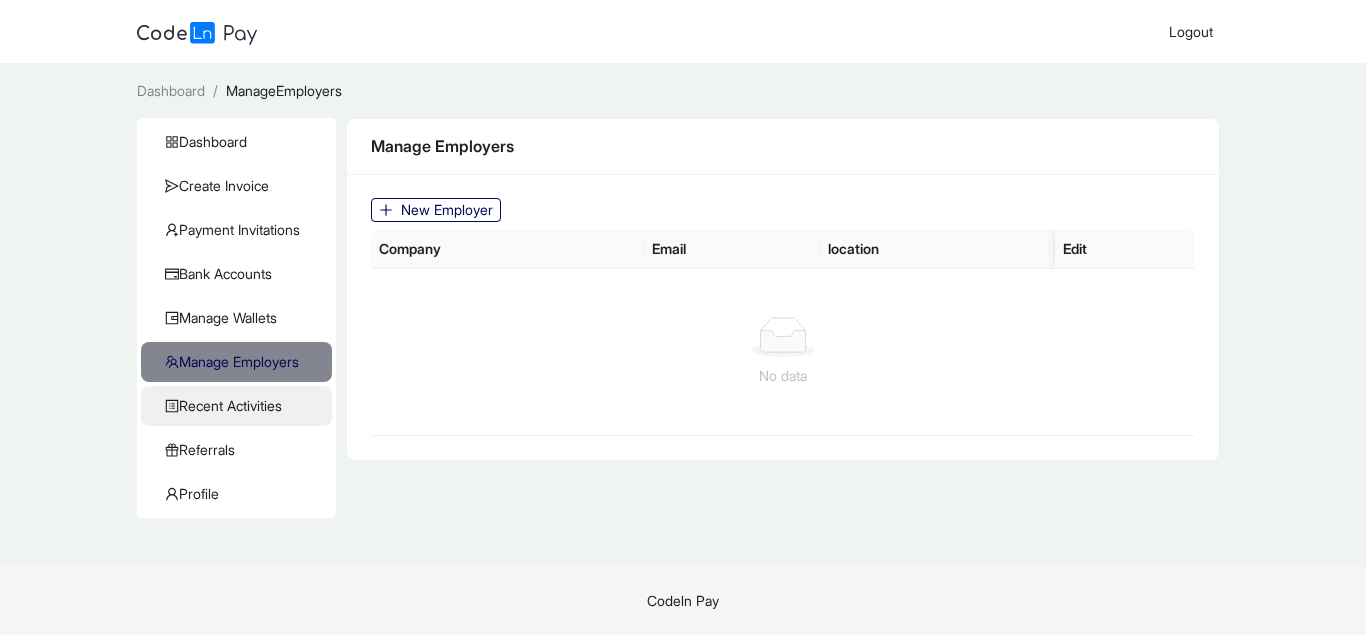 click on "Recent Activities" 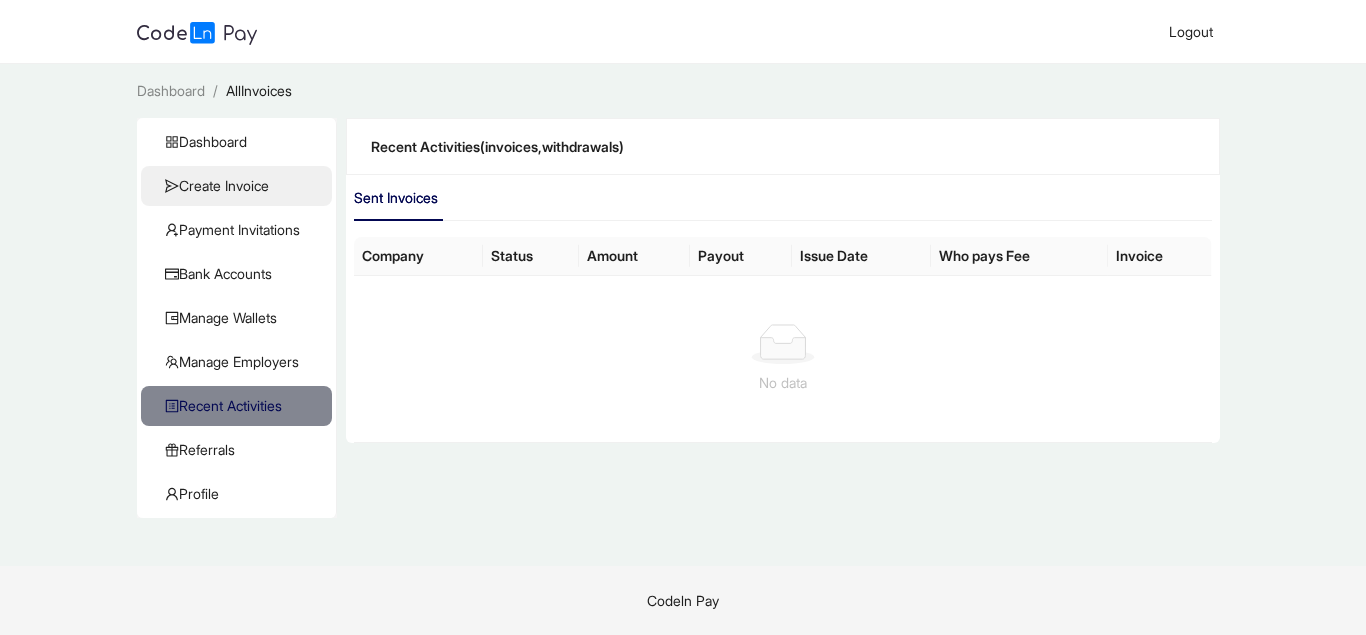 click on "Create Invoice" 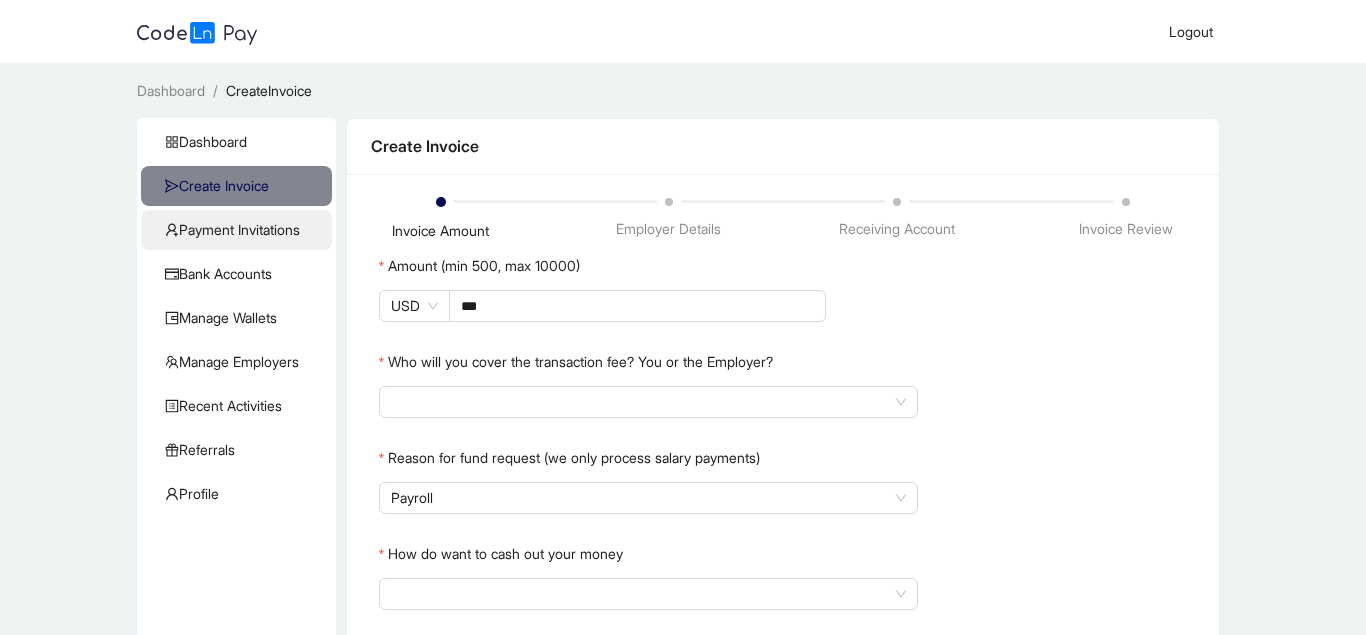 click on "Payment Invitations" 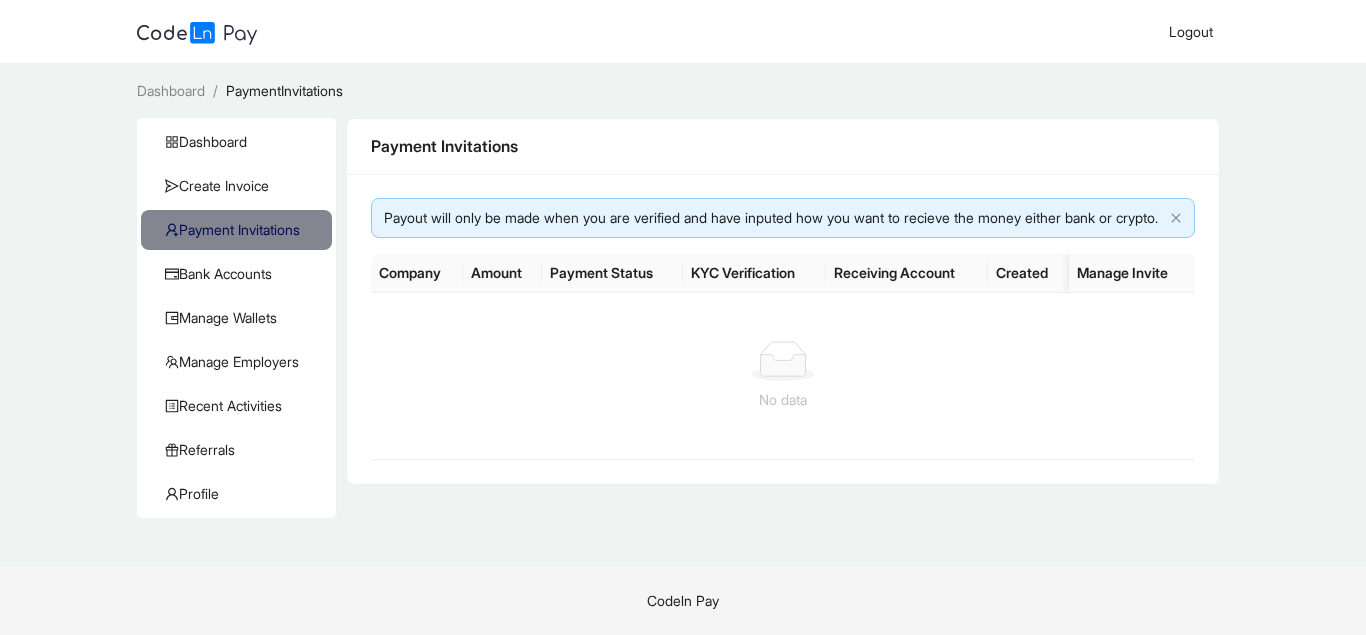 click on "Payment Invitations" 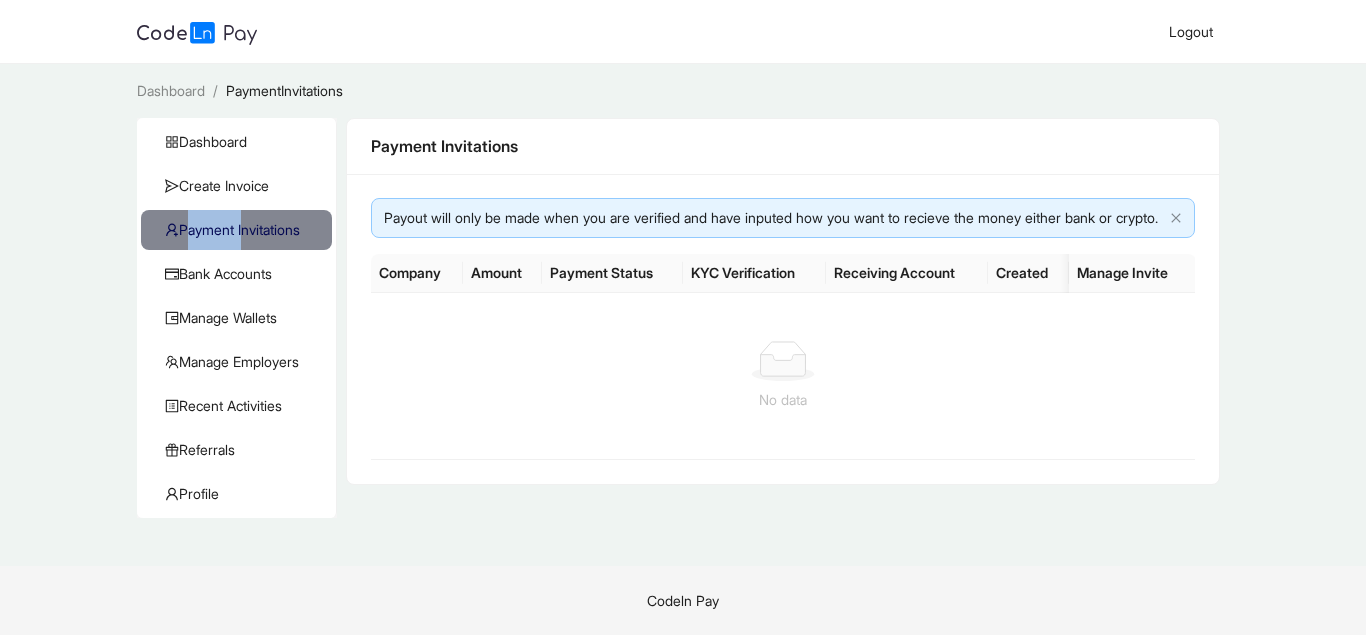 click on "Payment Invitations" 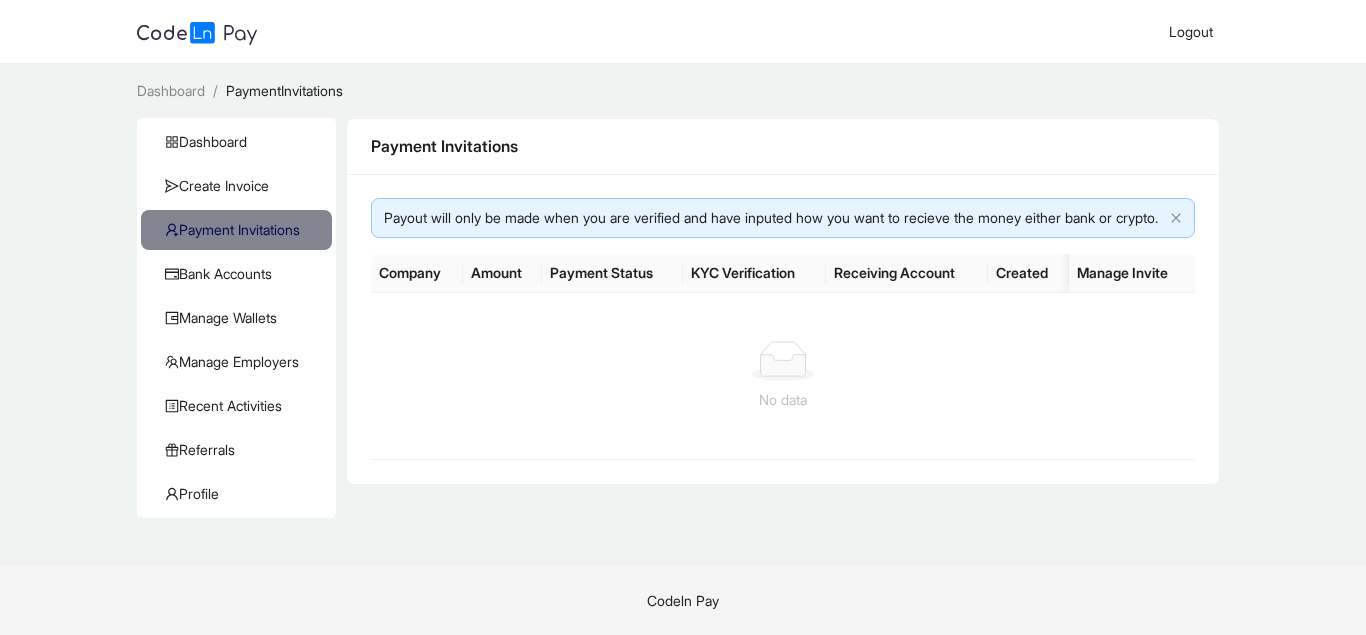 click on "Dashboard" at bounding box center [171, 90] 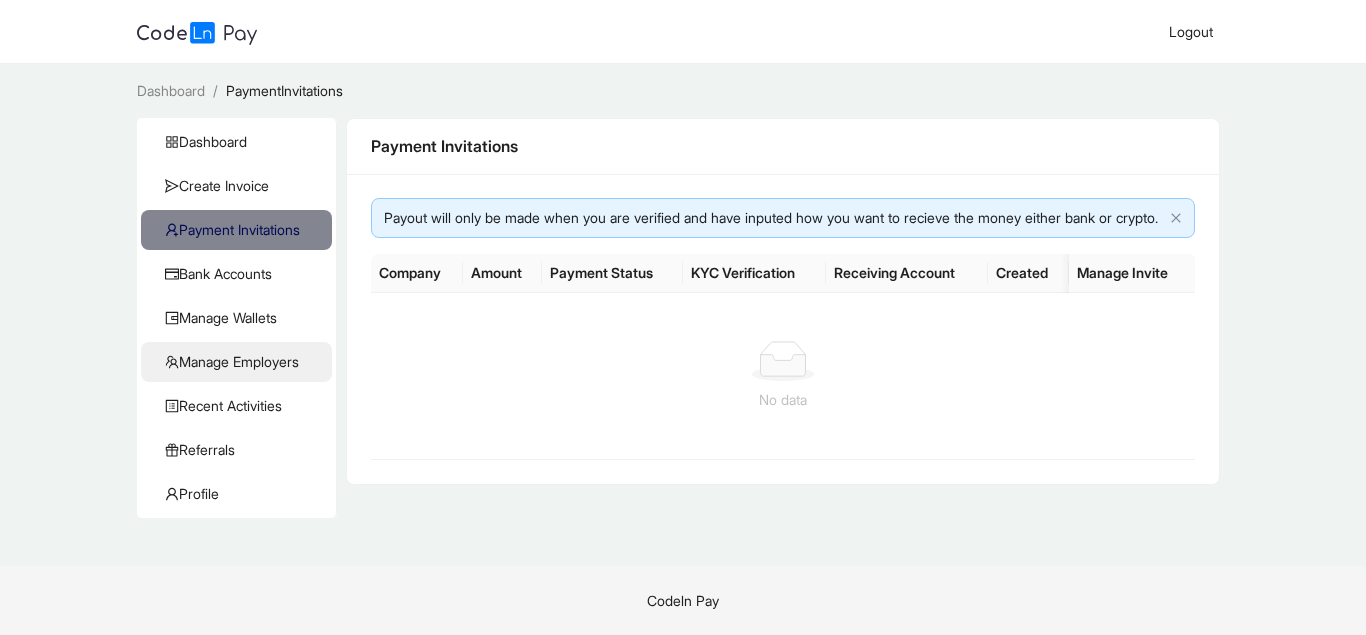 click on "Manage Employers" 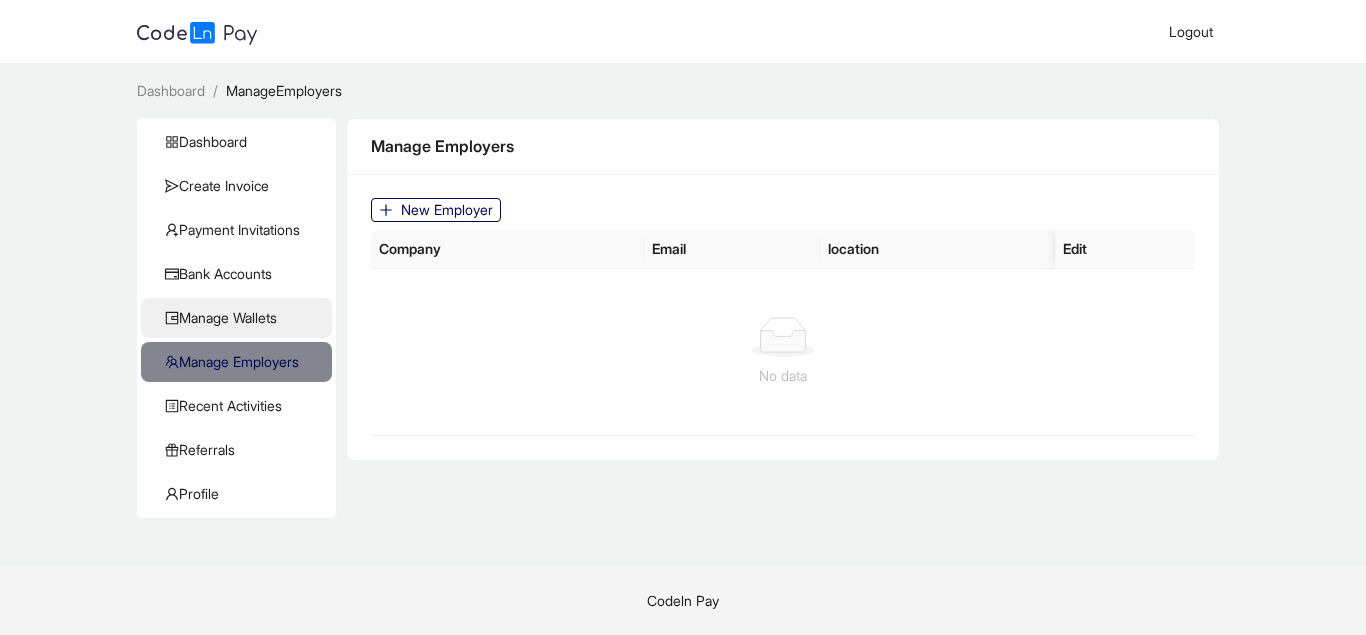 click on "Manage Wallets" 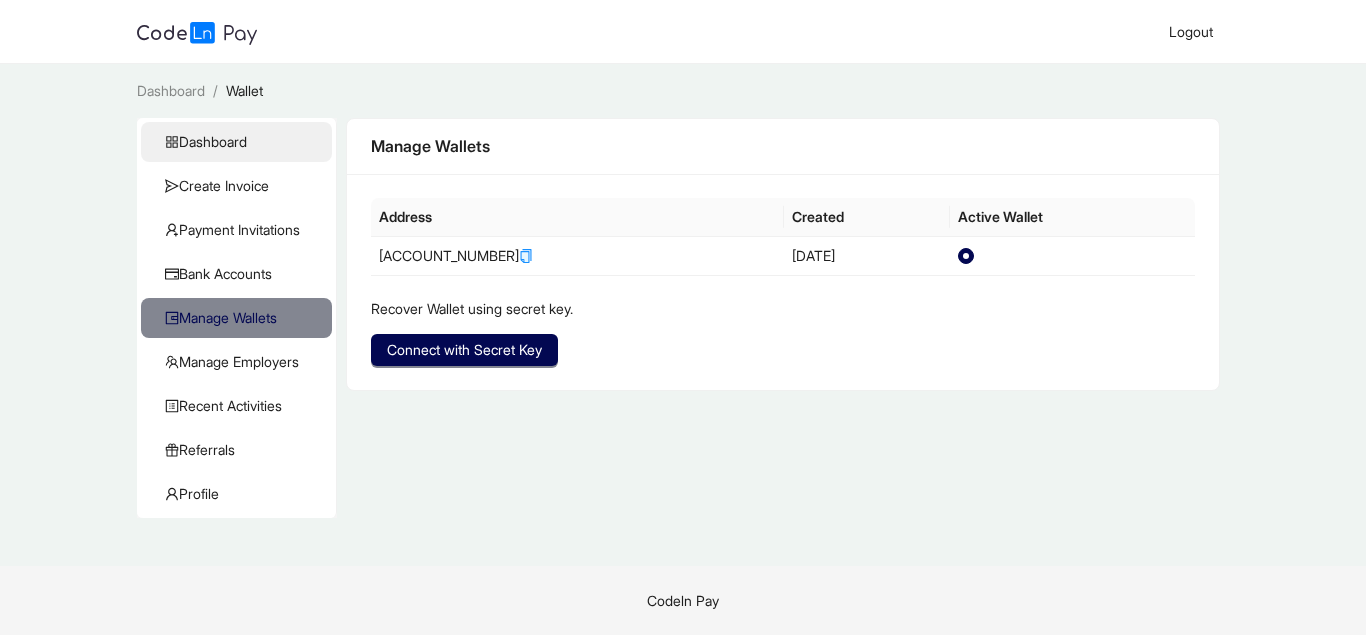 click on "Dashboard" 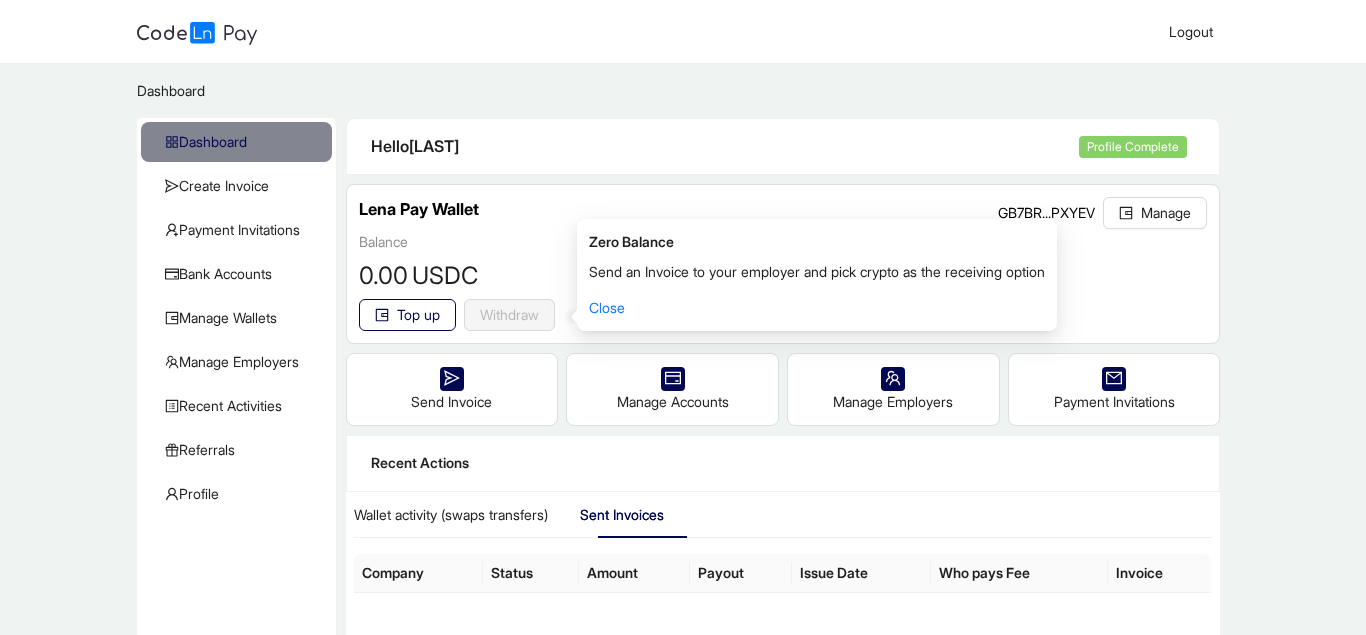 click on "Wallet activity (swaps transfers) Sent Invoices" at bounding box center (783, 515) 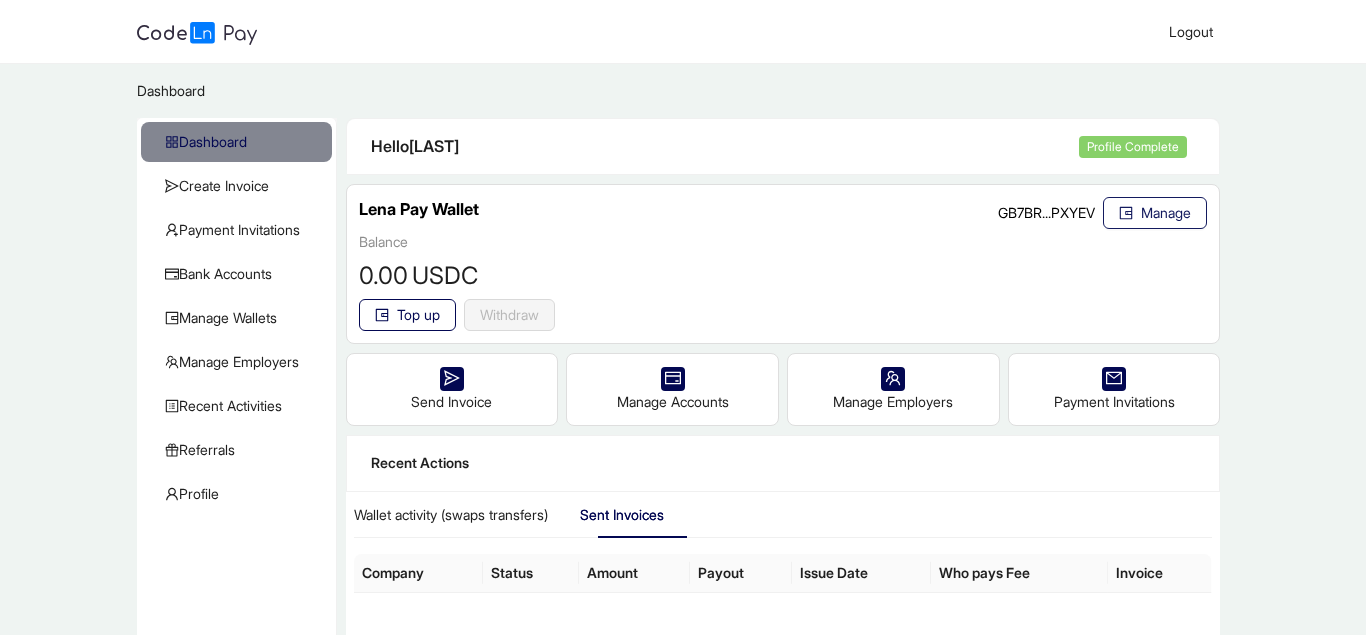 click on "Manage" 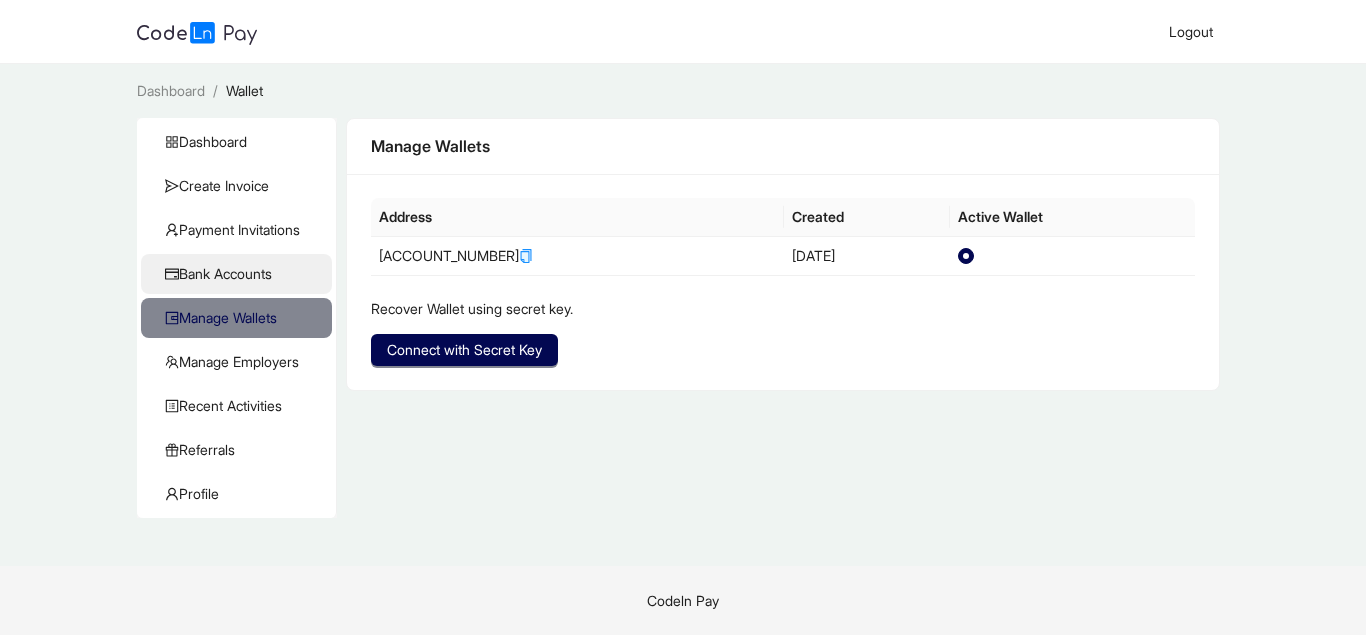 click on "Bank Accounts" 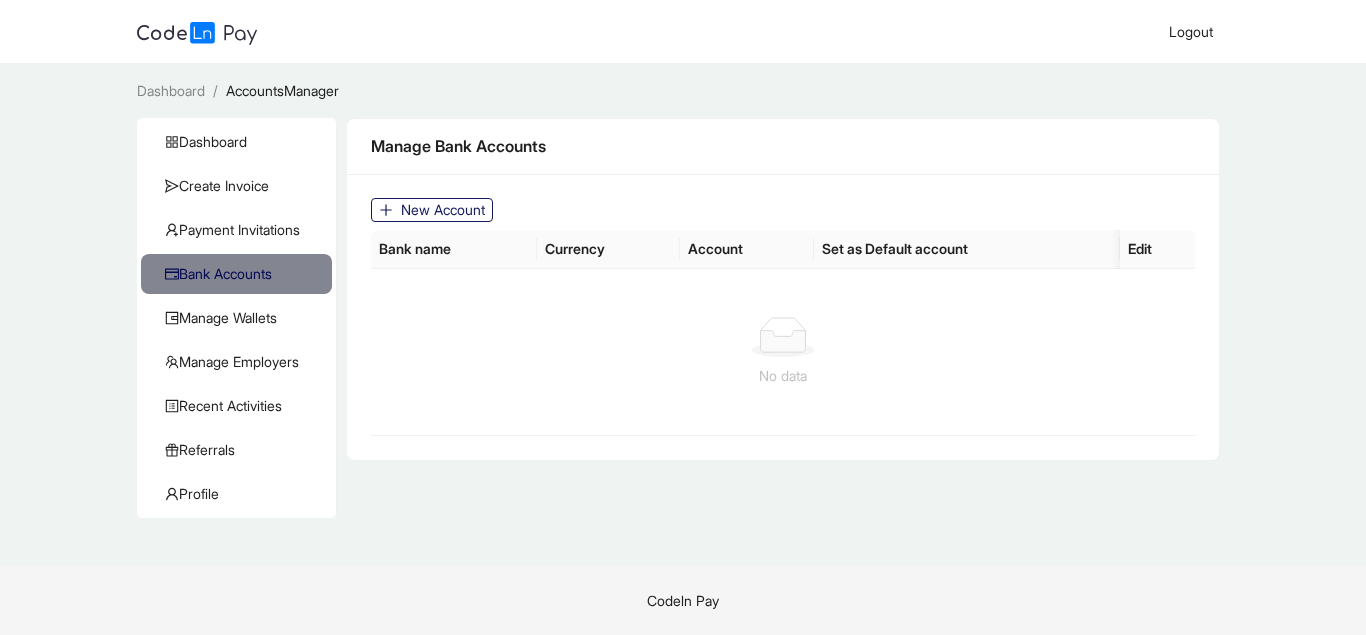 click on "New Account" 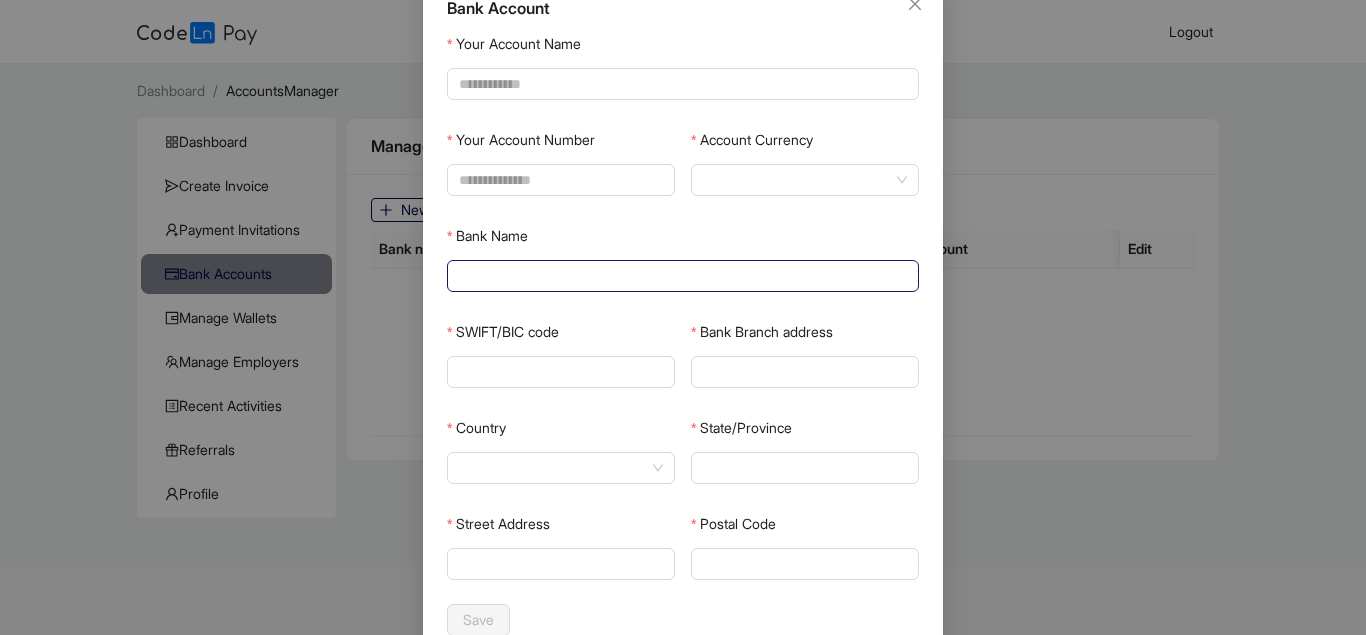 scroll, scrollTop: 122, scrollLeft: 0, axis: vertical 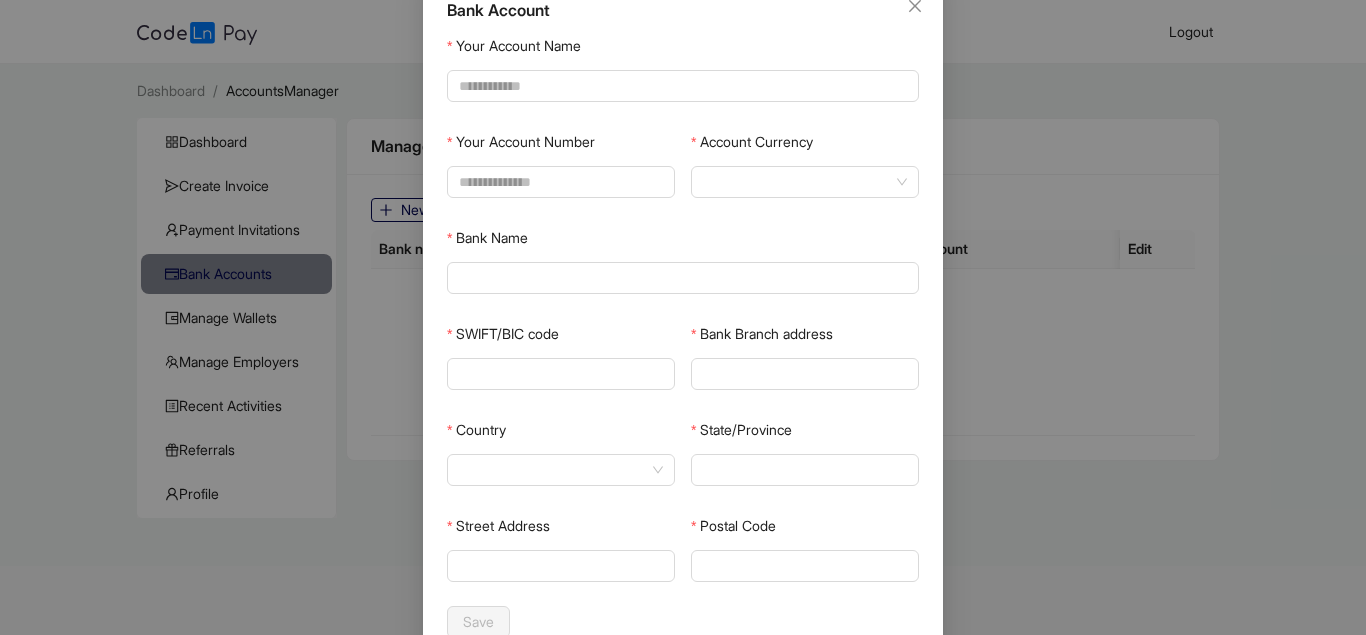 click on "Bank Account Your Account Name Your Account Number Account Currency  Bank Name SWIFT/BIC code Bank Branch address Country City State/Province Street Address Postal Code Save" at bounding box center [683, 317] 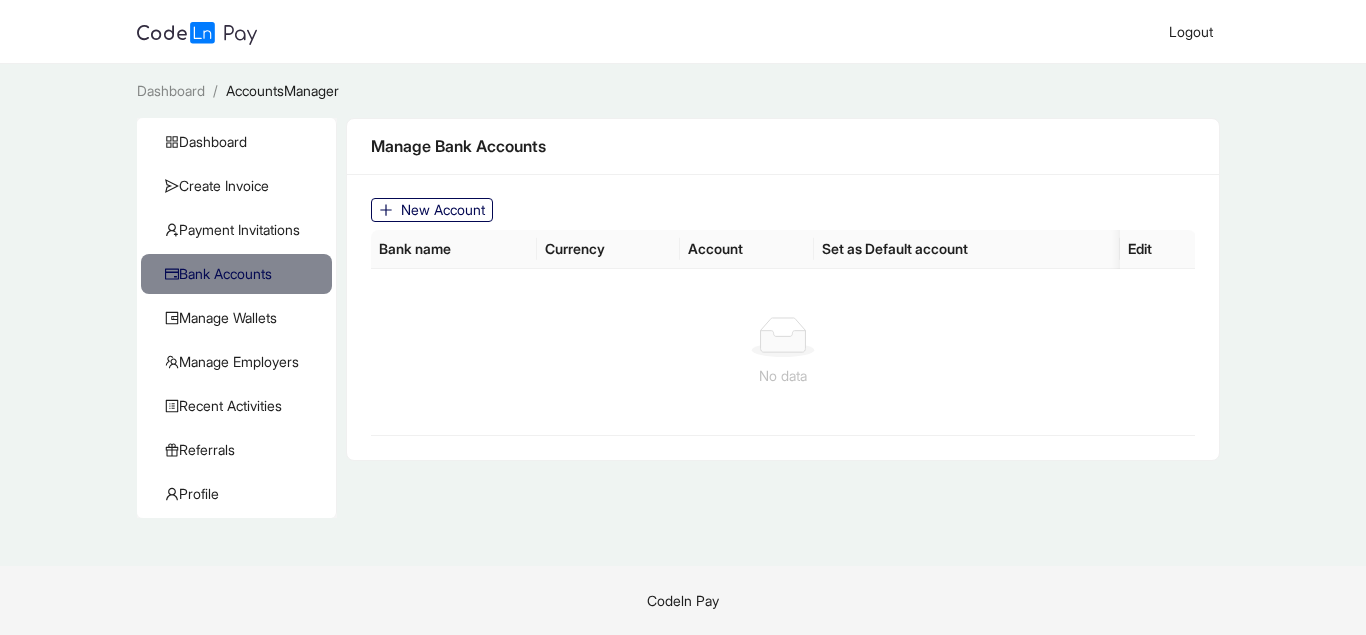 scroll, scrollTop: 0, scrollLeft: 0, axis: both 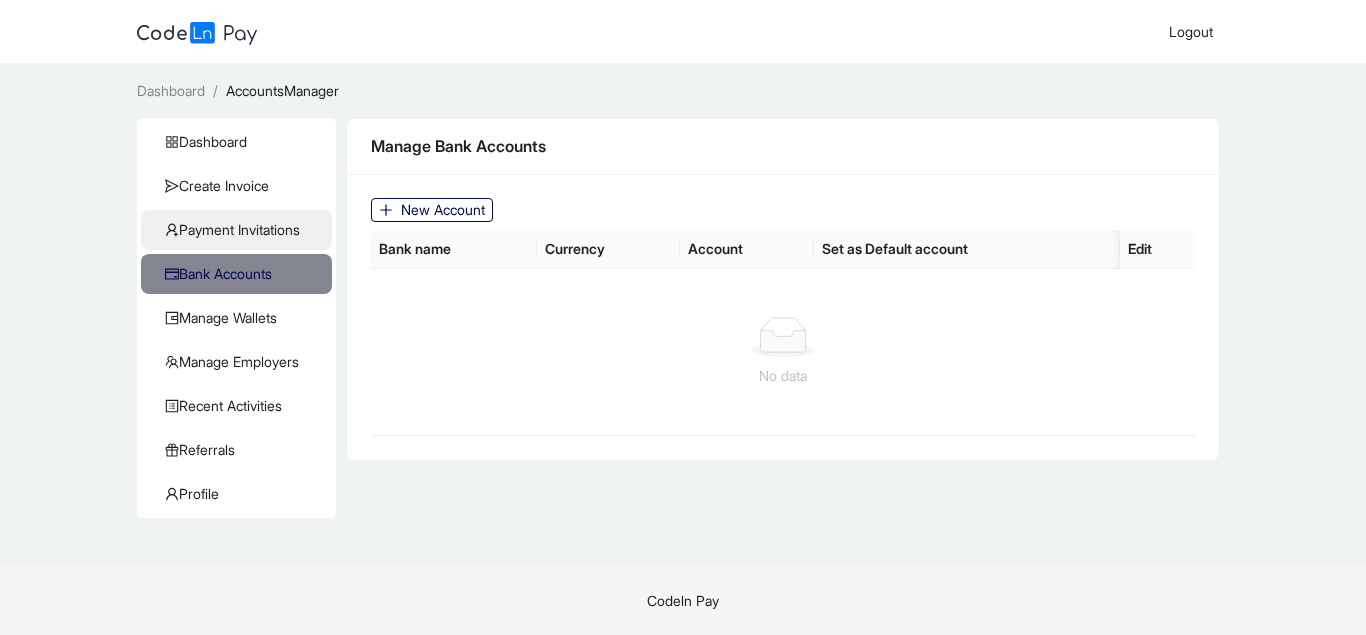click on "Payment Invitations" 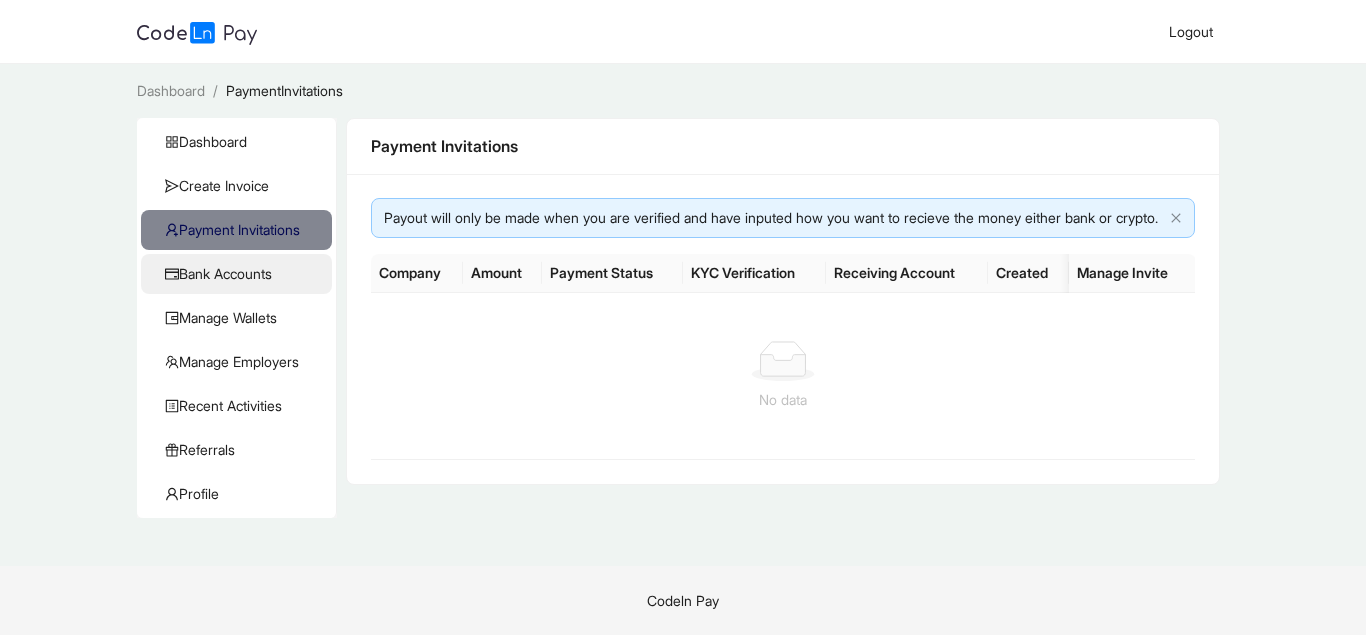 click on "Bank Accounts" 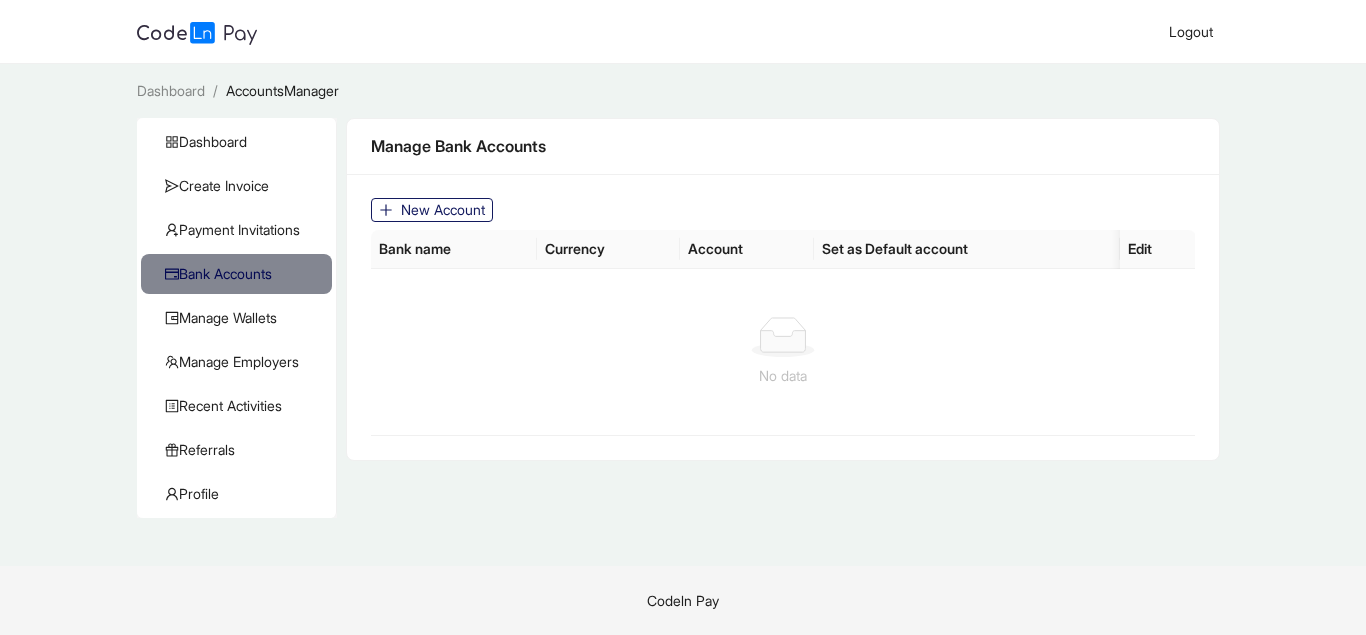 click on "New Account" 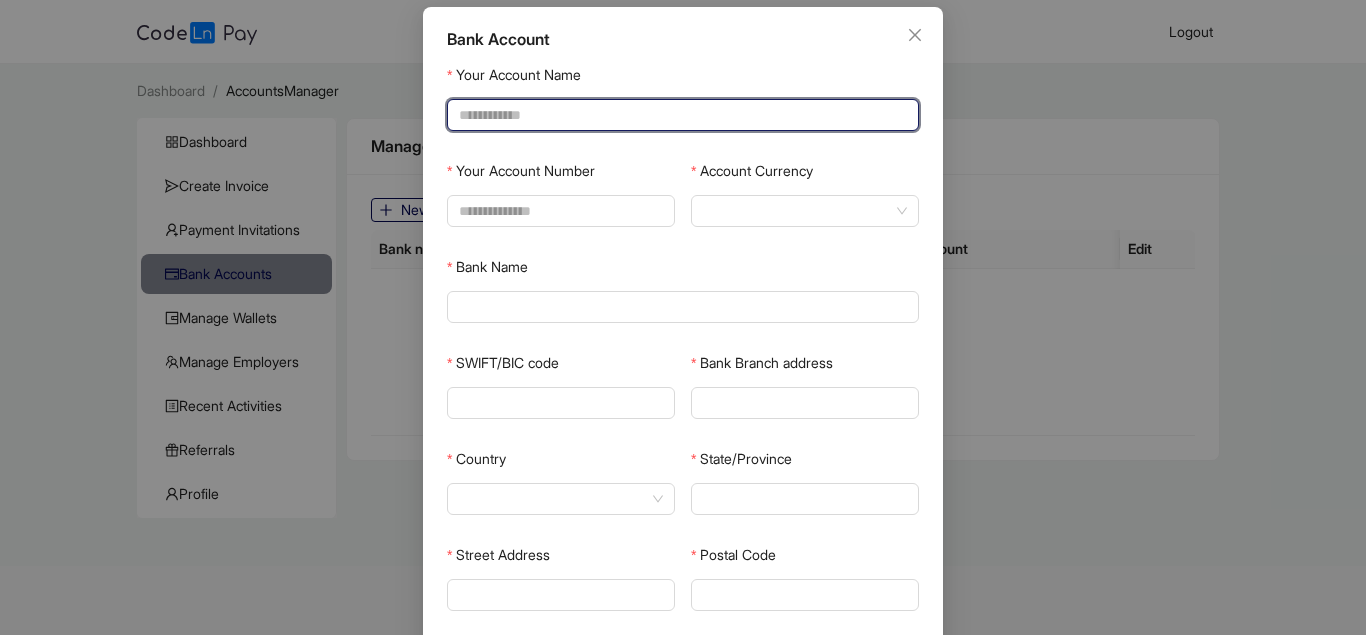 click on "Your Account Name" at bounding box center (681, 115) 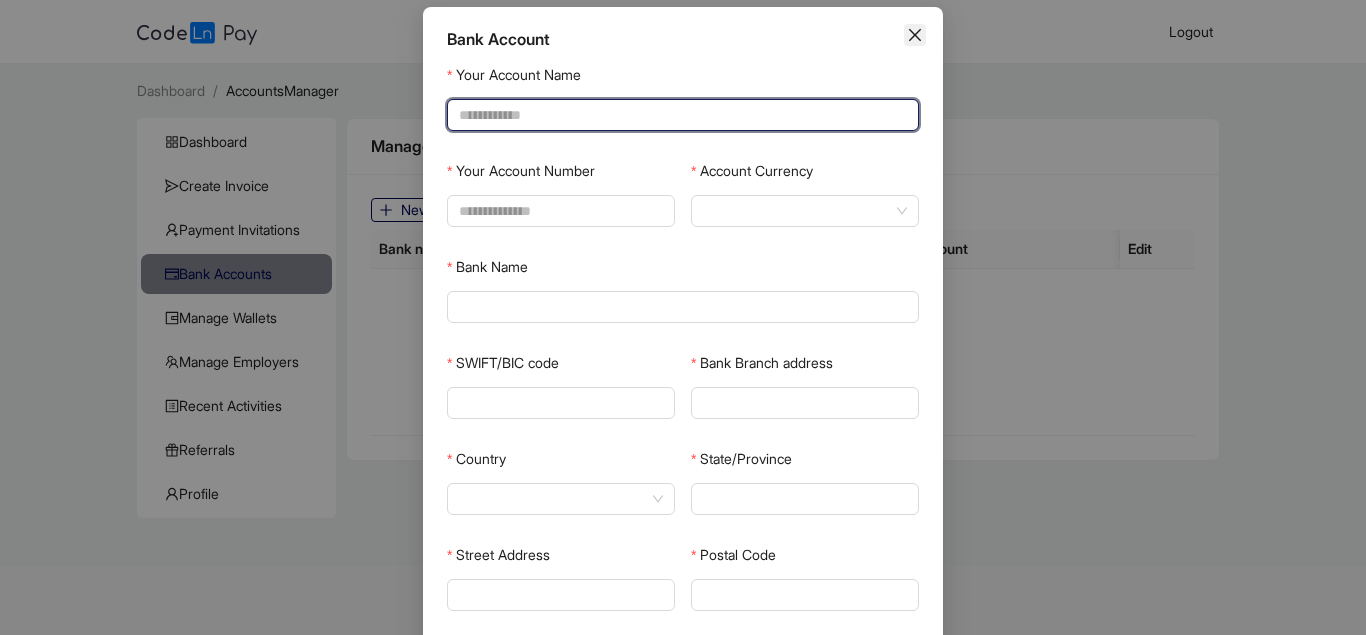 click 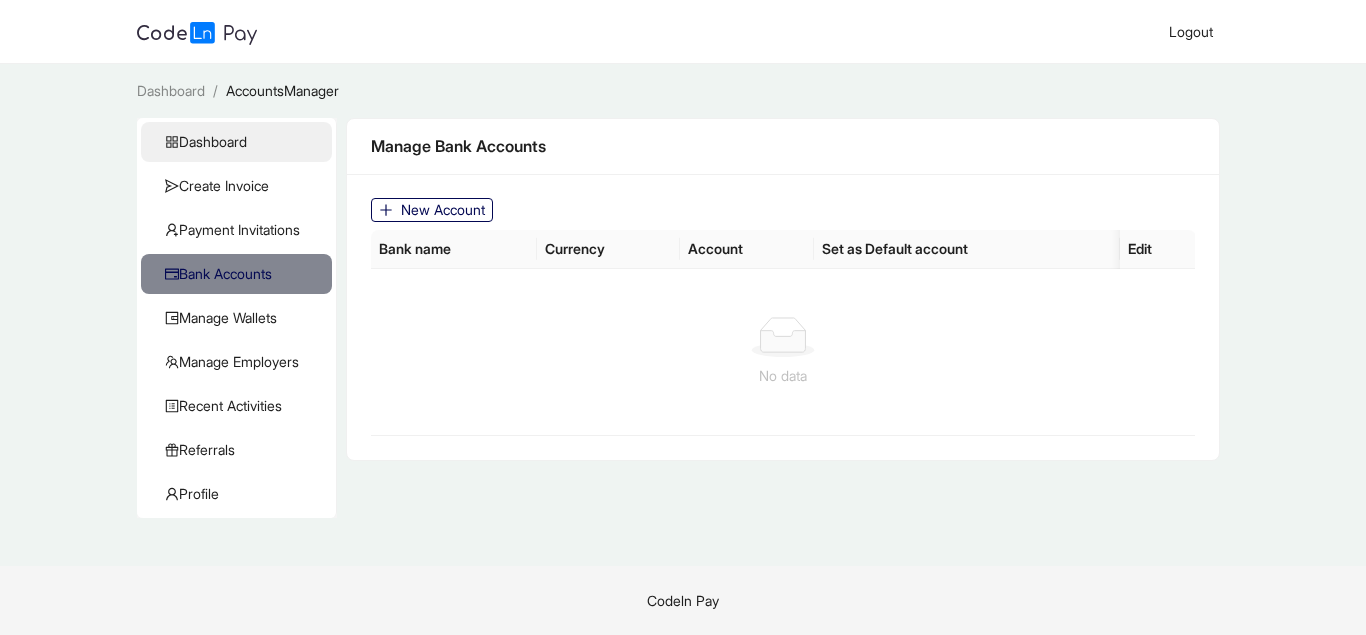 click on "Dashboard" 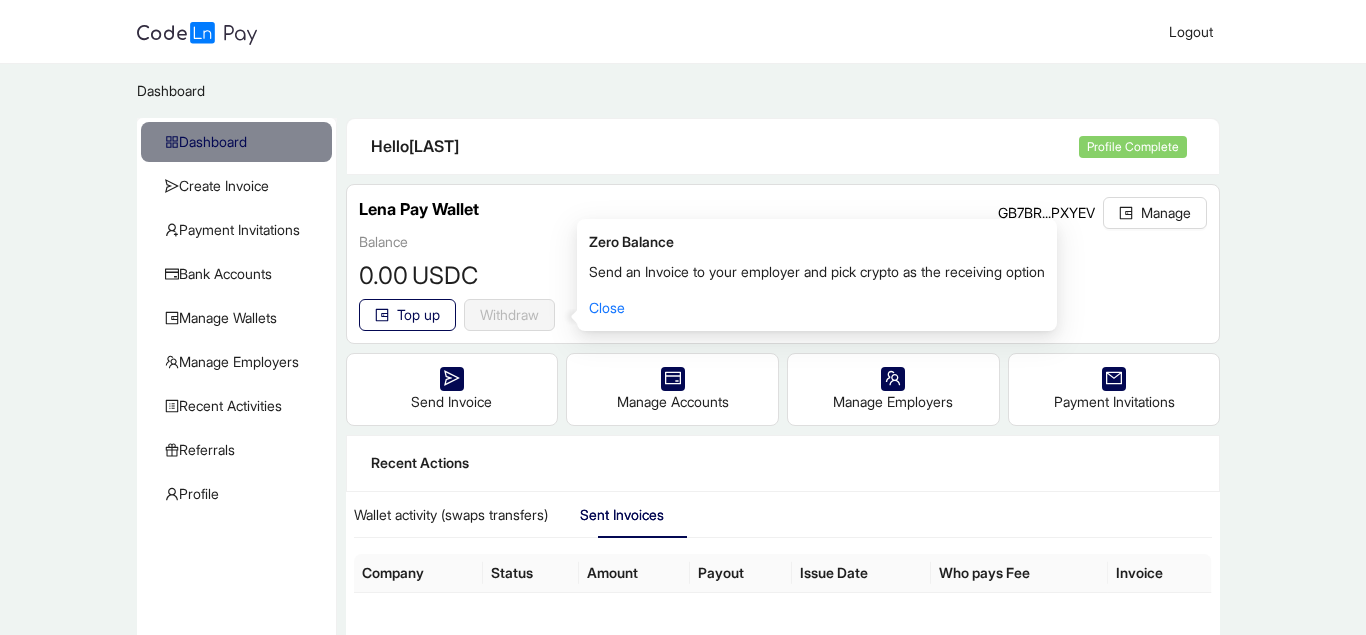 click on "Wallet activity (swaps transfers) Sent Invoices" at bounding box center (783, 515) 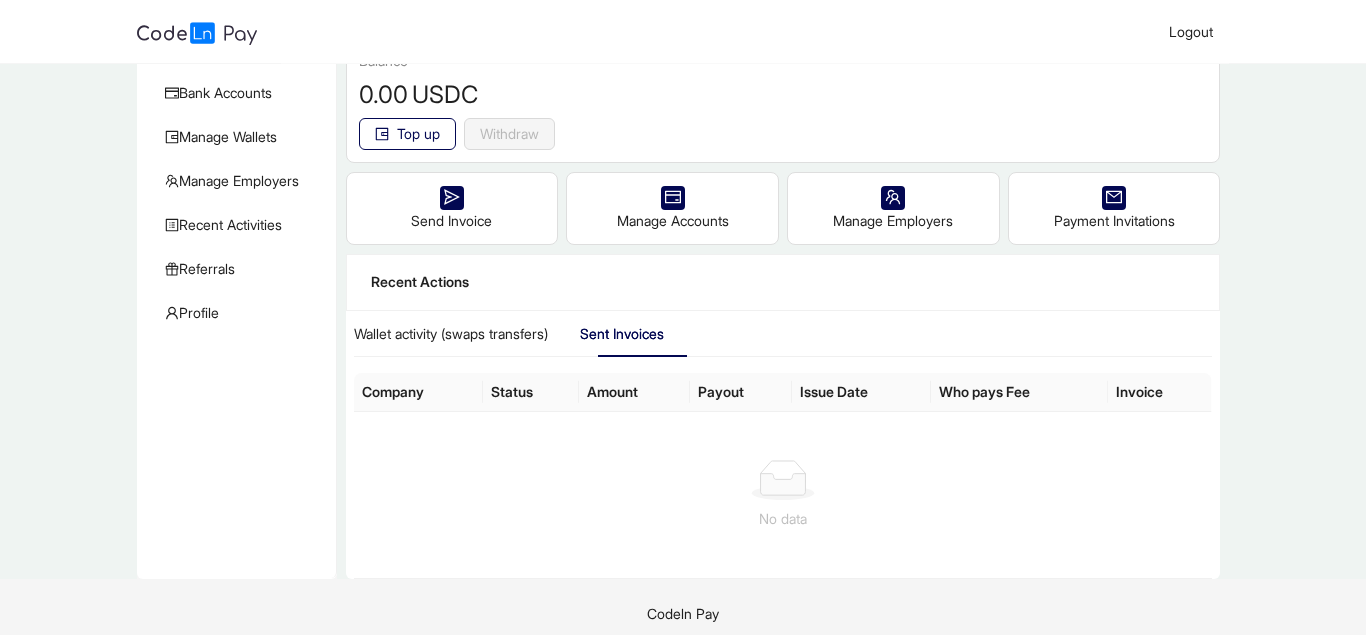 scroll, scrollTop: 184, scrollLeft: 0, axis: vertical 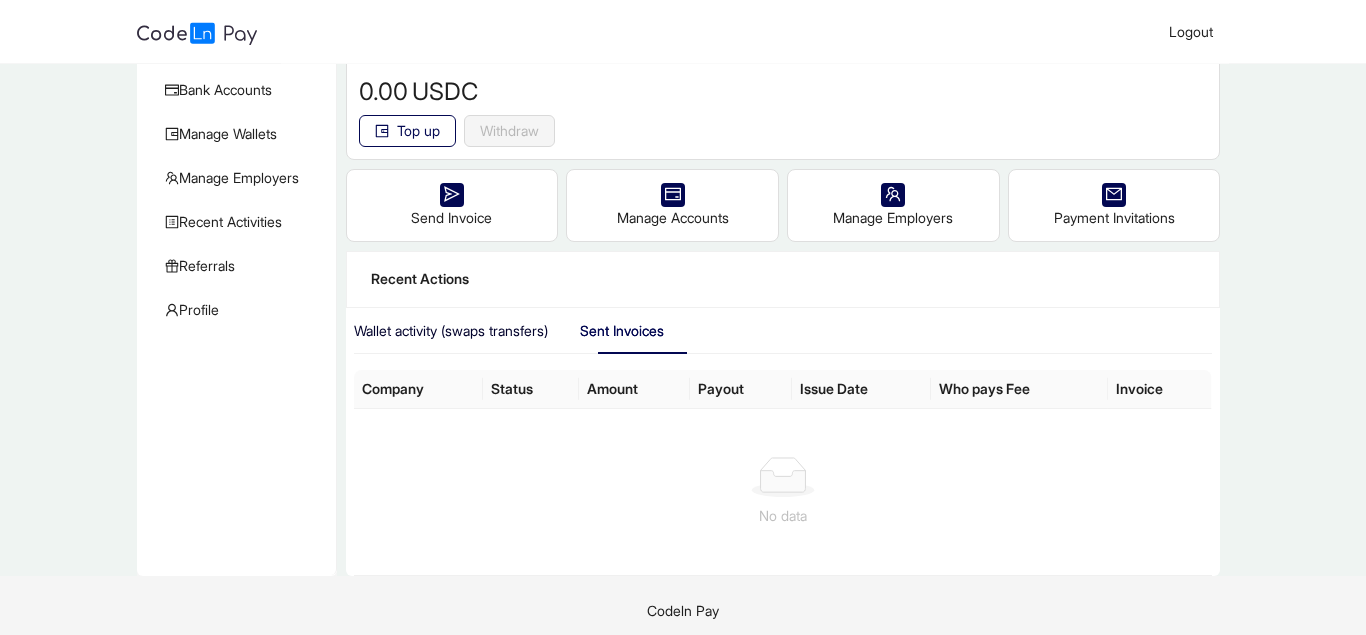 click on "Wallet activity (swaps transfers)" at bounding box center (451, 331) 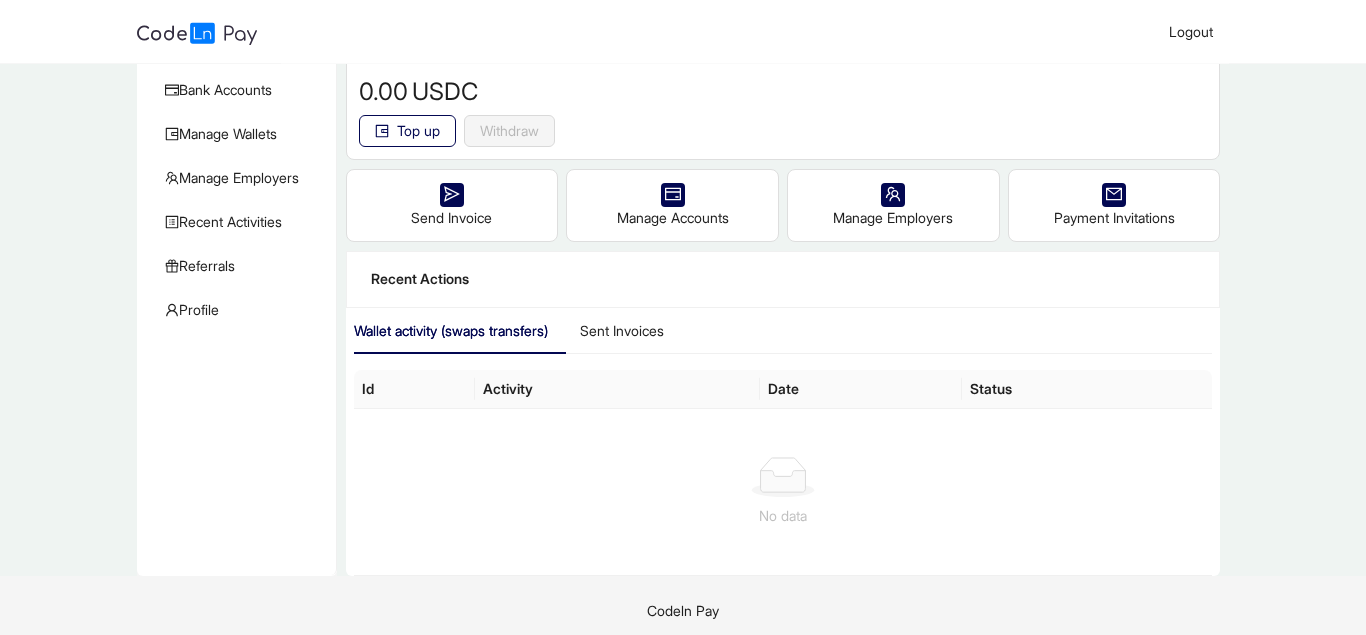 scroll, scrollTop: 0, scrollLeft: 0, axis: both 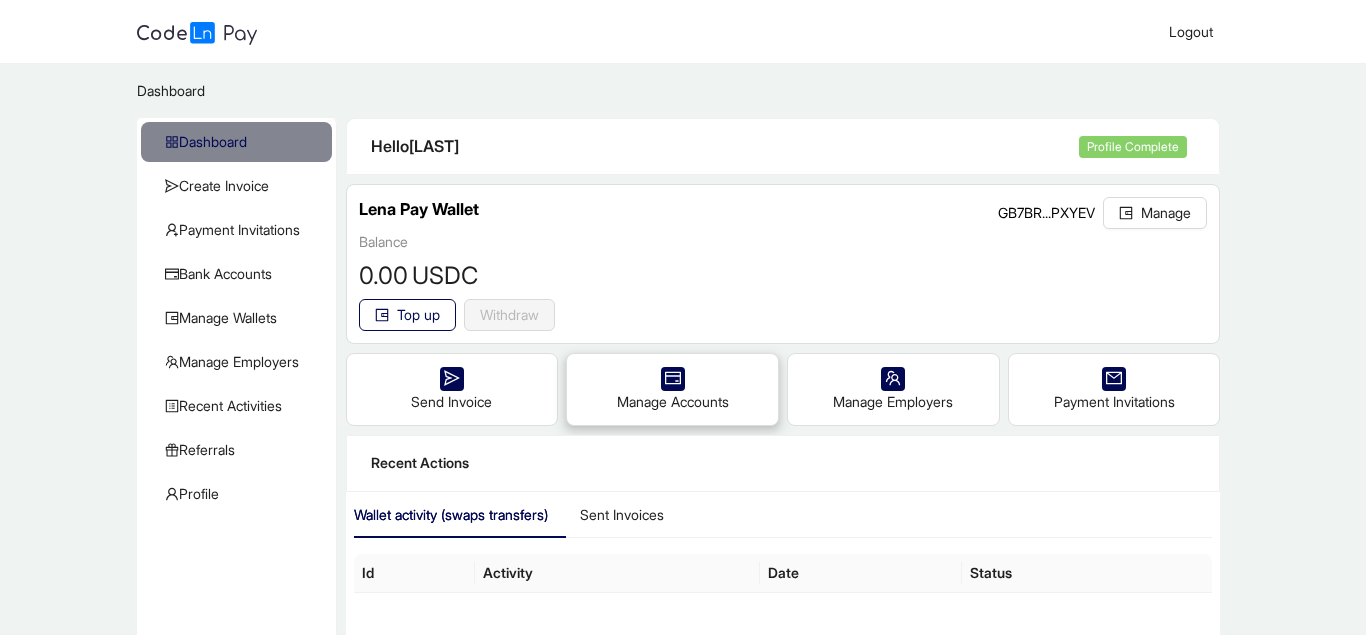 click on "Manage Accounts" at bounding box center (672, 389) 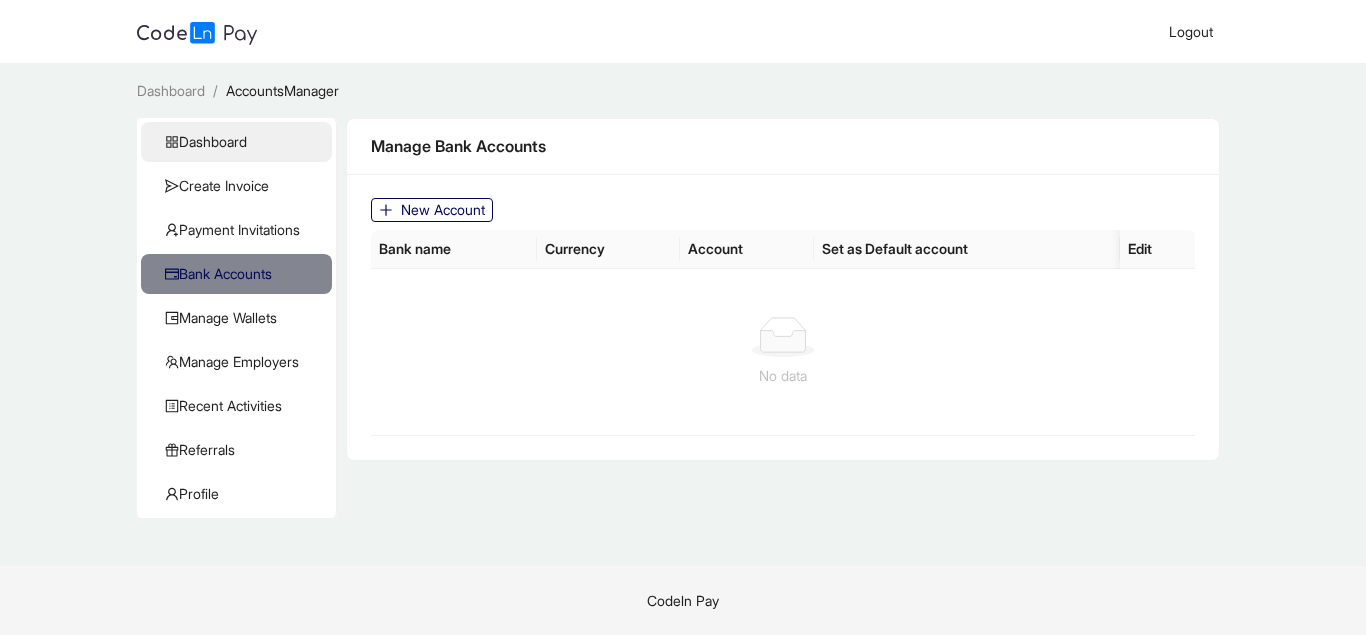 click on "Dashboard" 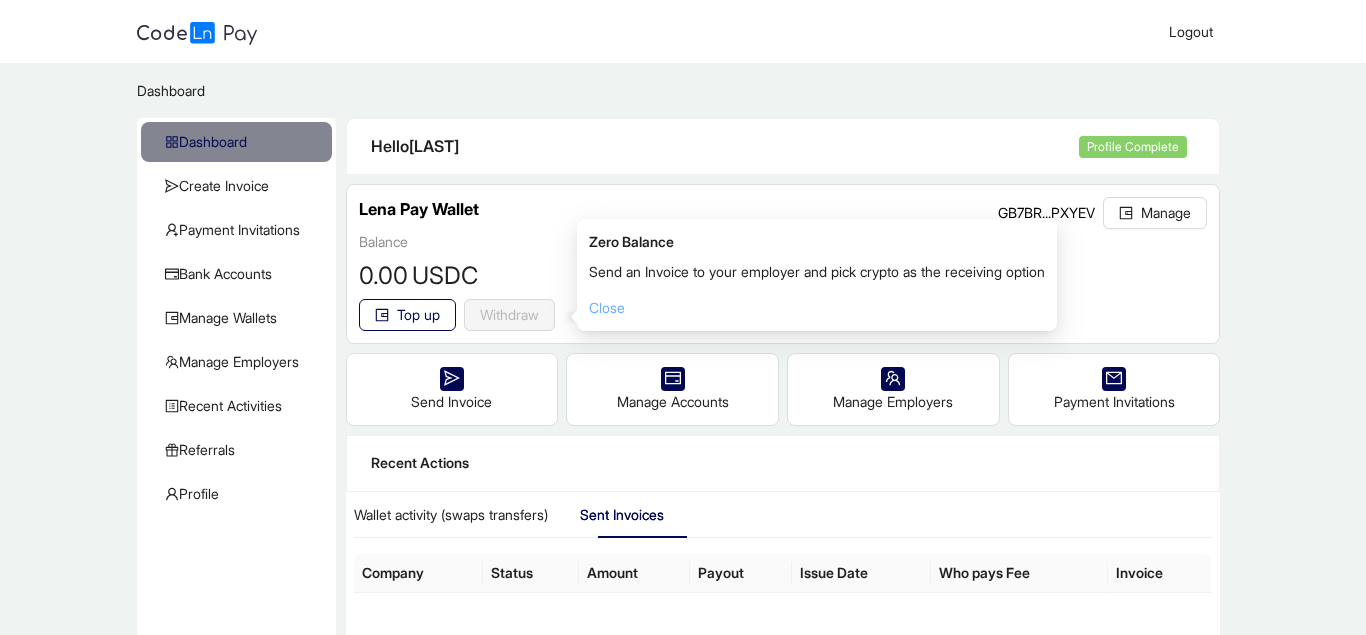 click on "Close" 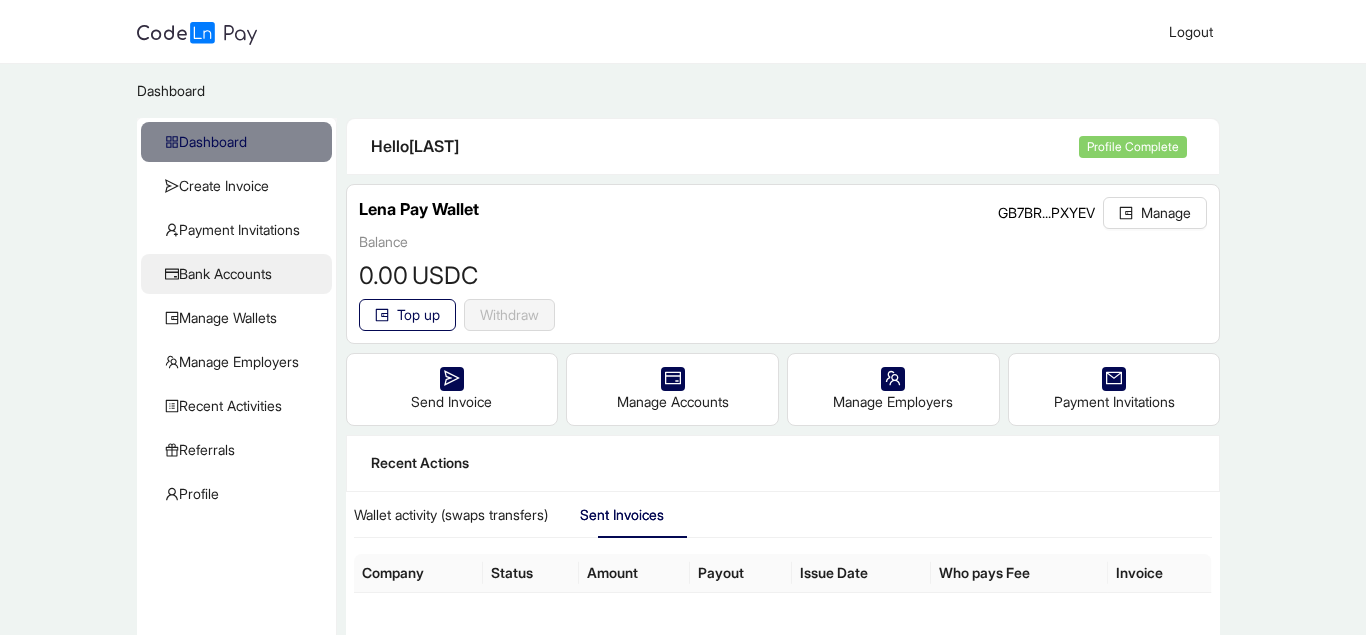 click on "Bank Accounts" 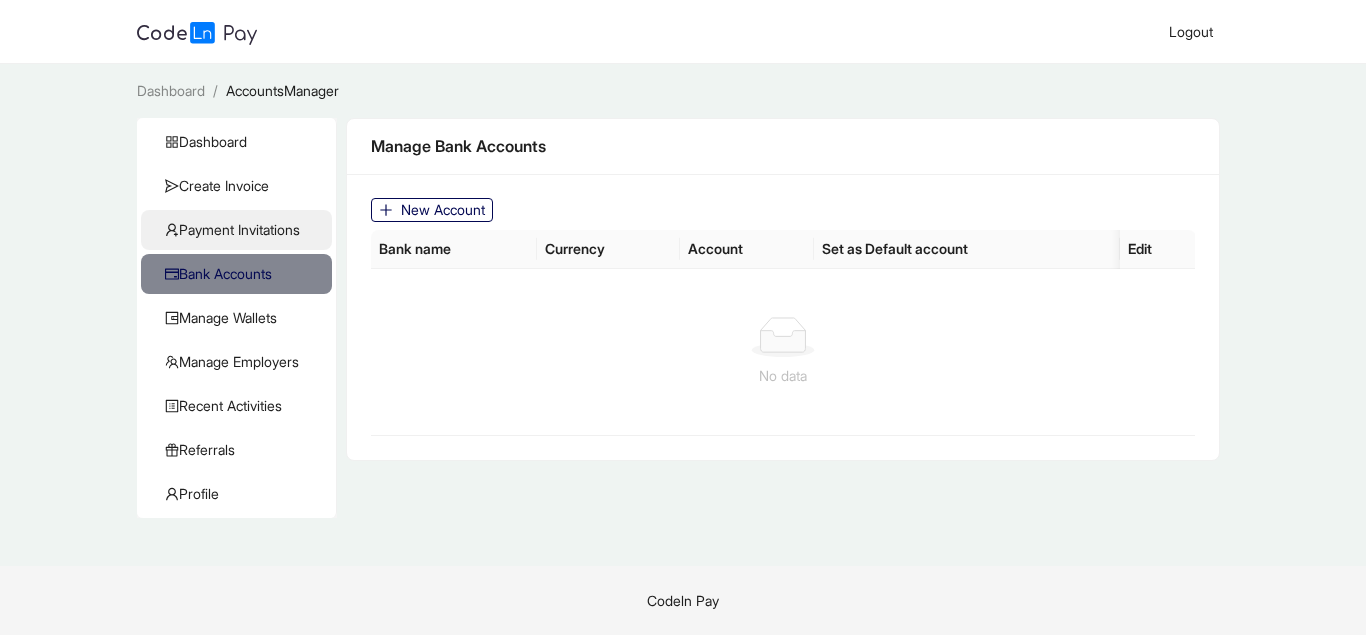 click on "Payment Invitations" 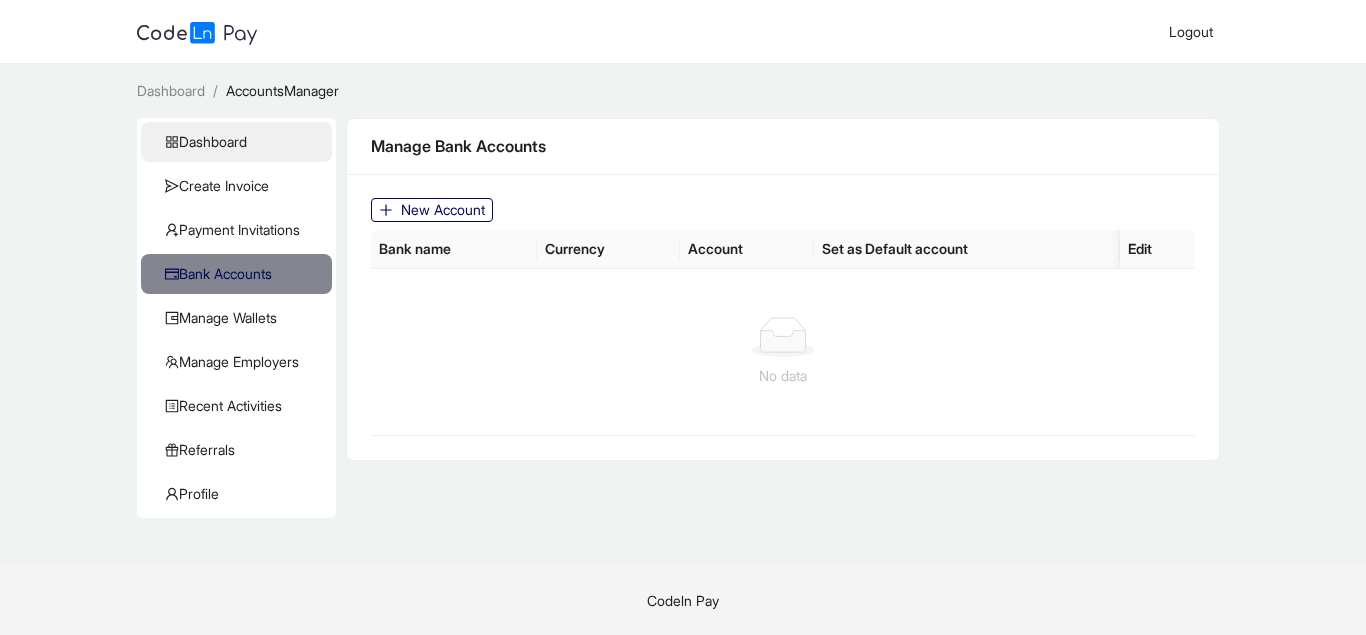 click on "Dashboard" 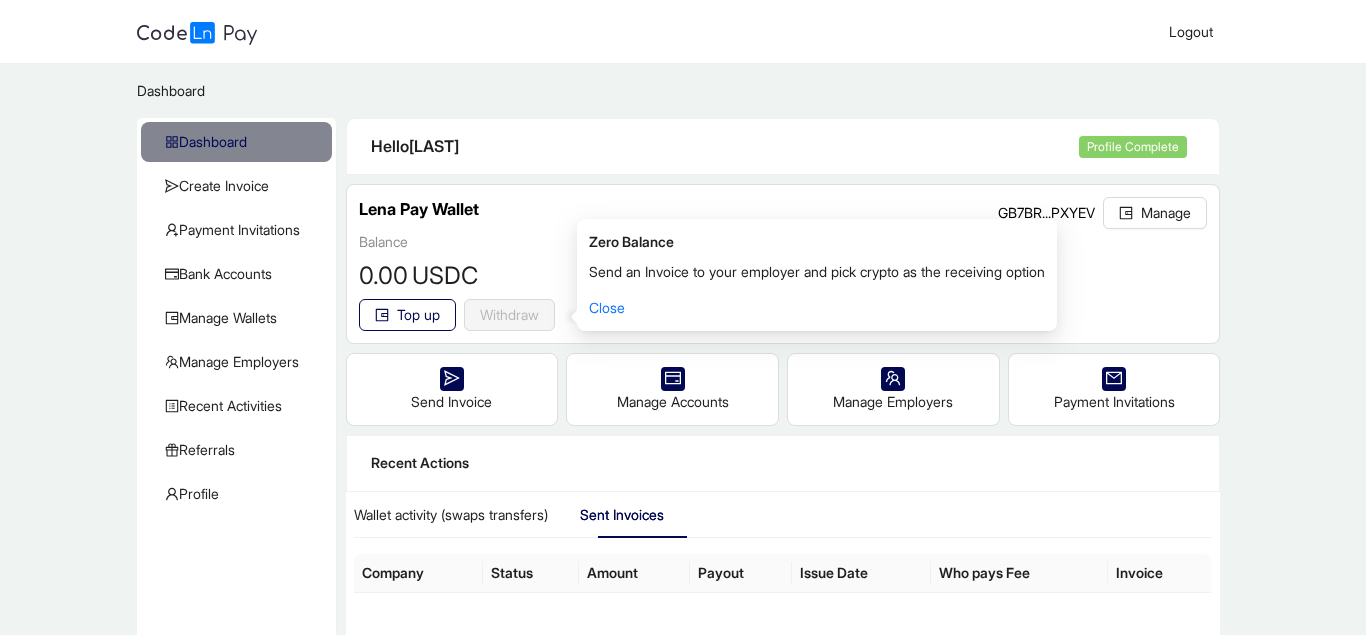 click on "Hello  Kiplangat  Profile Complete" at bounding box center [783, 147] 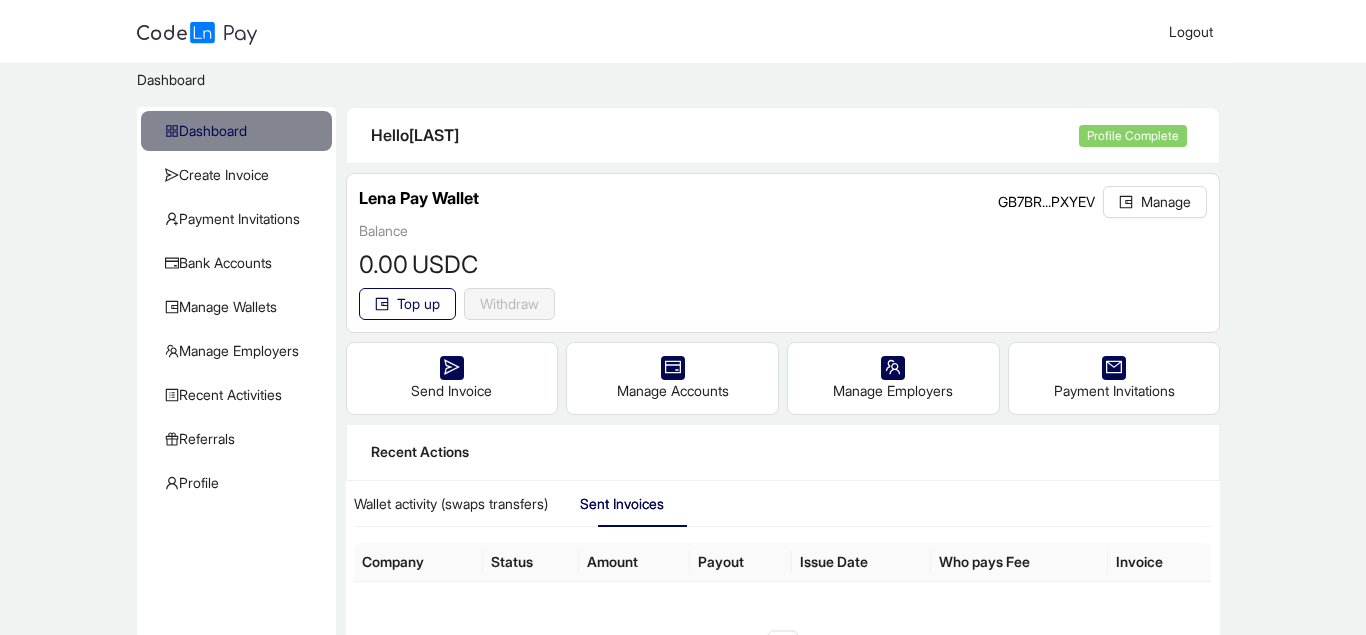 scroll, scrollTop: 0, scrollLeft: 0, axis: both 